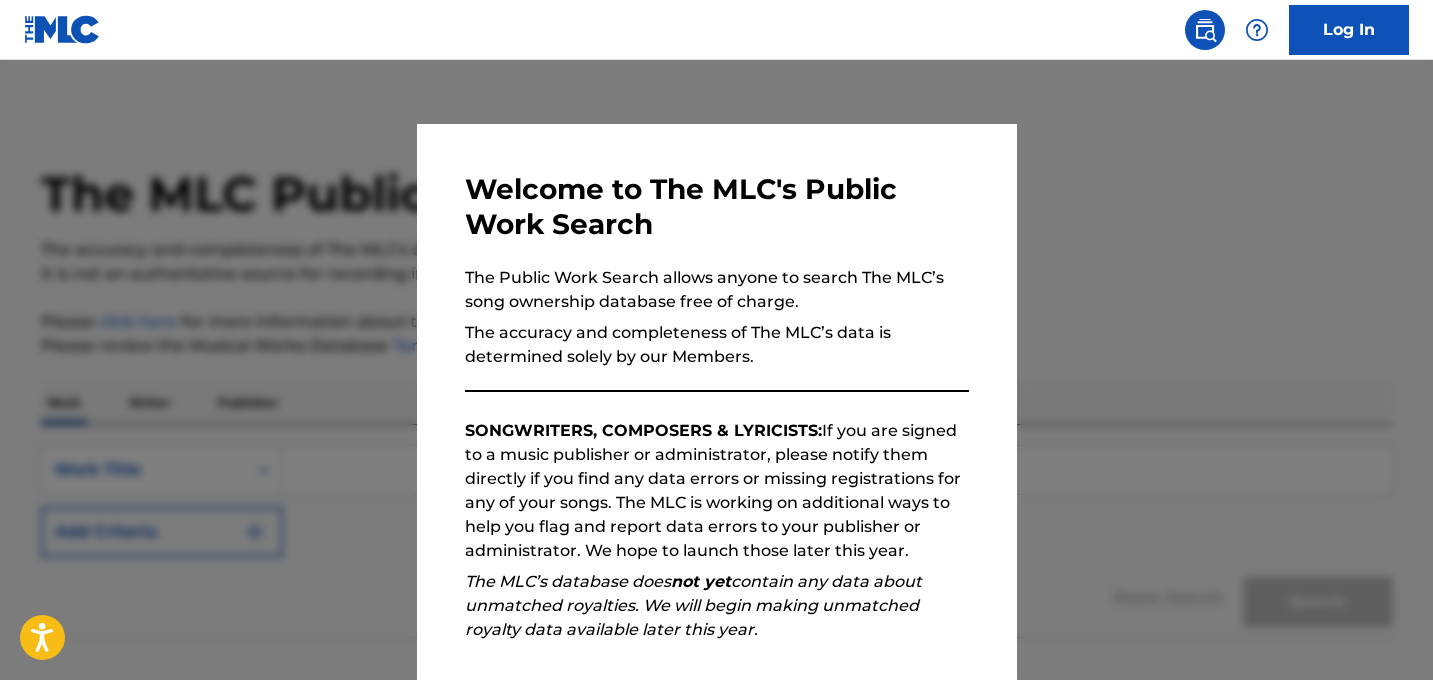 scroll, scrollTop: 0, scrollLeft: 0, axis: both 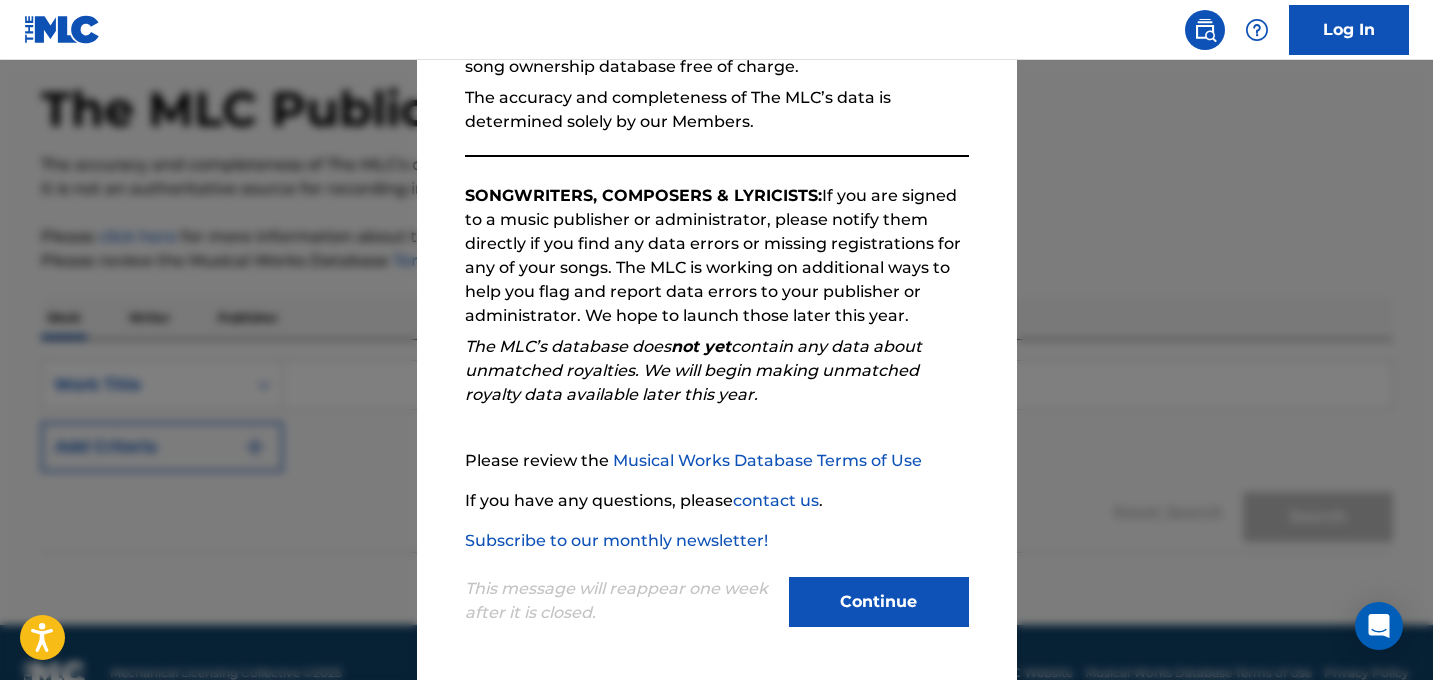 click on "Continue" at bounding box center [879, 602] 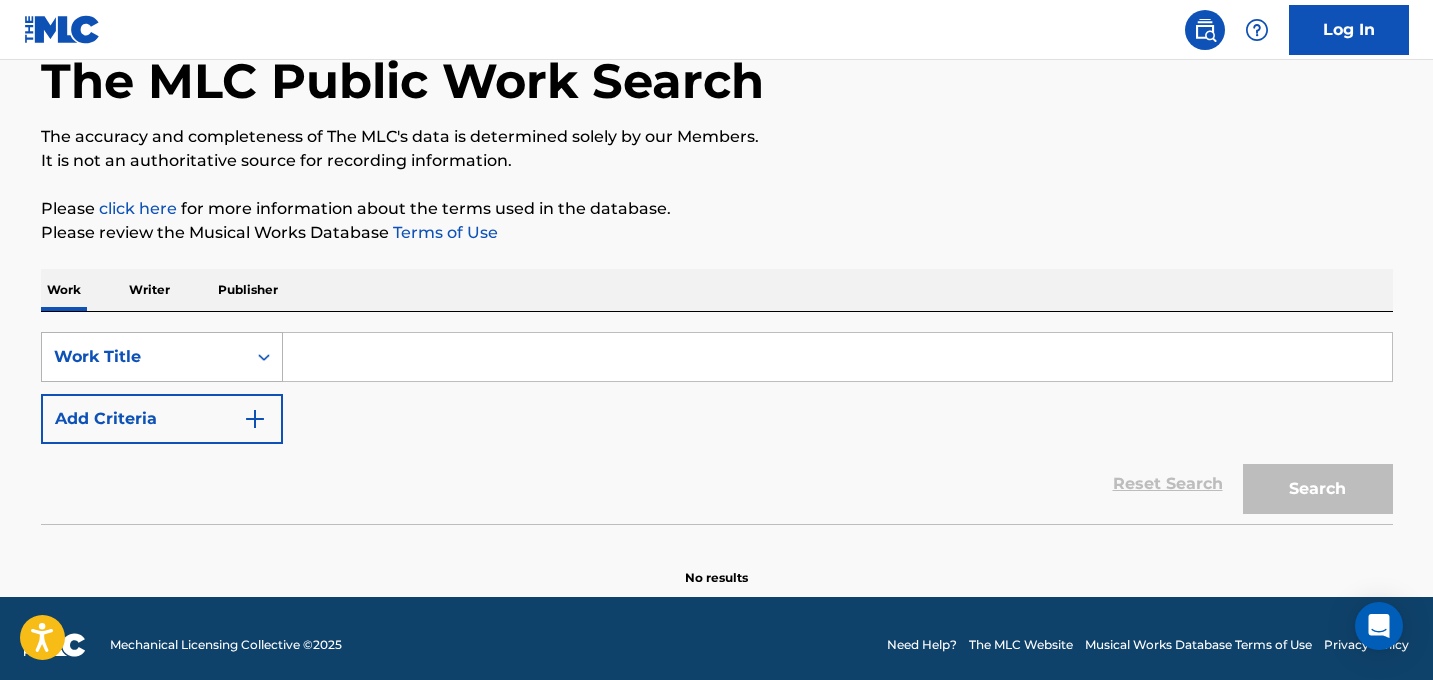 click on "Work Title" at bounding box center (162, 357) 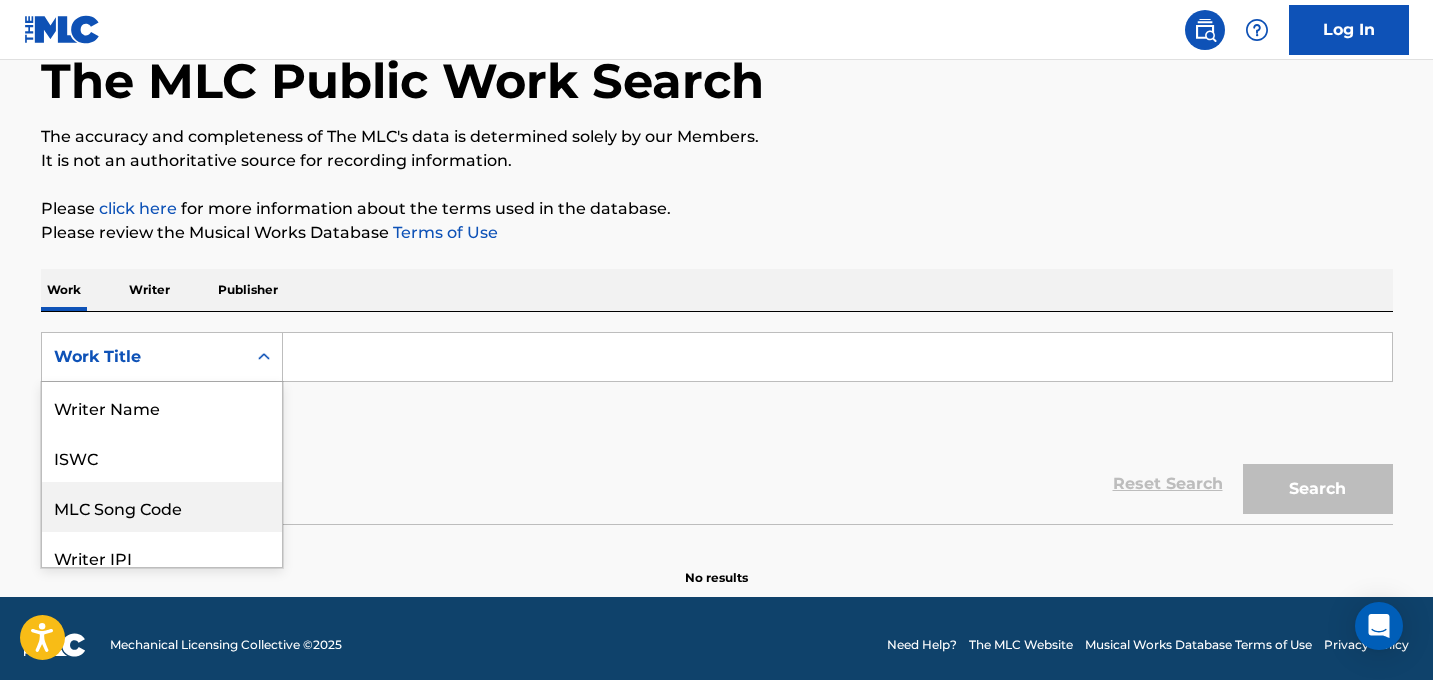 scroll, scrollTop: 116, scrollLeft: 0, axis: vertical 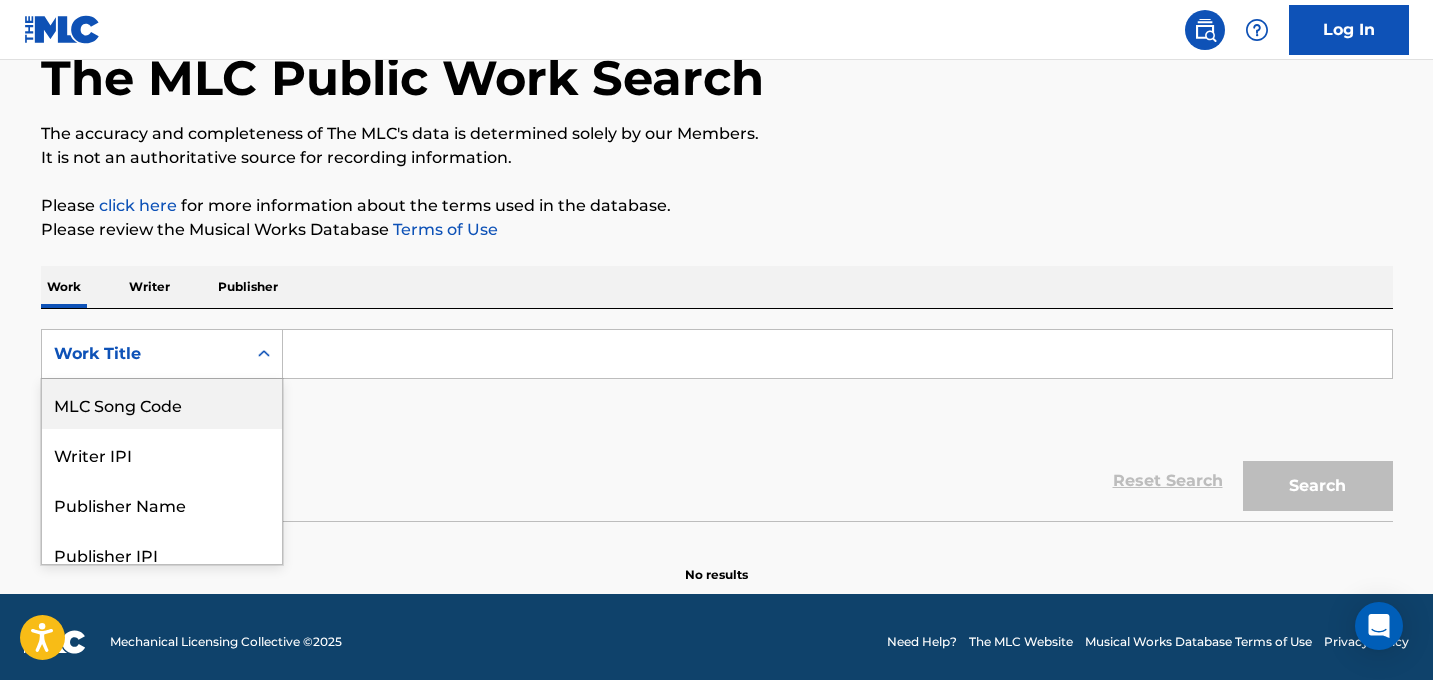 click at bounding box center [837, 354] 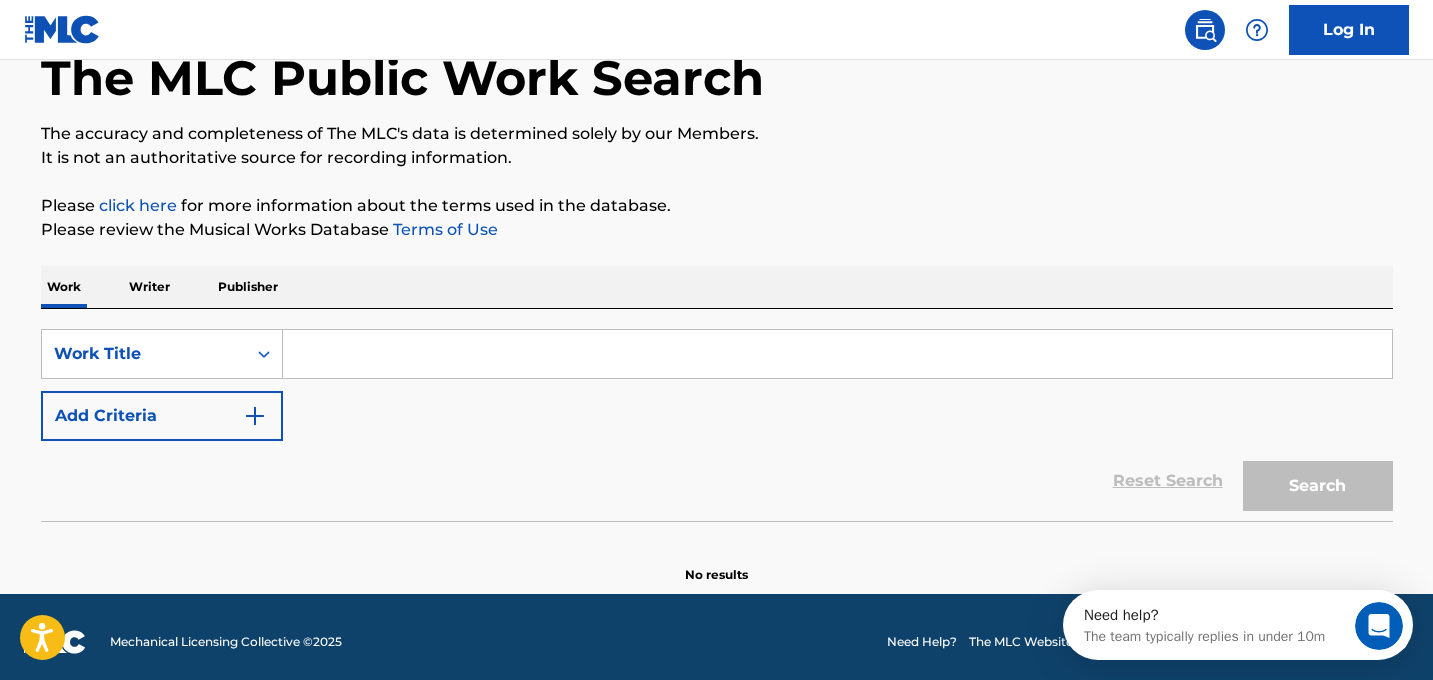 scroll, scrollTop: 0, scrollLeft: 0, axis: both 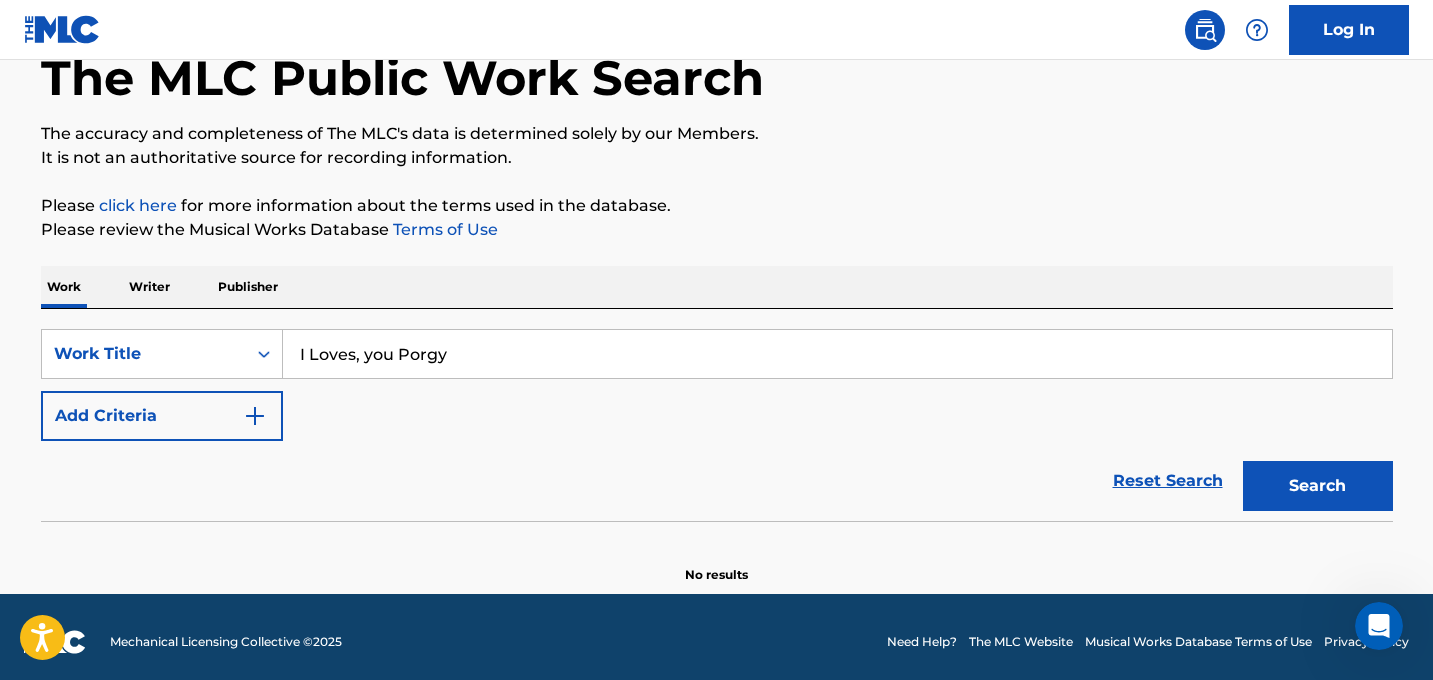 type on "I Loves, you Porgy" 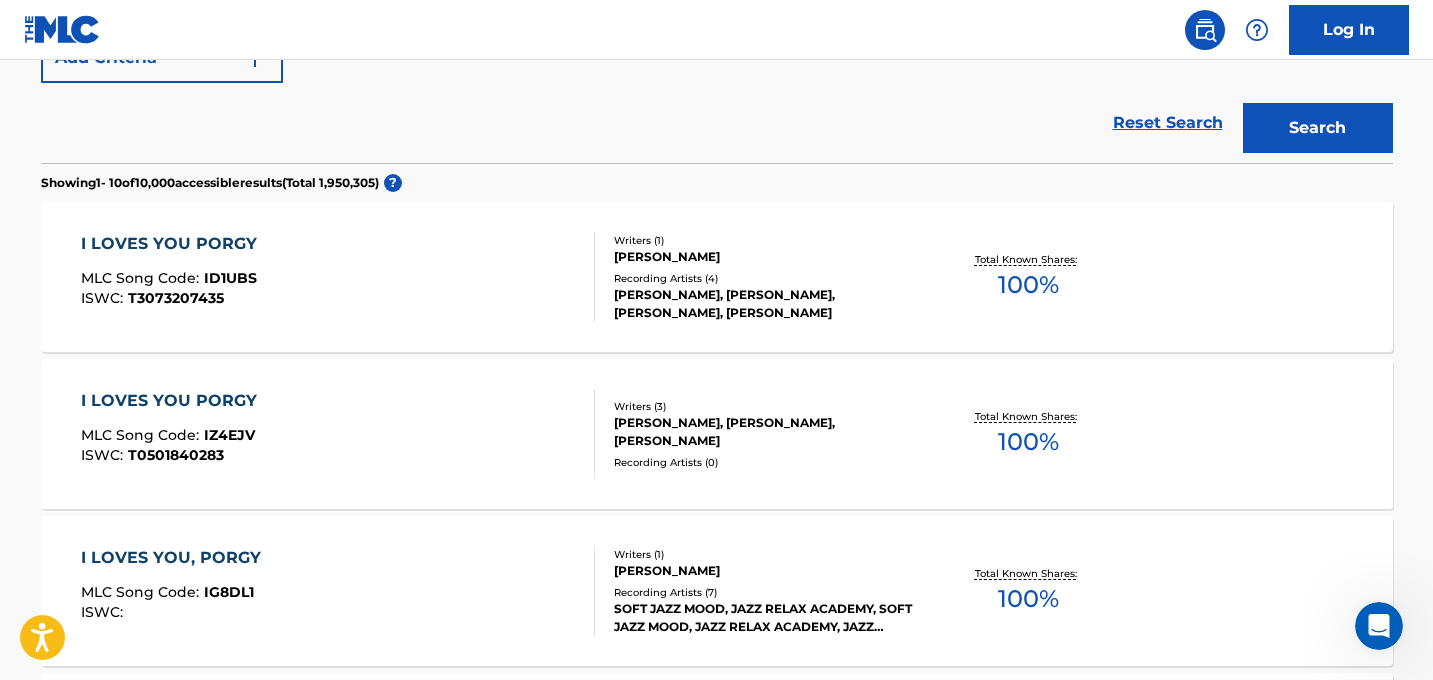 scroll, scrollTop: 475, scrollLeft: 0, axis: vertical 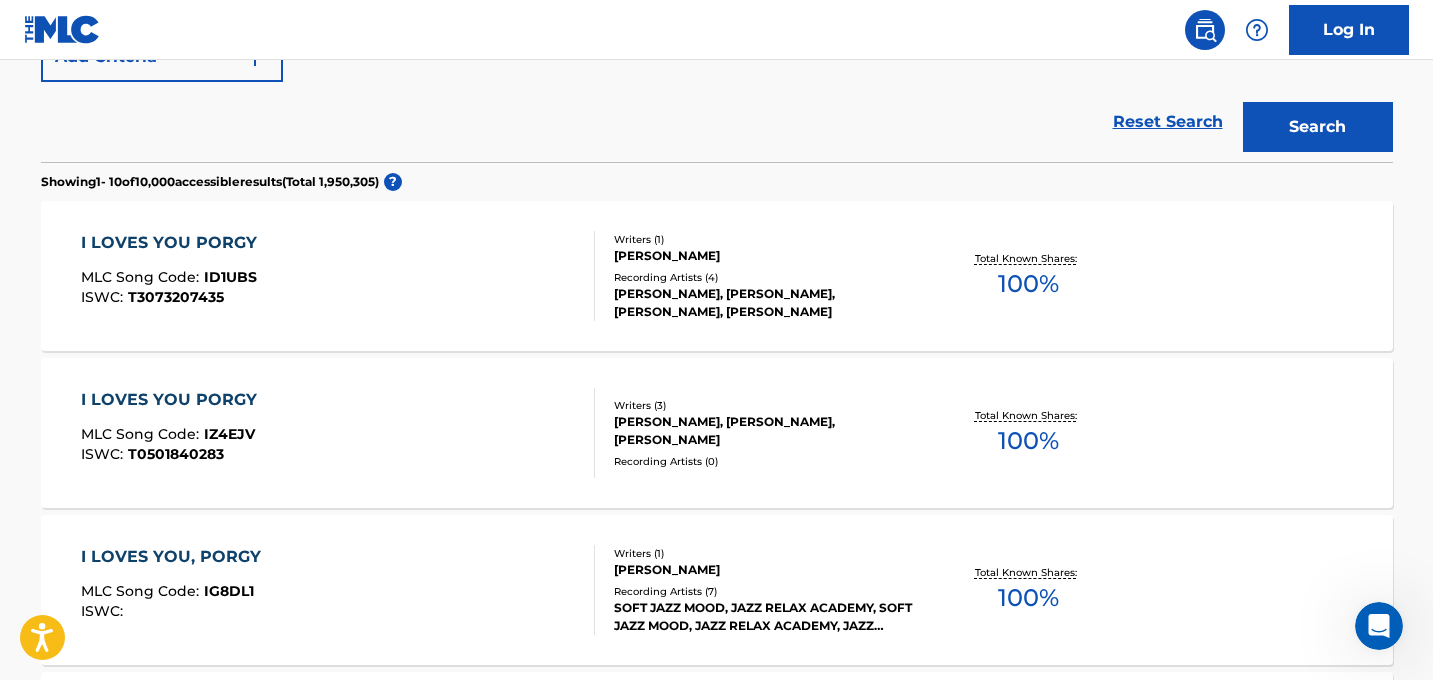 click on "I LOVES YOU PORGY" at bounding box center (174, 400) 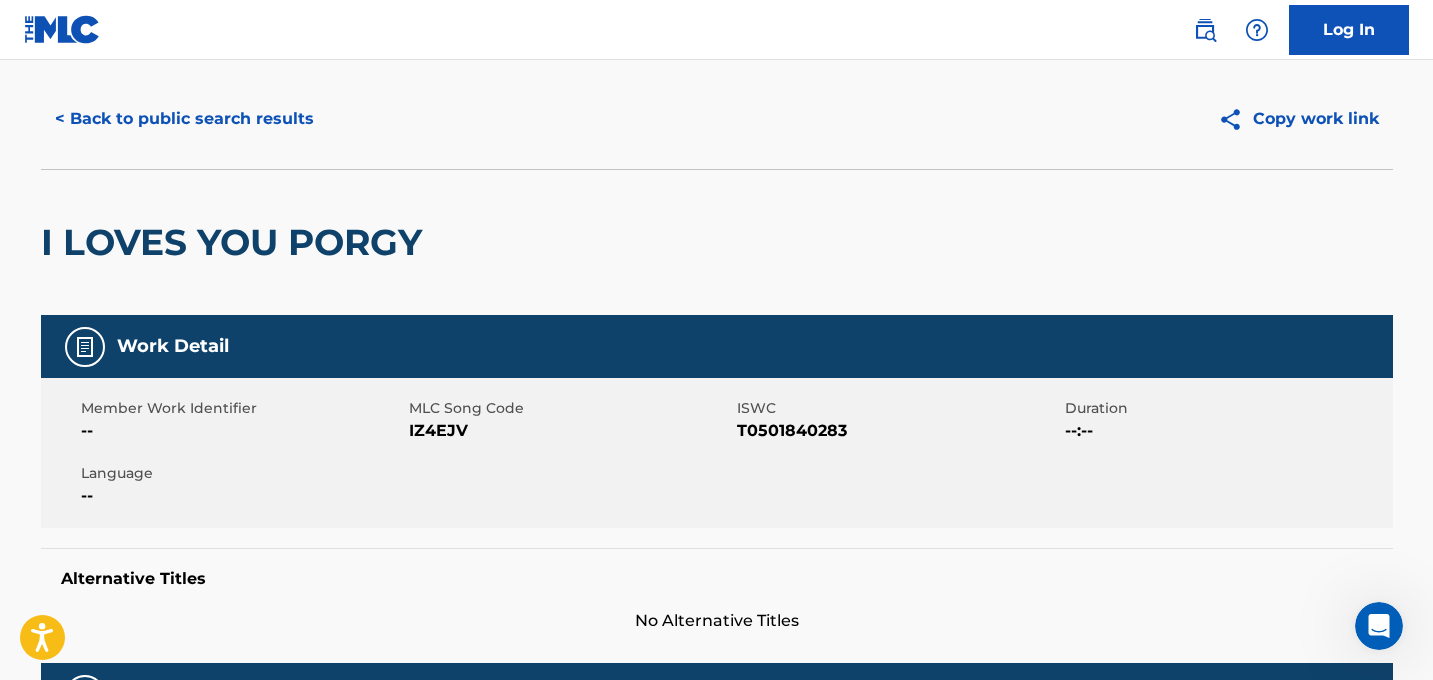 scroll, scrollTop: 0, scrollLeft: 0, axis: both 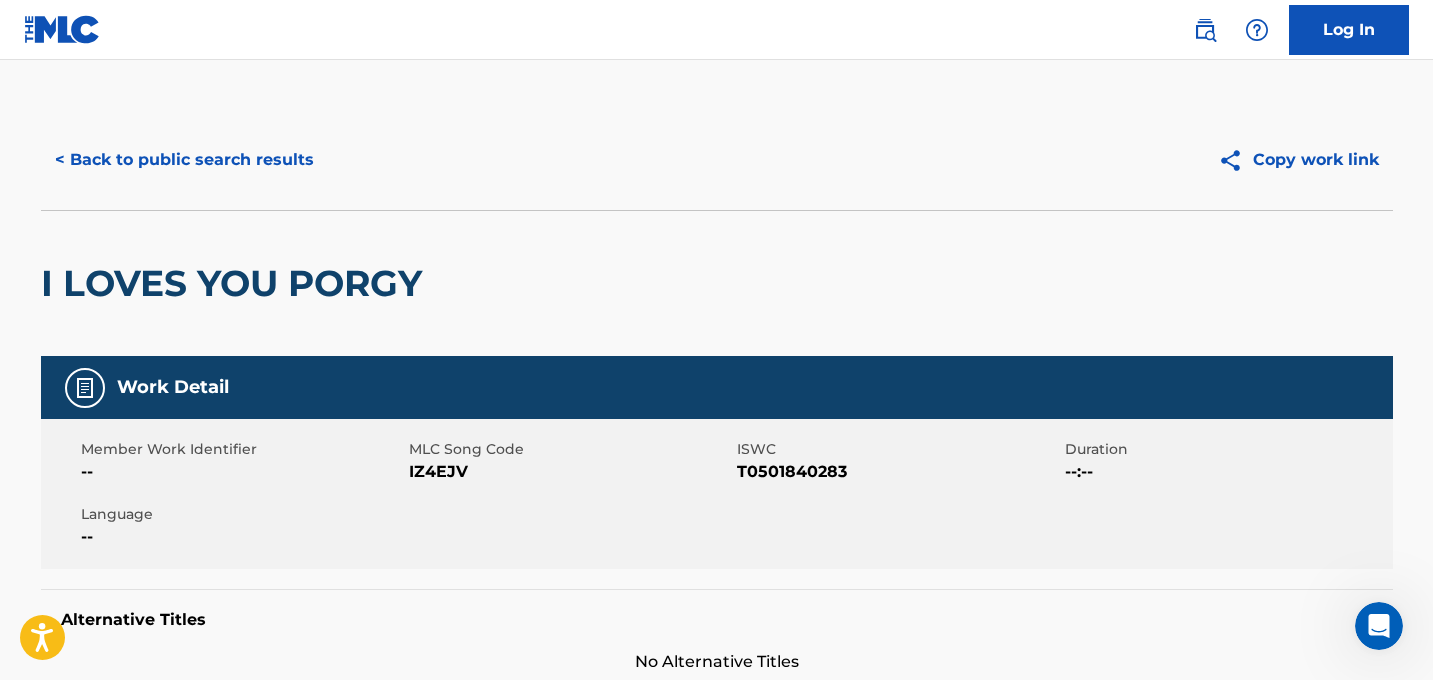 click at bounding box center (62, 29) 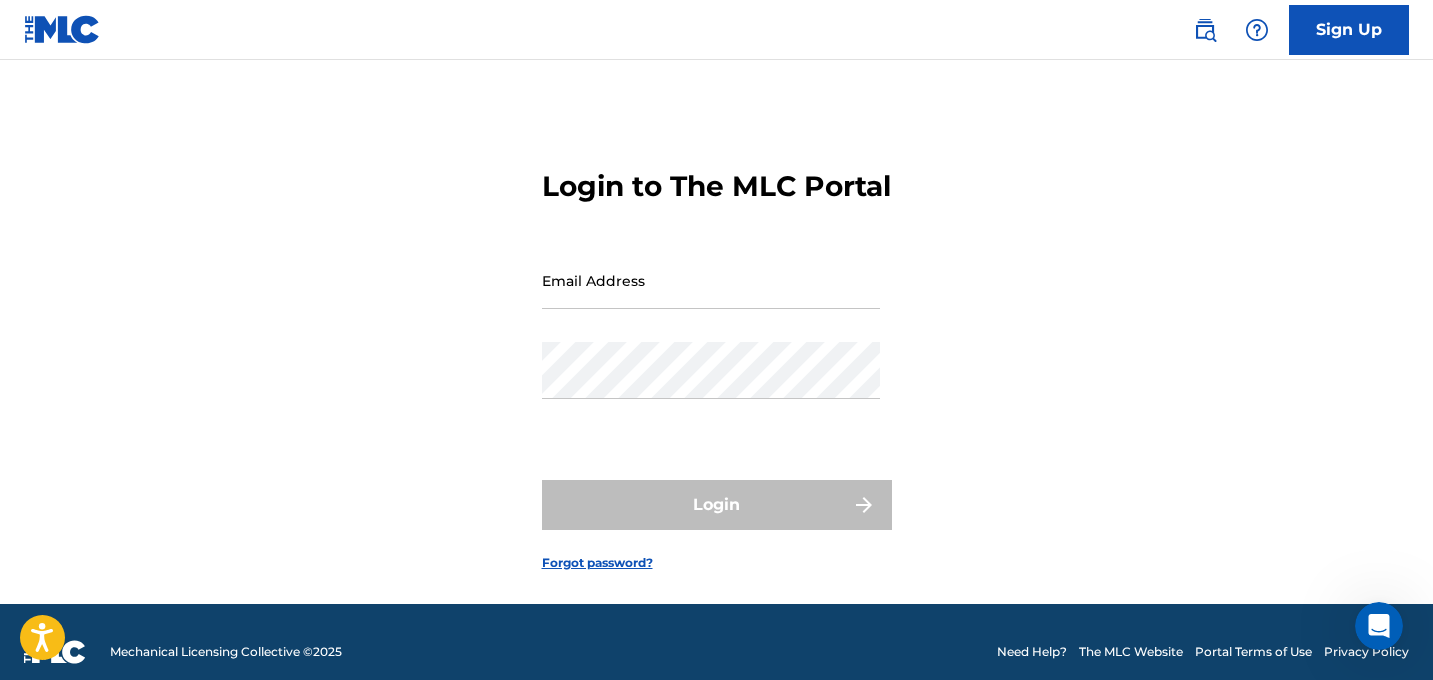 scroll, scrollTop: 0, scrollLeft: 0, axis: both 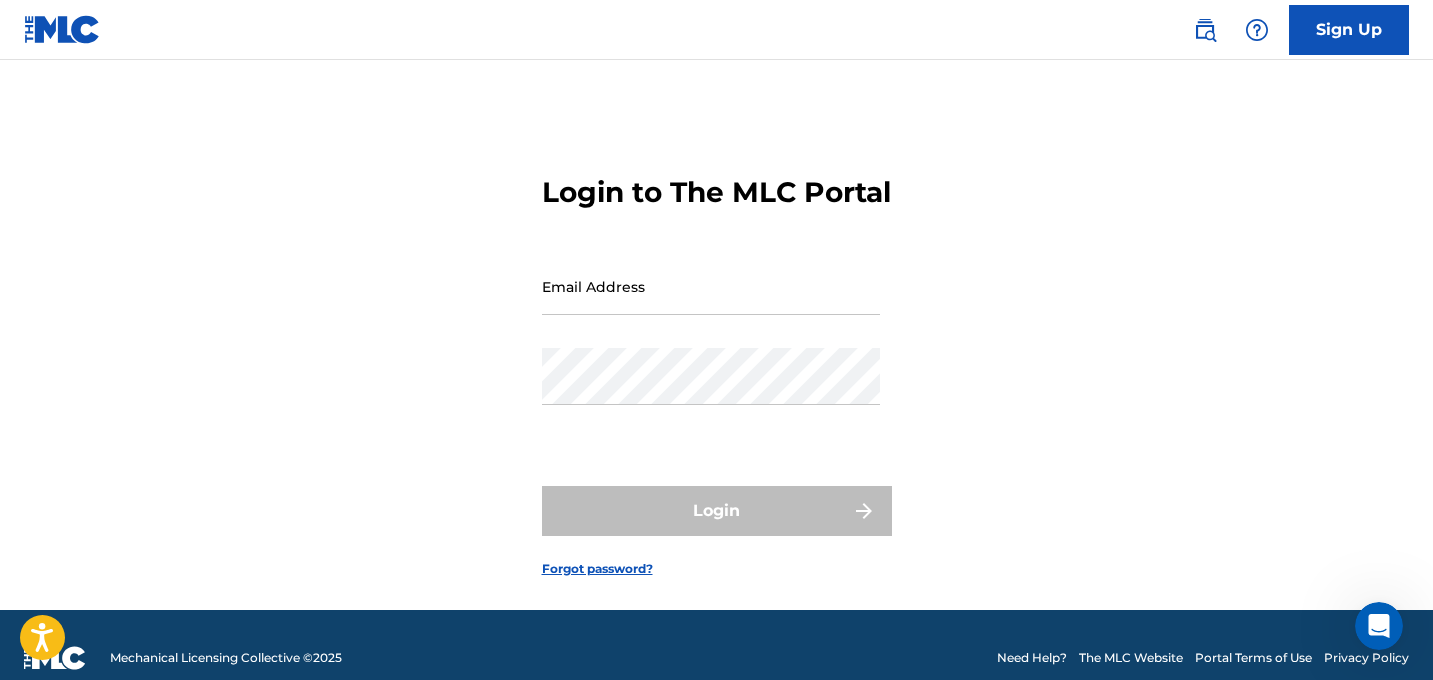 click on "Sign Up" at bounding box center [1349, 30] 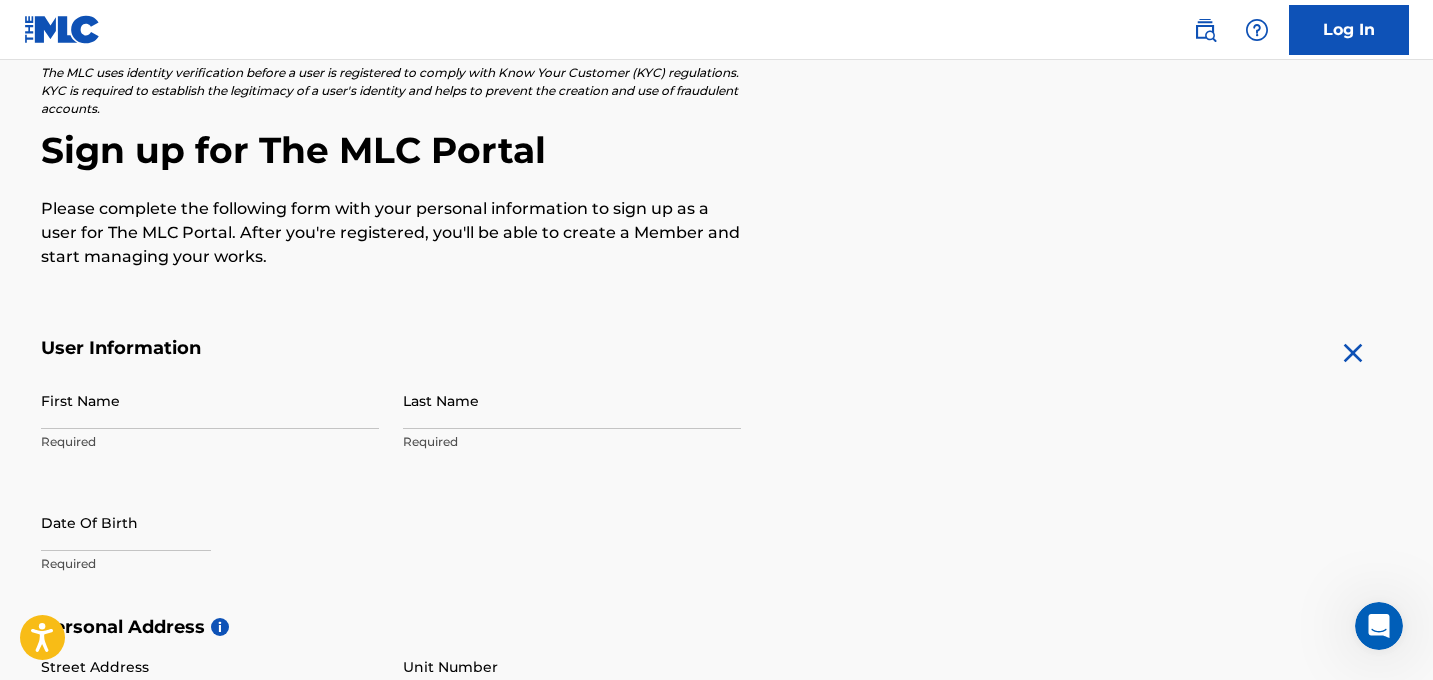 scroll, scrollTop: 138, scrollLeft: 0, axis: vertical 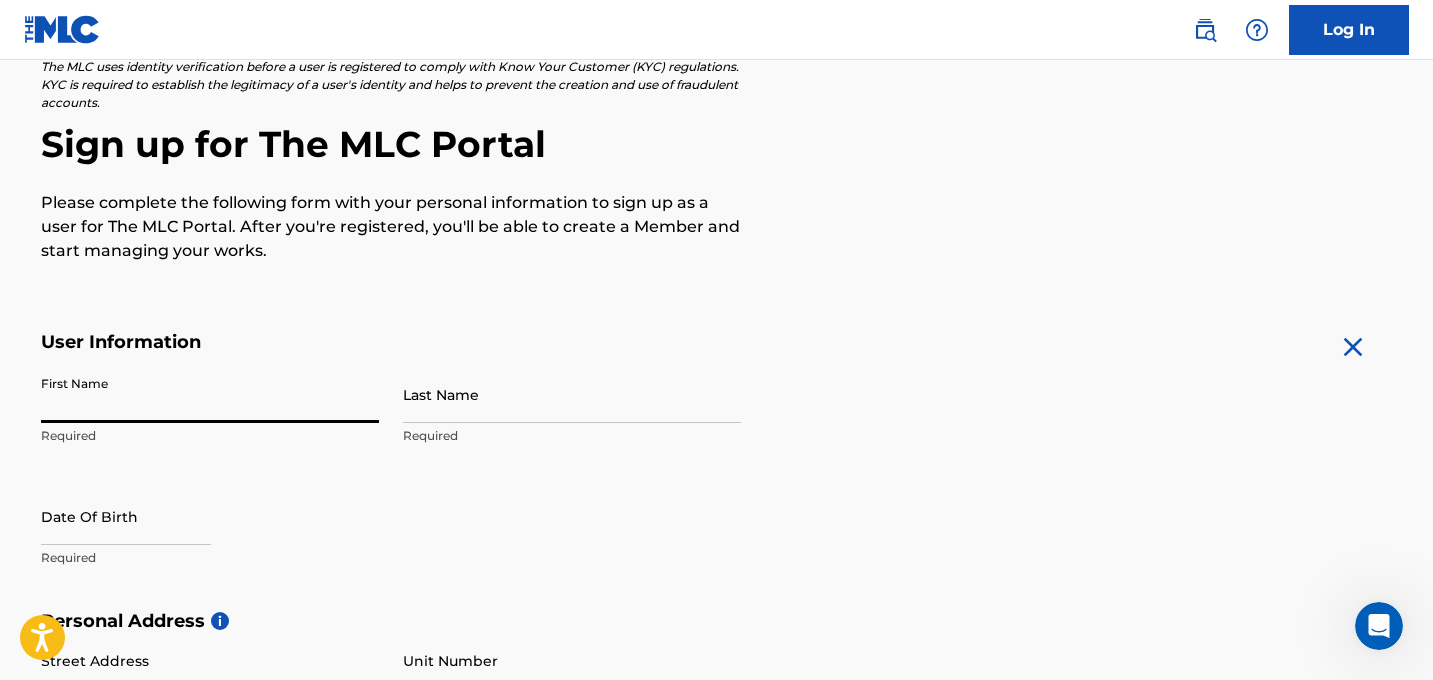click on "First Name" at bounding box center [210, 394] 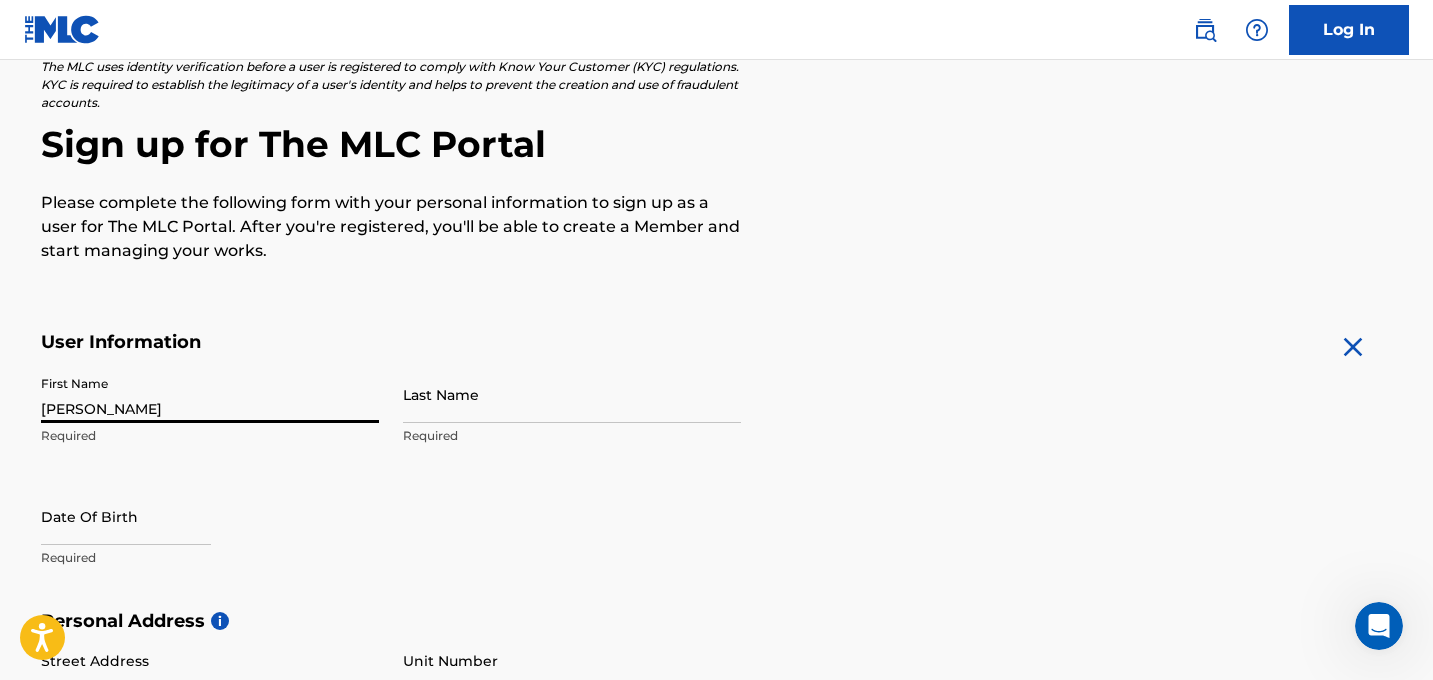 type on "[PERSON_NAME]" 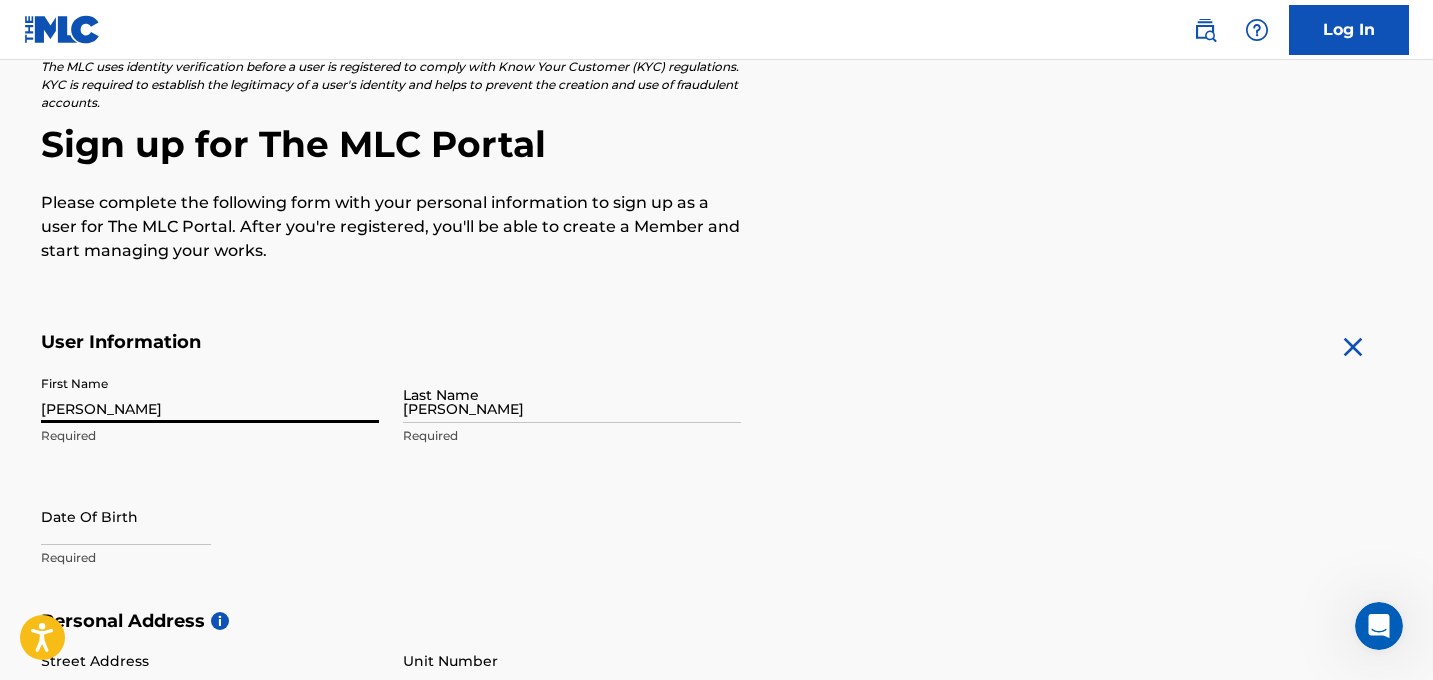 type on "[STREET_ADDRESS]" 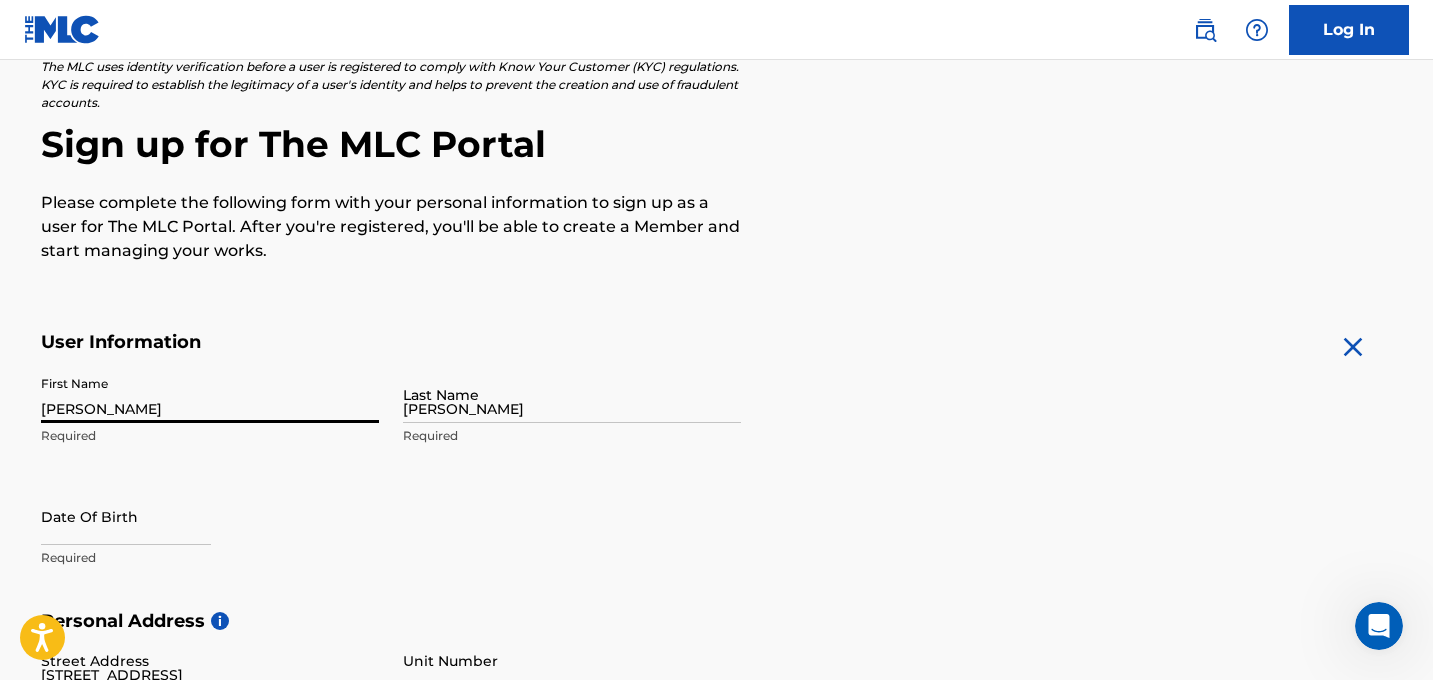 type on "[GEOGRAPHIC_DATA]" 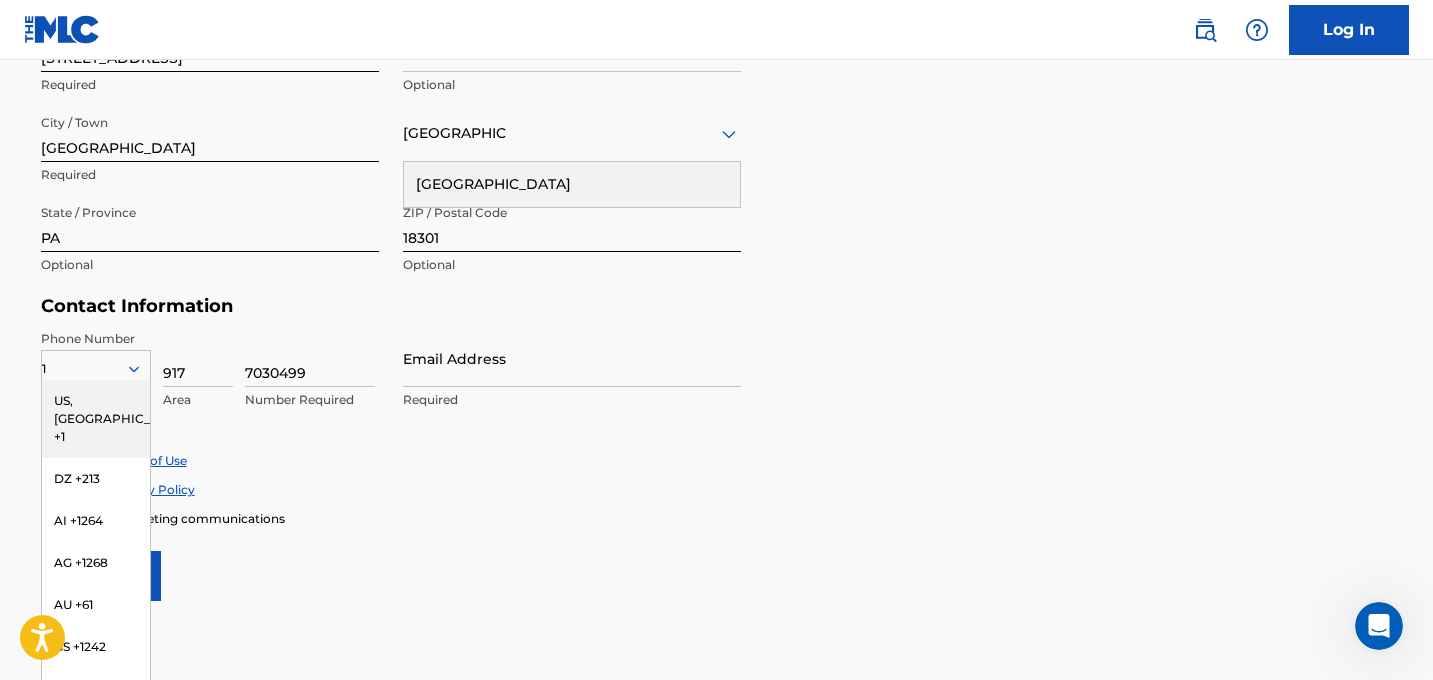 click on "Contact Information" at bounding box center [391, 306] 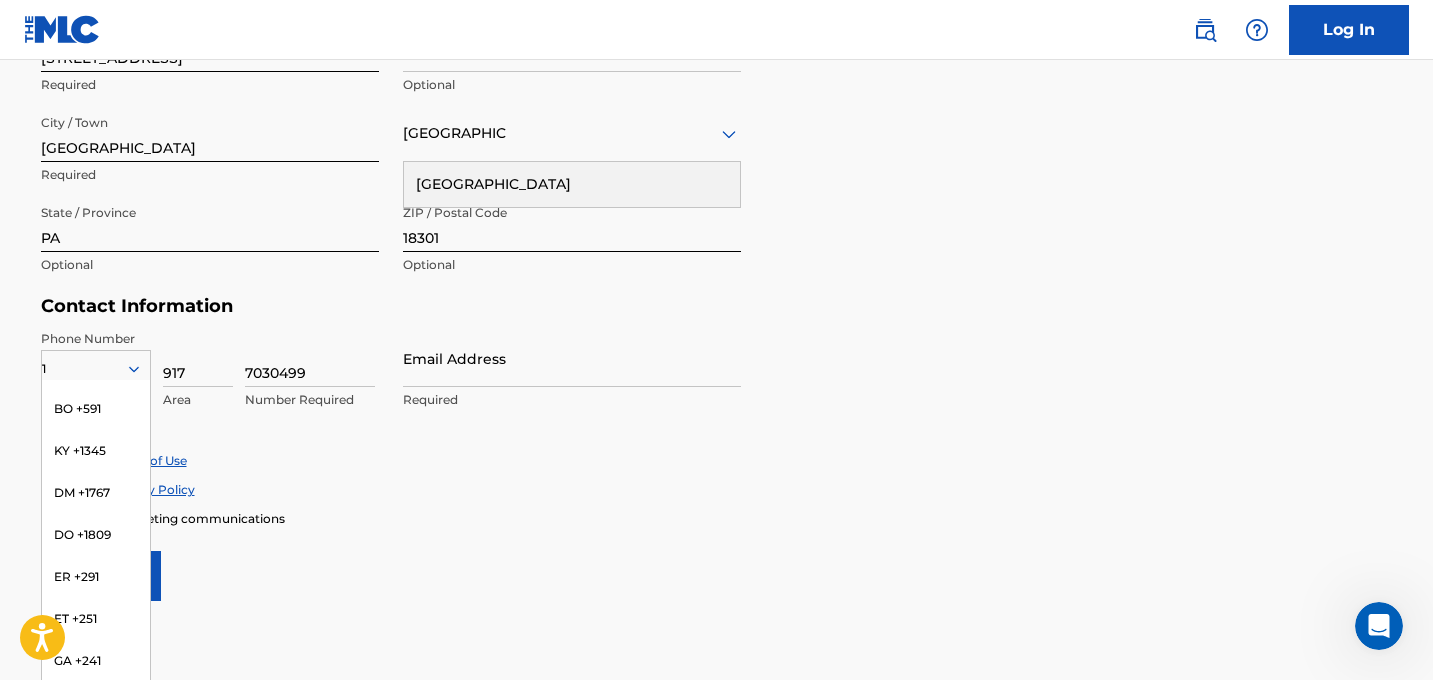 scroll, scrollTop: 0, scrollLeft: 0, axis: both 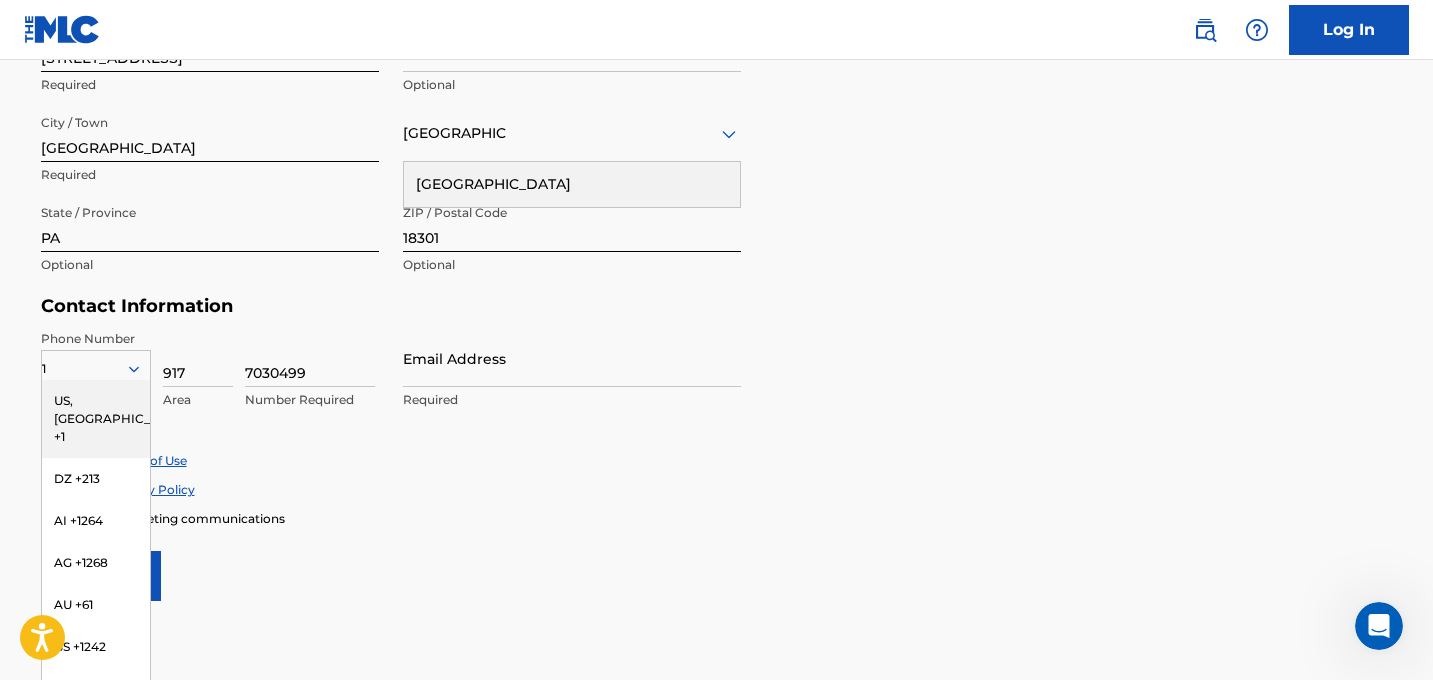 click on "US, [GEOGRAPHIC_DATA] +1" at bounding box center [96, 419] 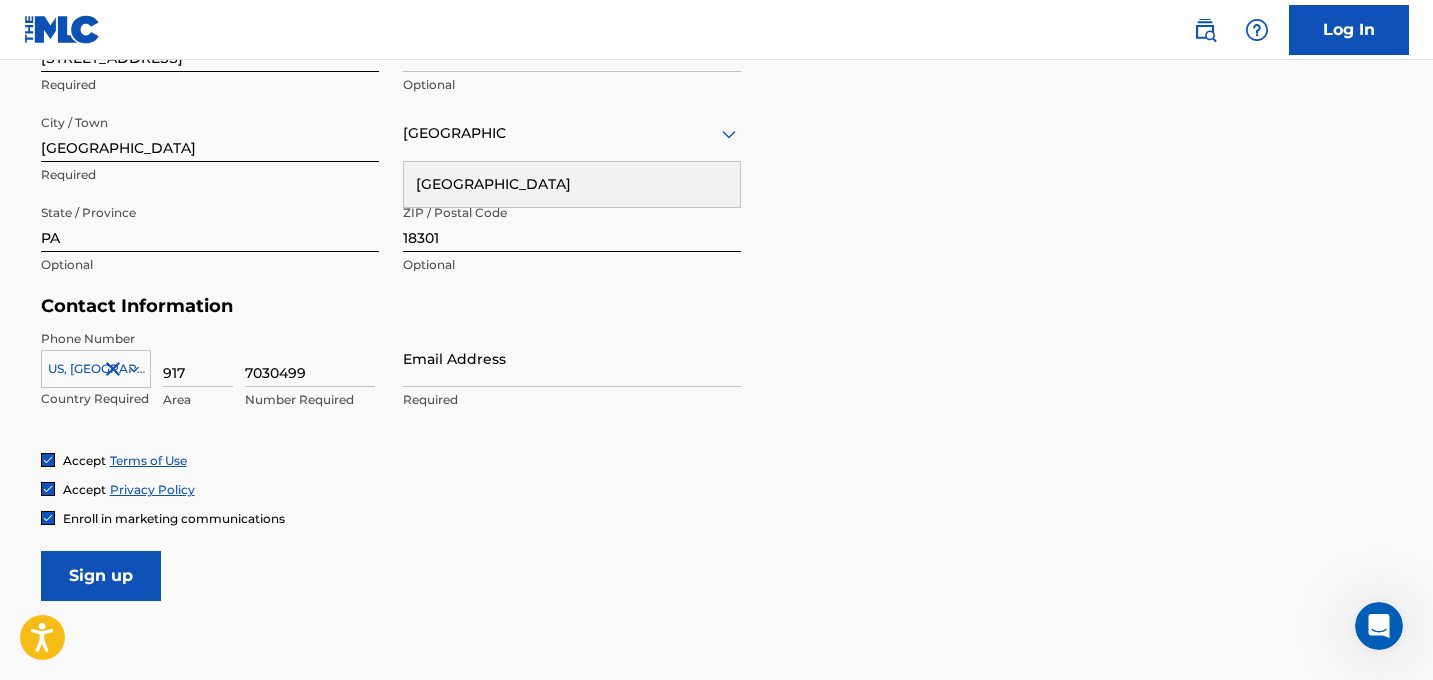 click on "Phone Number [GEOGRAPHIC_DATA], [GEOGRAPHIC_DATA] +1 Country Required 917 Area 7030499 Number Required Email Address Required" at bounding box center [391, 391] 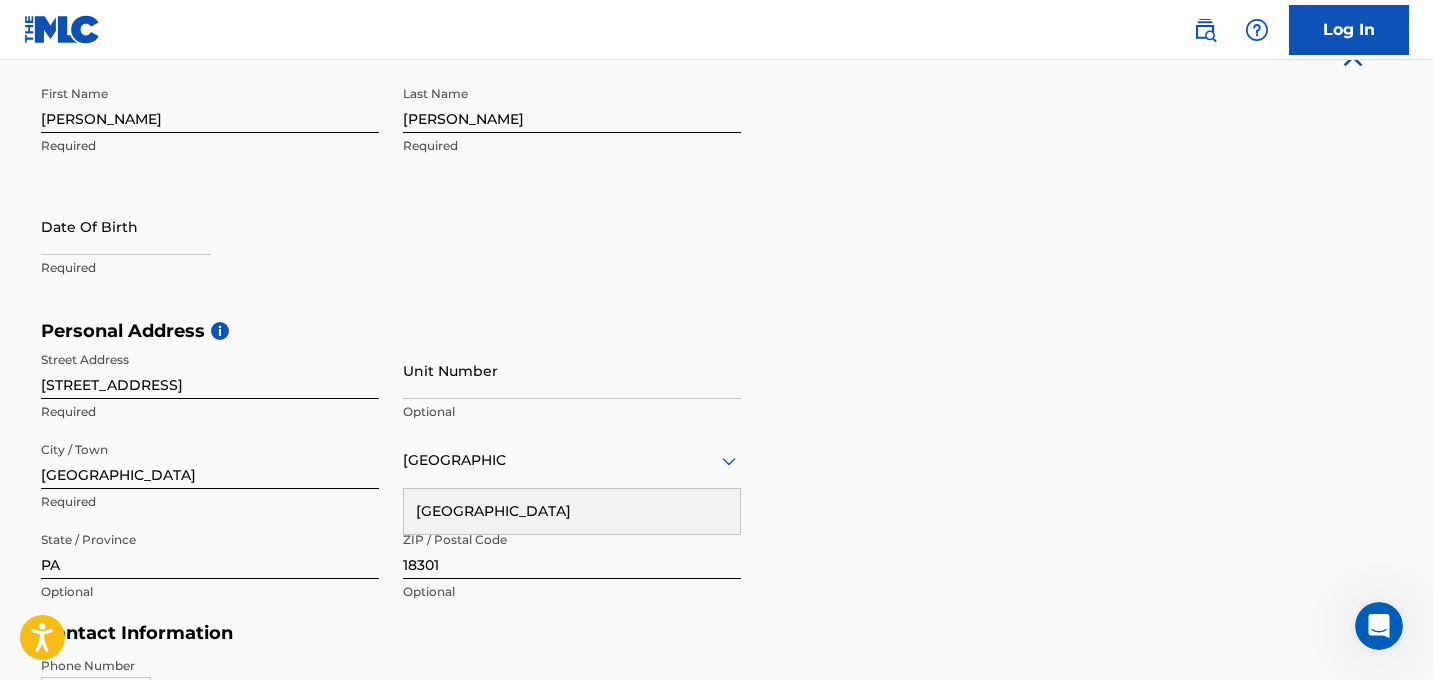 scroll, scrollTop: 415, scrollLeft: 0, axis: vertical 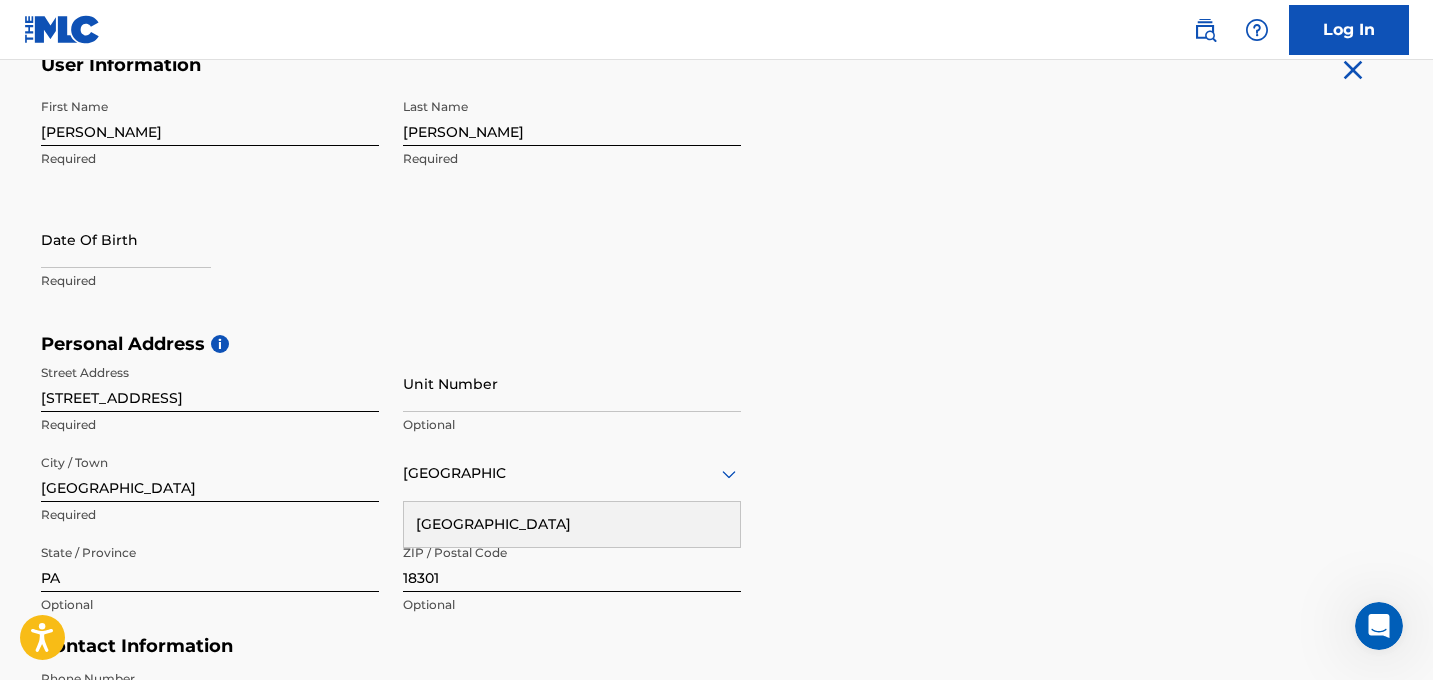 select on "6" 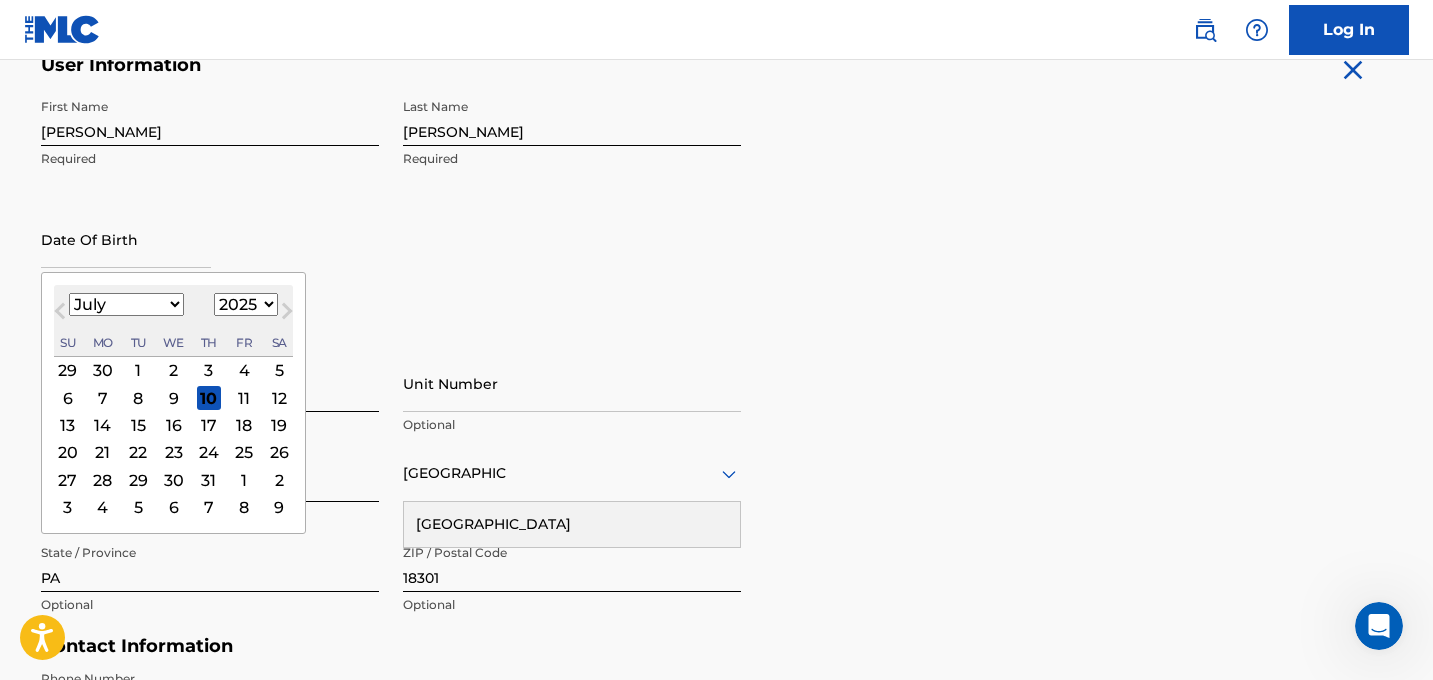 click at bounding box center (126, 239) 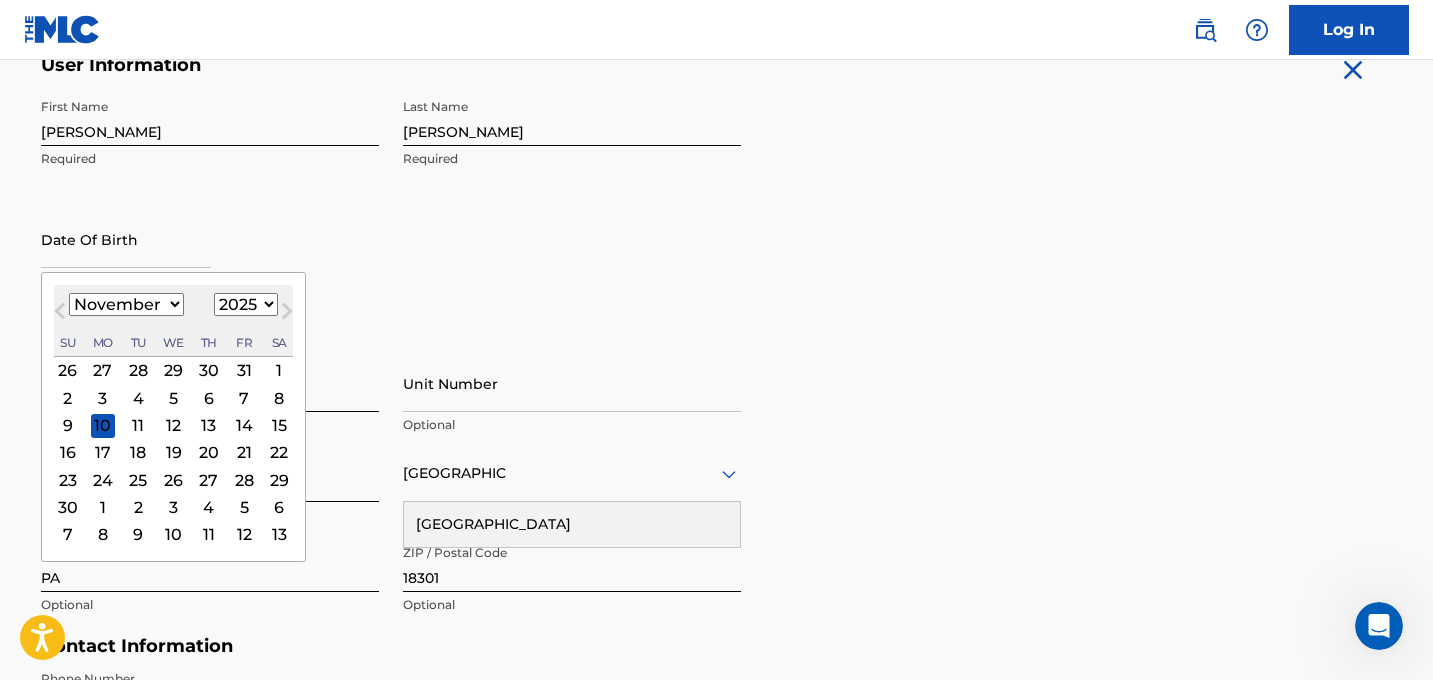 click on "1899 1900 1901 1902 1903 1904 1905 1906 1907 1908 1909 1910 1911 1912 1913 1914 1915 1916 1917 1918 1919 1920 1921 1922 1923 1924 1925 1926 1927 1928 1929 1930 1931 1932 1933 1934 1935 1936 1937 1938 1939 1940 1941 1942 1943 1944 1945 1946 1947 1948 1949 1950 1951 1952 1953 1954 1955 1956 1957 1958 1959 1960 1961 1962 1963 1964 1965 1966 1967 1968 1969 1970 1971 1972 1973 1974 1975 1976 1977 1978 1979 1980 1981 1982 1983 1984 1985 1986 1987 1988 1989 1990 1991 1992 1993 1994 1995 1996 1997 1998 1999 2000 2001 2002 2003 2004 2005 2006 2007 2008 2009 2010 2011 2012 2013 2014 2015 2016 2017 2018 2019 2020 2021 2022 2023 2024 2025 2026 2027 2028 2029 2030 2031 2032 2033 2034 2035 2036 2037 2038 2039 2040 2041 2042 2043 2044 2045 2046 2047 2048 2049 2050 2051 2052 2053 2054 2055 2056 2057 2058 2059 2060 2061 2062 2063 2064 2065 2066 2067 2068 2069 2070 2071 2072 2073 2074 2075 2076 2077 2078 2079 2080 2081 2082 2083 2084 2085 2086 2087 2088 2089 2090 2091 2092 2093 2094 2095 2096 2097 2098 2099 2100" at bounding box center (246, 304) 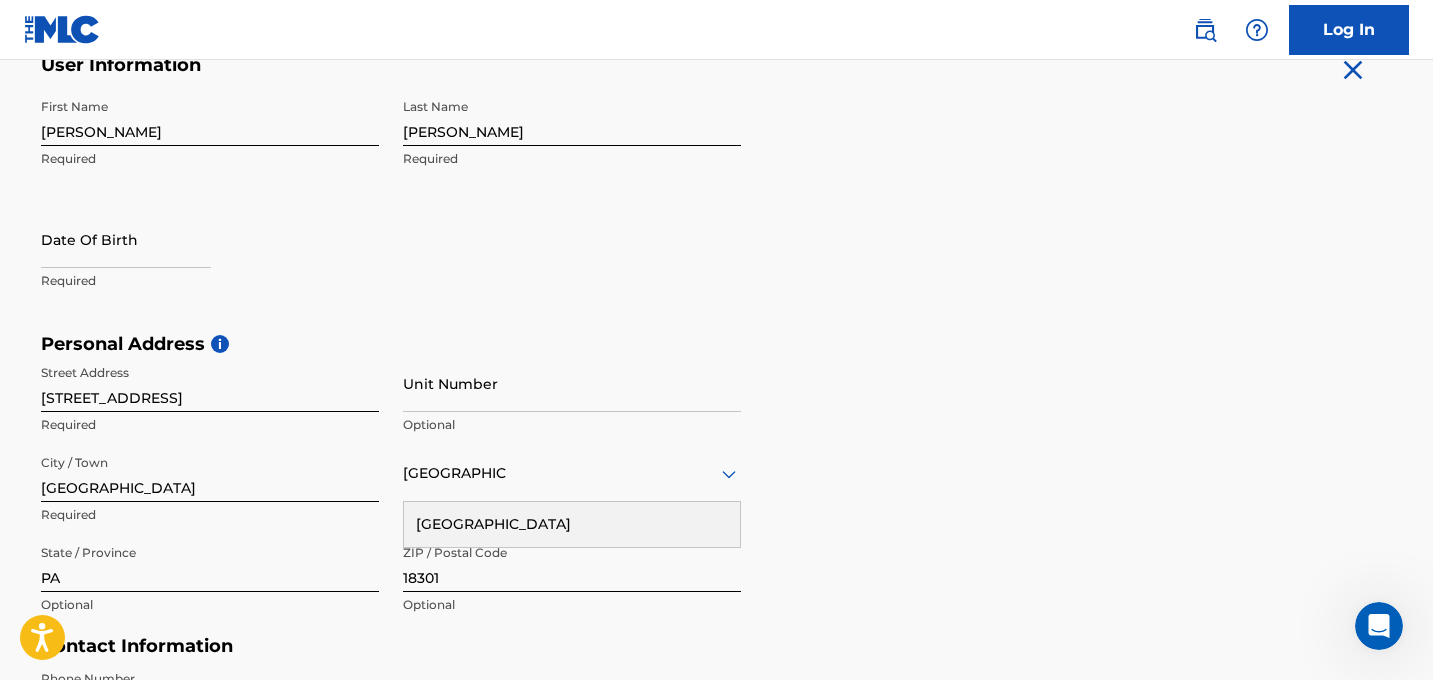 click on "First Name [PERSON_NAME] Required Last Name [PERSON_NAME] Required Date Of Birth Required" at bounding box center (391, 211) 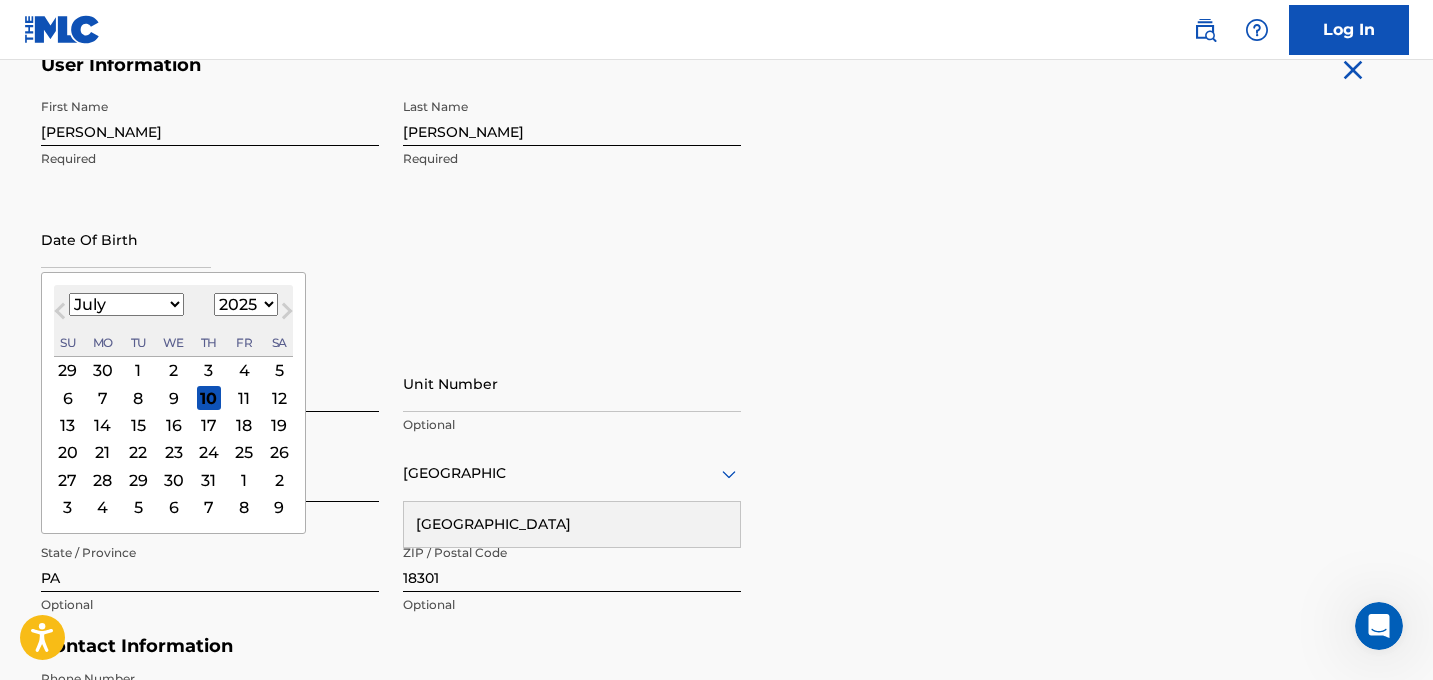 click at bounding box center [126, 239] 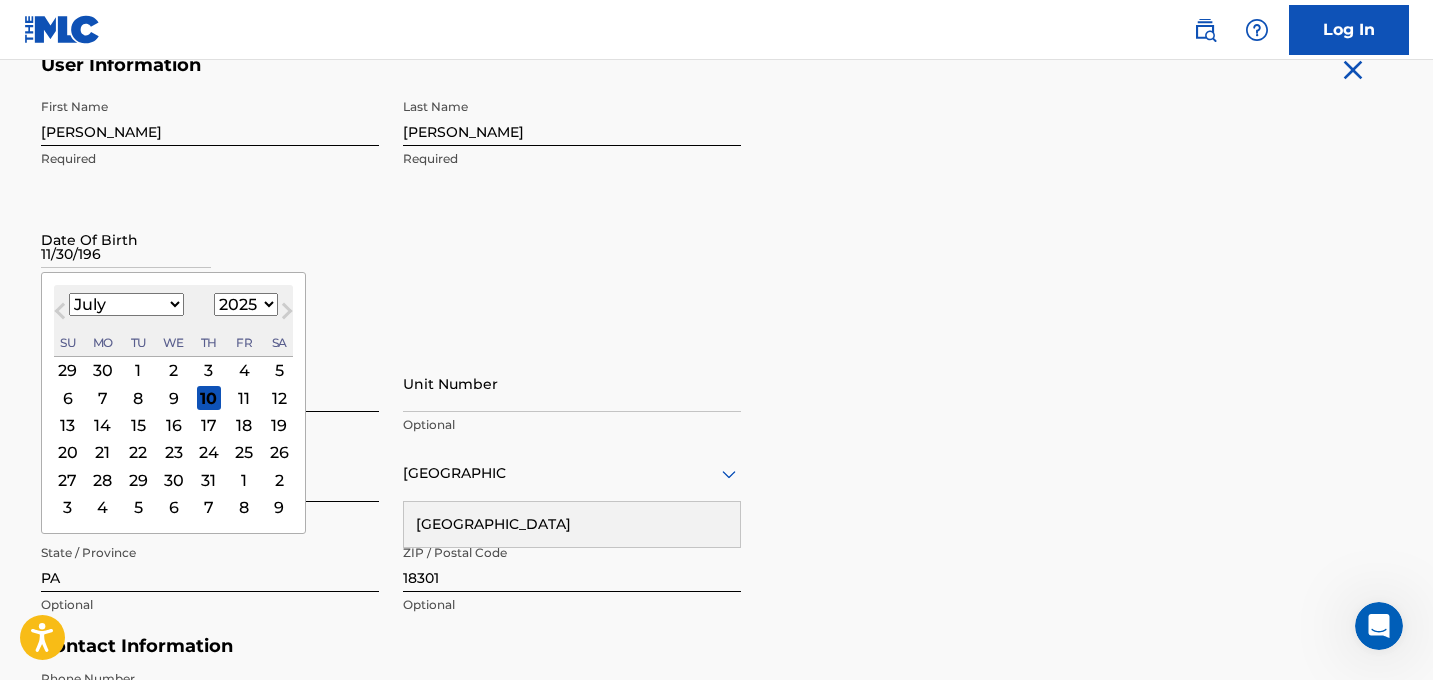 type on "[DATE]" 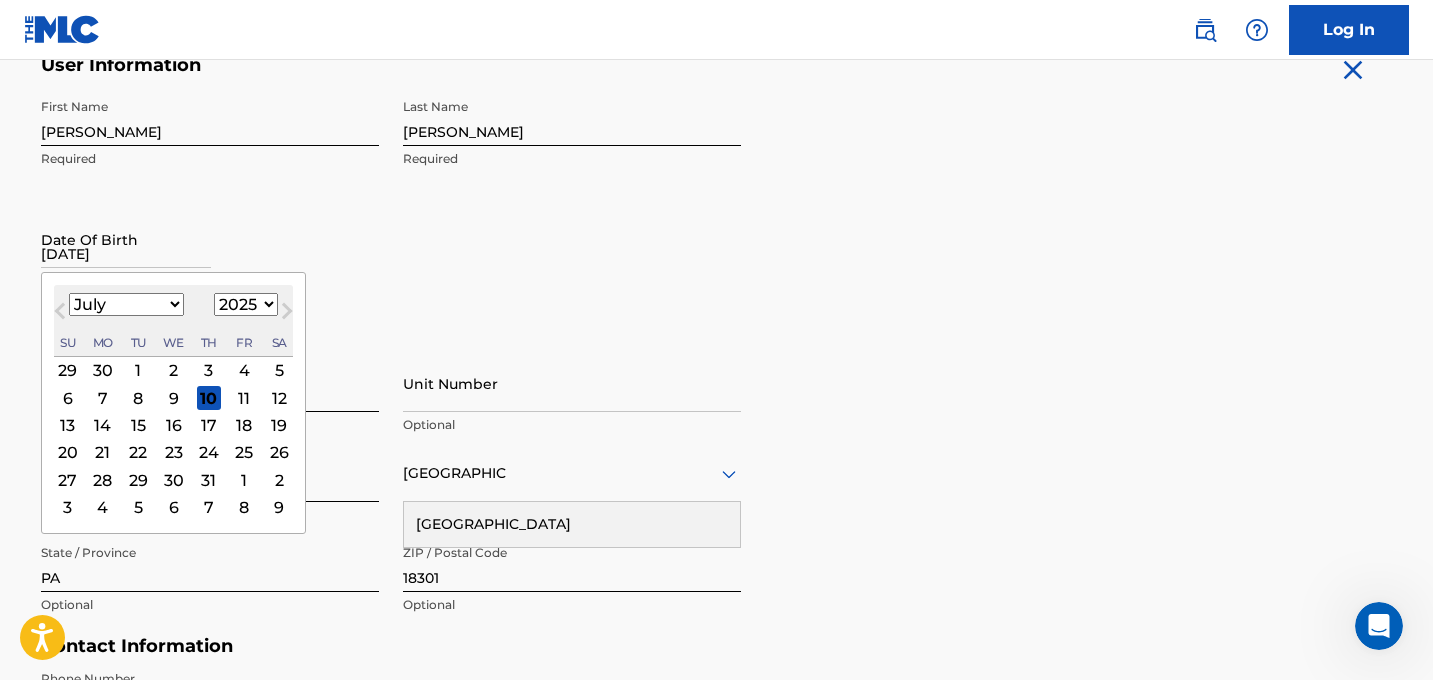 type 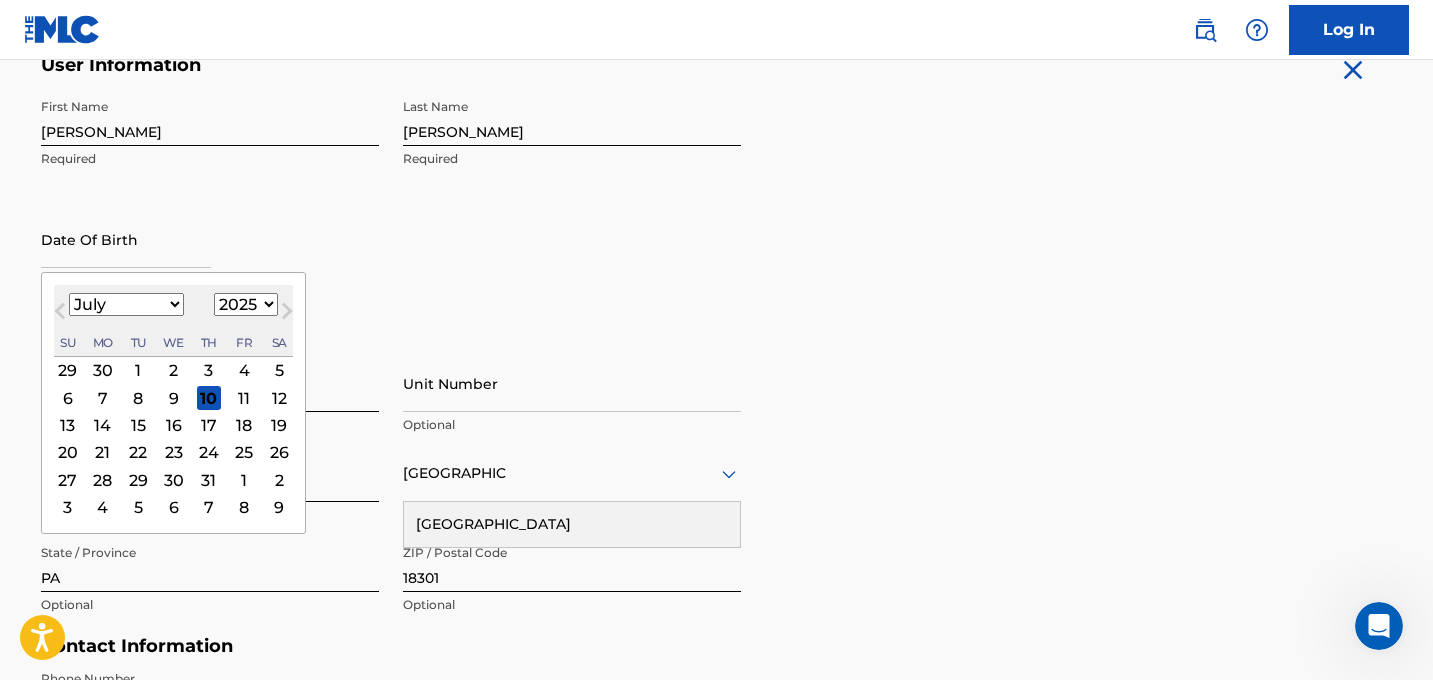 click on "Date Of Birth Previous Month Next Month July [DATE] February March April May June July August September October November [DATE] 1900 1901 1902 1903 1904 1905 1906 1907 1908 1909 1910 1911 1912 1913 1914 1915 1916 1917 1918 1919 1920 1921 1922 1923 1924 1925 1926 1927 1928 1929 1930 1931 1932 1933 1934 1935 1936 1937 1938 1939 1940 1941 1942 1943 1944 1945 1946 1947 1948 1949 1950 1951 1952 1953 1954 1955 1956 1957 1958 1959 1960 1961 1962 1963 1964 1965 1966 1967 1968 1969 1970 1971 1972 1973 1974 1975 1976 1977 1978 1979 1980 1981 1982 1983 1984 1985 1986 1987 1988 1989 1990 1991 1992 1993 1994 1995 1996 1997 1998 1999 2000 2001 2002 2003 2004 2005 2006 2007 2008 2009 2010 2011 2012 2013 2014 2015 2016 2017 2018 2019 2020 2021 2022 2023 2024 2025 2026 2027 2028 2029 2030 2031 2032 2033 2034 2035 2036 2037 2038 2039 2040 2041 2042 2043 2044 2045 2046 2047 2048 2049 2050 2051 2052 2053 2054 2055 2056 2057 2058 2059 2060 2061 2062 2063 2064 2065 2066 2067 2068 2069 2070 2071 2072 2073 2074 2075 Su" at bounding box center [210, 256] 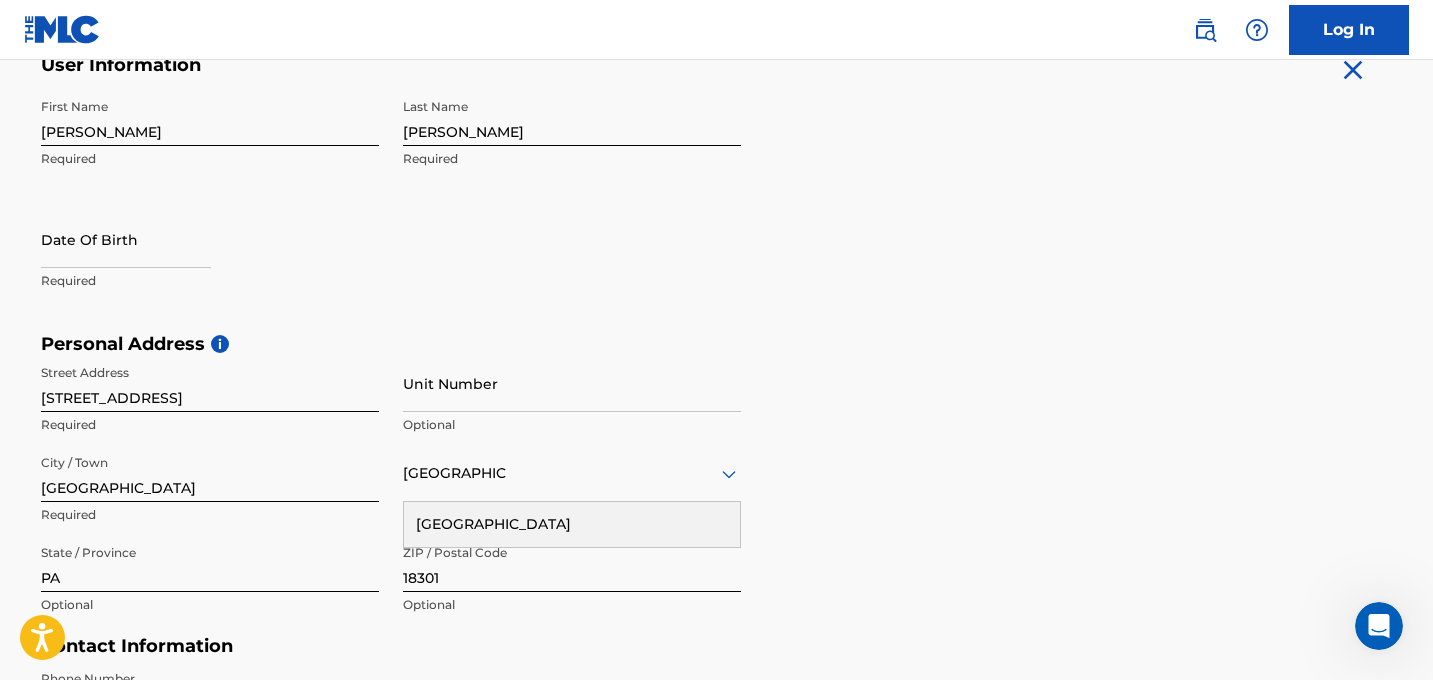 click at bounding box center [126, 241] 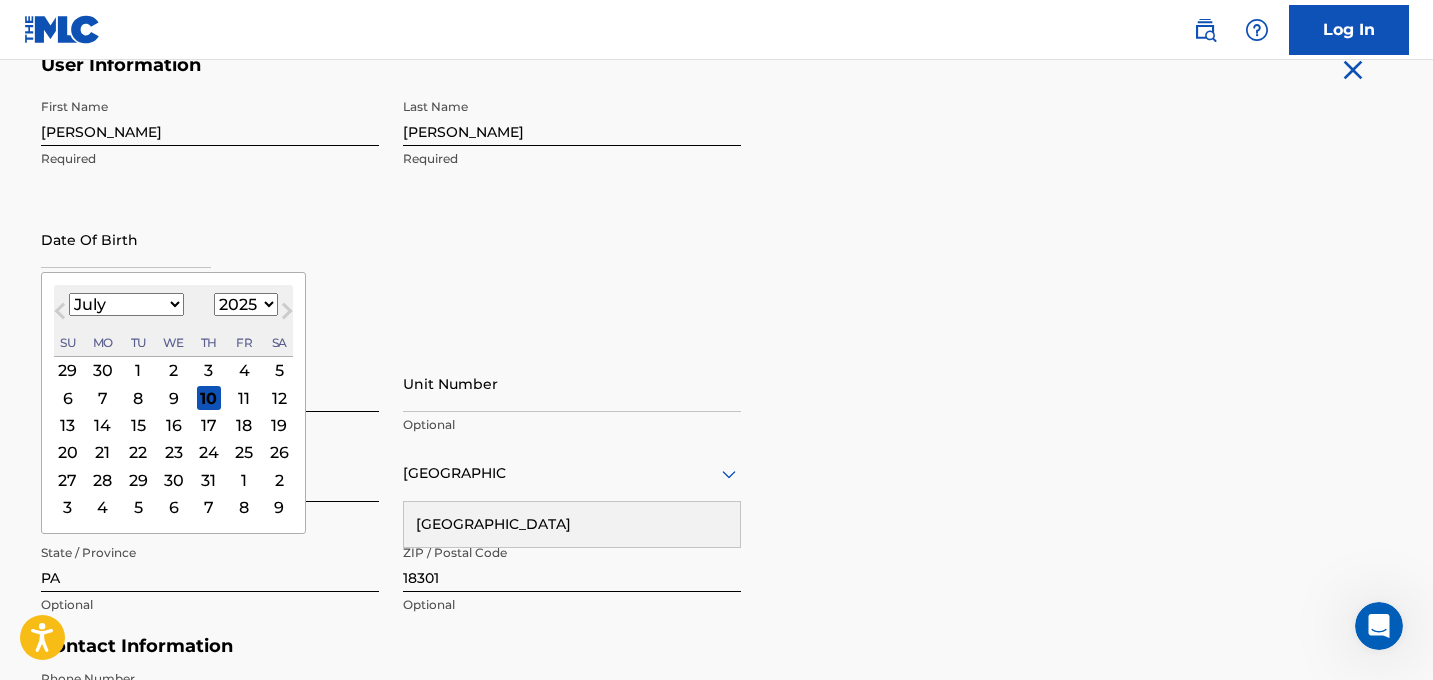 click at bounding box center (126, 239) 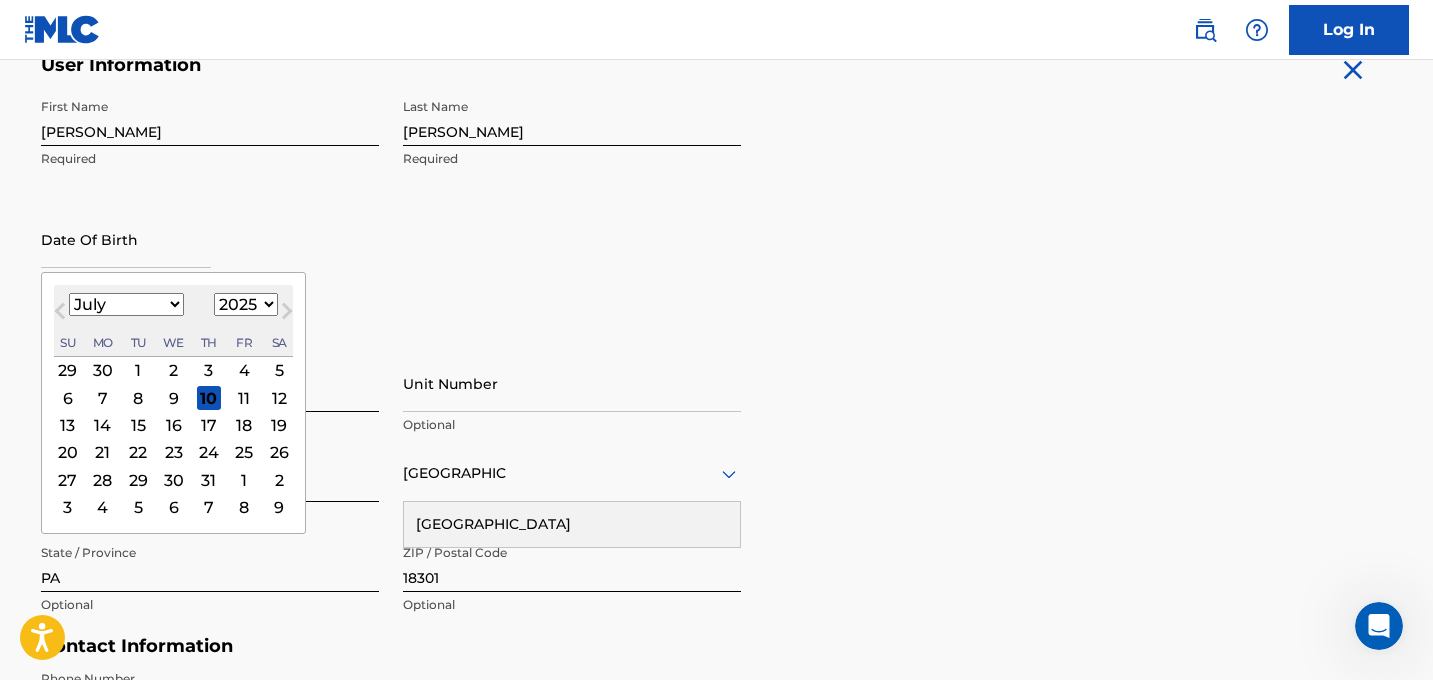 click on "January February March April May June July August September October November December" at bounding box center (126, 304) 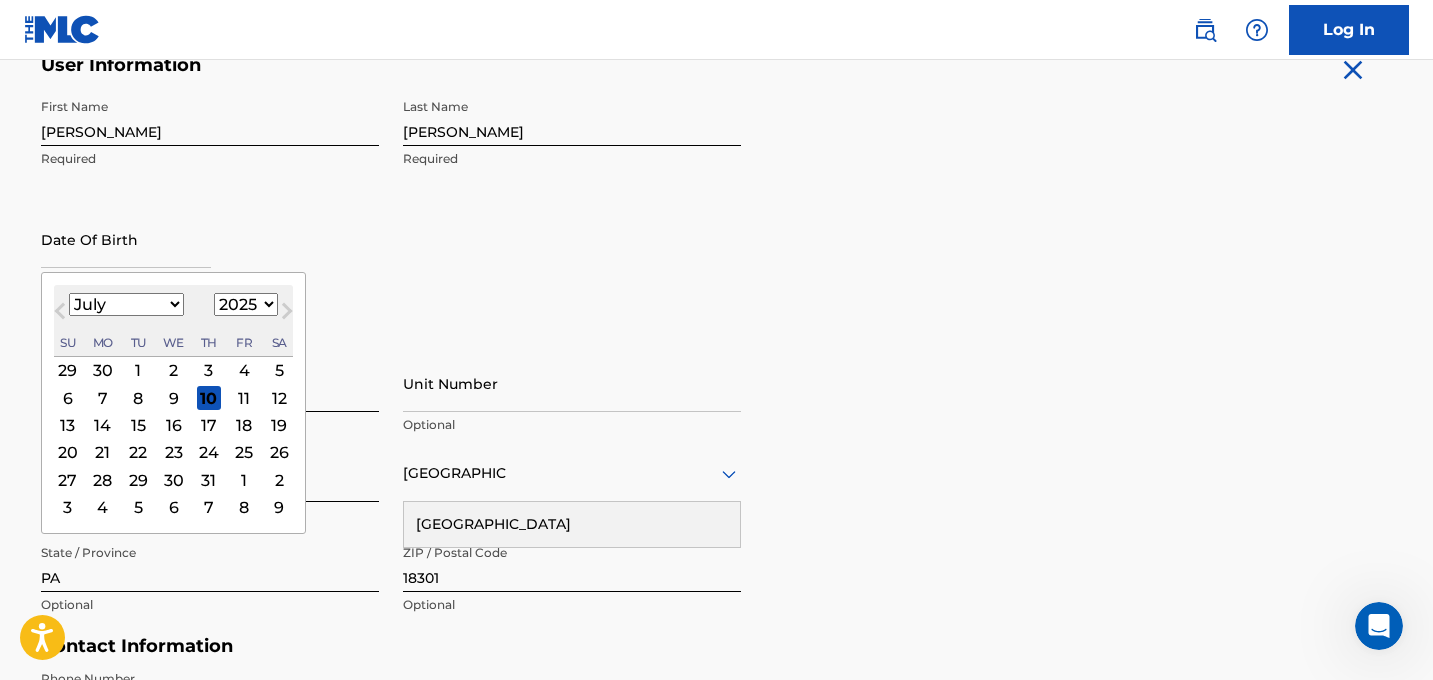 select on "10" 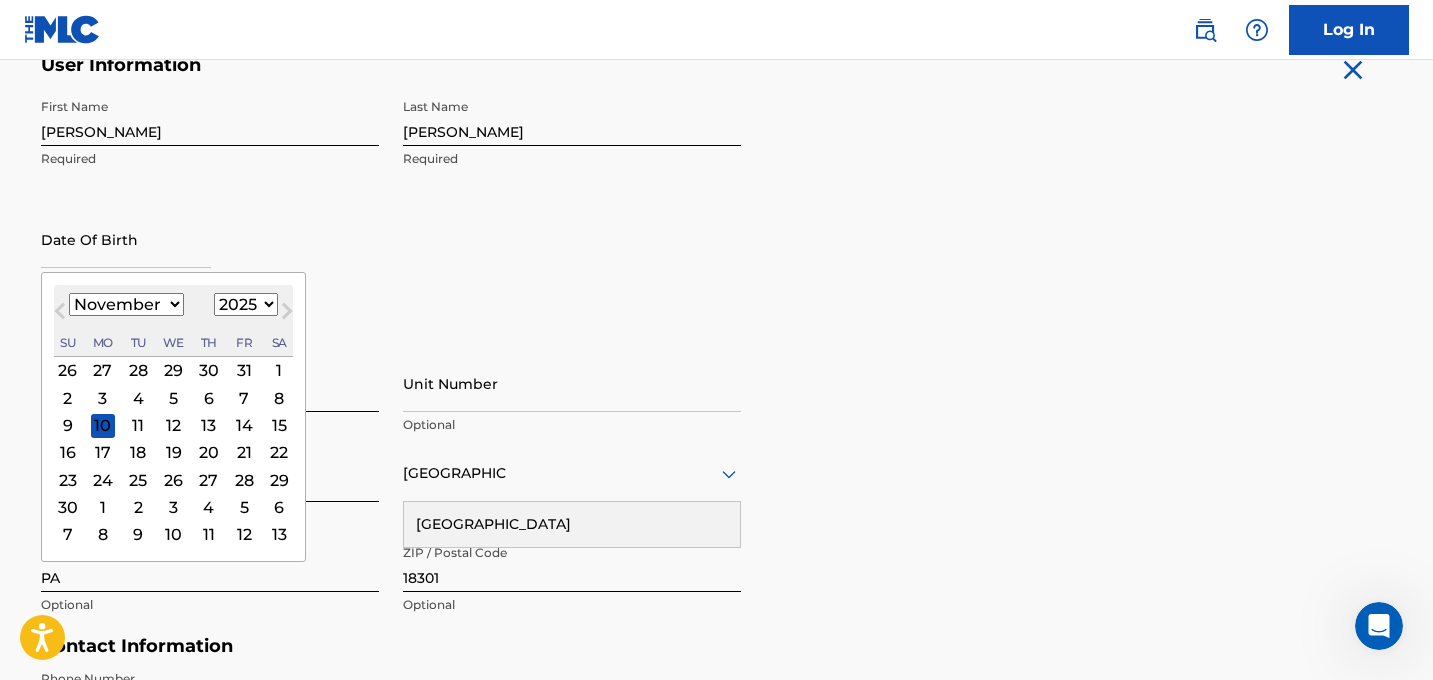 click on "1899 1900 1901 1902 1903 1904 1905 1906 1907 1908 1909 1910 1911 1912 1913 1914 1915 1916 1917 1918 1919 1920 1921 1922 1923 1924 1925 1926 1927 1928 1929 1930 1931 1932 1933 1934 1935 1936 1937 1938 1939 1940 1941 1942 1943 1944 1945 1946 1947 1948 1949 1950 1951 1952 1953 1954 1955 1956 1957 1958 1959 1960 1961 1962 1963 1964 1965 1966 1967 1968 1969 1970 1971 1972 1973 1974 1975 1976 1977 1978 1979 1980 1981 1982 1983 1984 1985 1986 1987 1988 1989 1990 1991 1992 1993 1994 1995 1996 1997 1998 1999 2000 2001 2002 2003 2004 2005 2006 2007 2008 2009 2010 2011 2012 2013 2014 2015 2016 2017 2018 2019 2020 2021 2022 2023 2024 2025 2026 2027 2028 2029 2030 2031 2032 2033 2034 2035 2036 2037 2038 2039 2040 2041 2042 2043 2044 2045 2046 2047 2048 2049 2050 2051 2052 2053 2054 2055 2056 2057 2058 2059 2060 2061 2062 2063 2064 2065 2066 2067 2068 2069 2070 2071 2072 2073 2074 2075 2076 2077 2078 2079 2080 2081 2082 2083 2084 2085 2086 2087 2088 2089 2090 2091 2092 2093 2094 2095 2096 2097 2098 2099 2100" at bounding box center (246, 304) 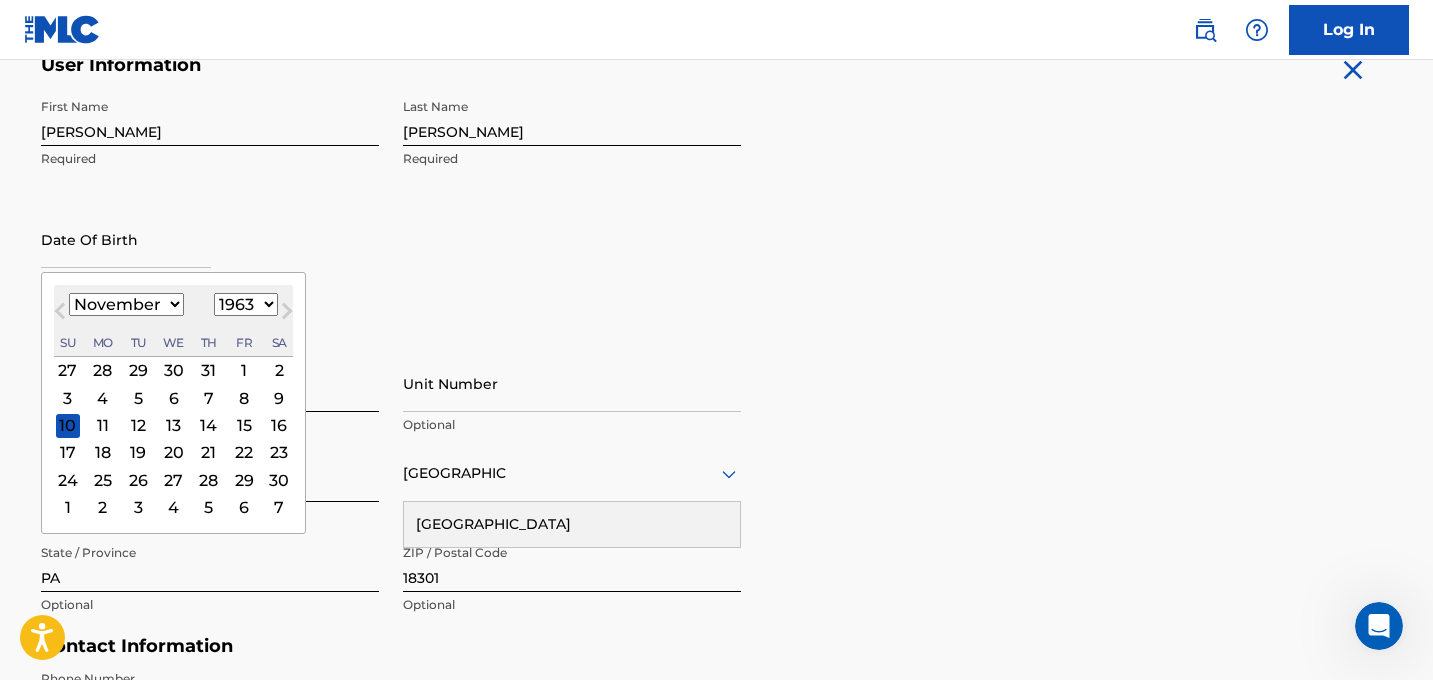 click on "Personal Address i Street Address [STREET_ADDRESS] Required Unit Number Optional City / [GEOGRAPHIC_DATA] Required [GEOGRAPHIC_DATA] [GEOGRAPHIC_DATA] Required State / Province [GEOGRAPHIC_DATA] Optional ZIP / Postal Code 18301 Optional" at bounding box center (717, 484) 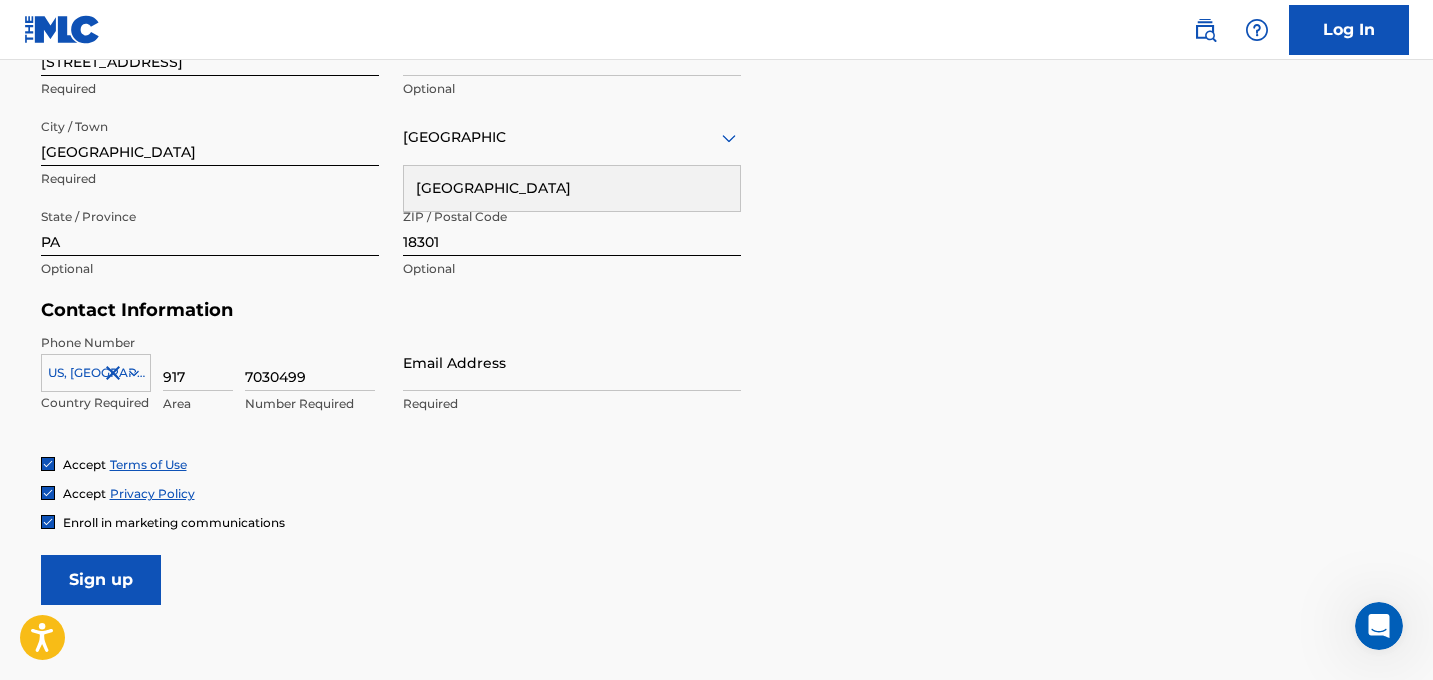scroll, scrollTop: 751, scrollLeft: 0, axis: vertical 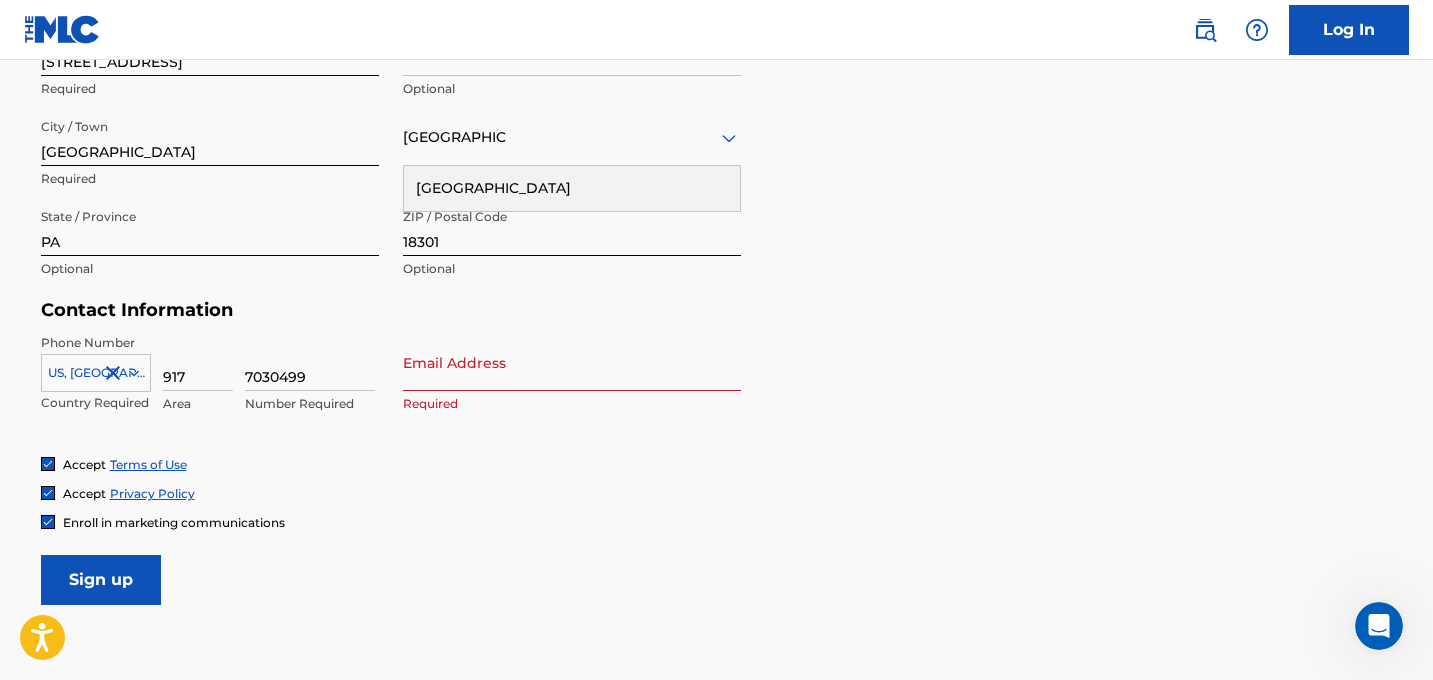 type 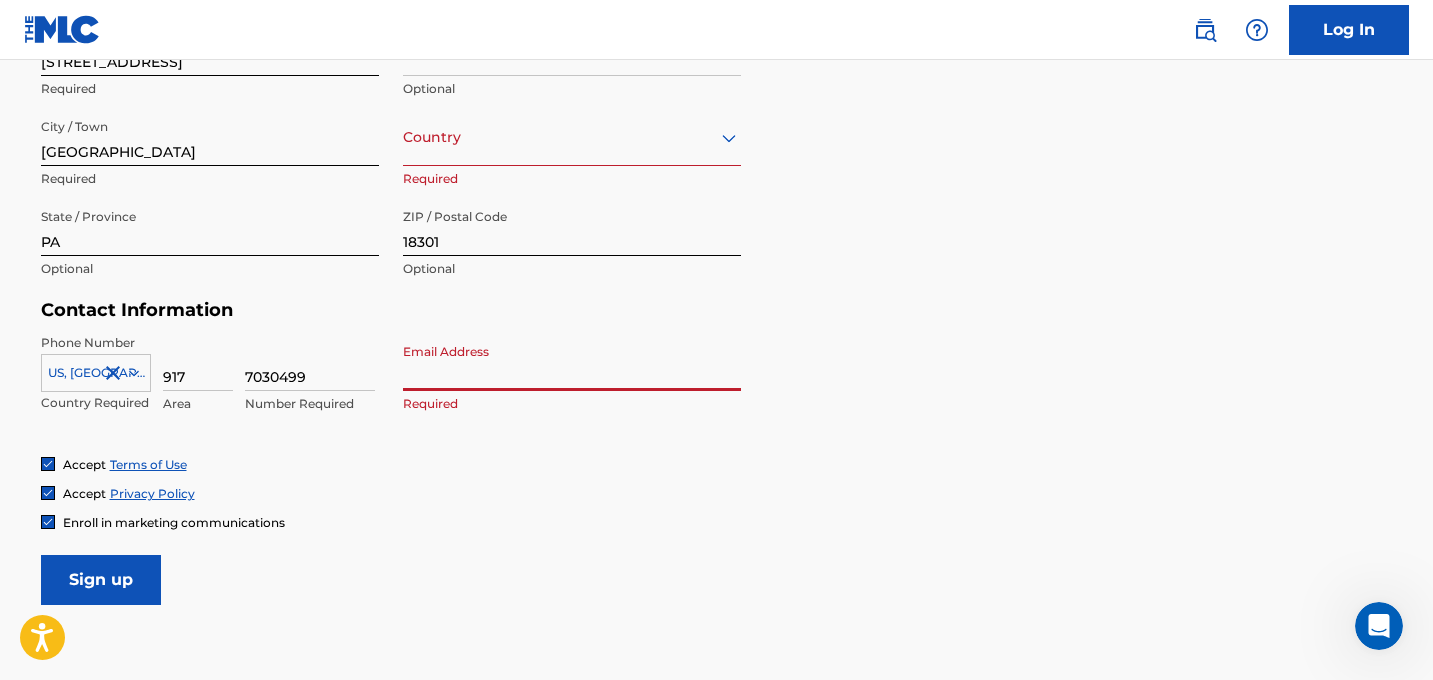 click on "Email Address" at bounding box center (572, 362) 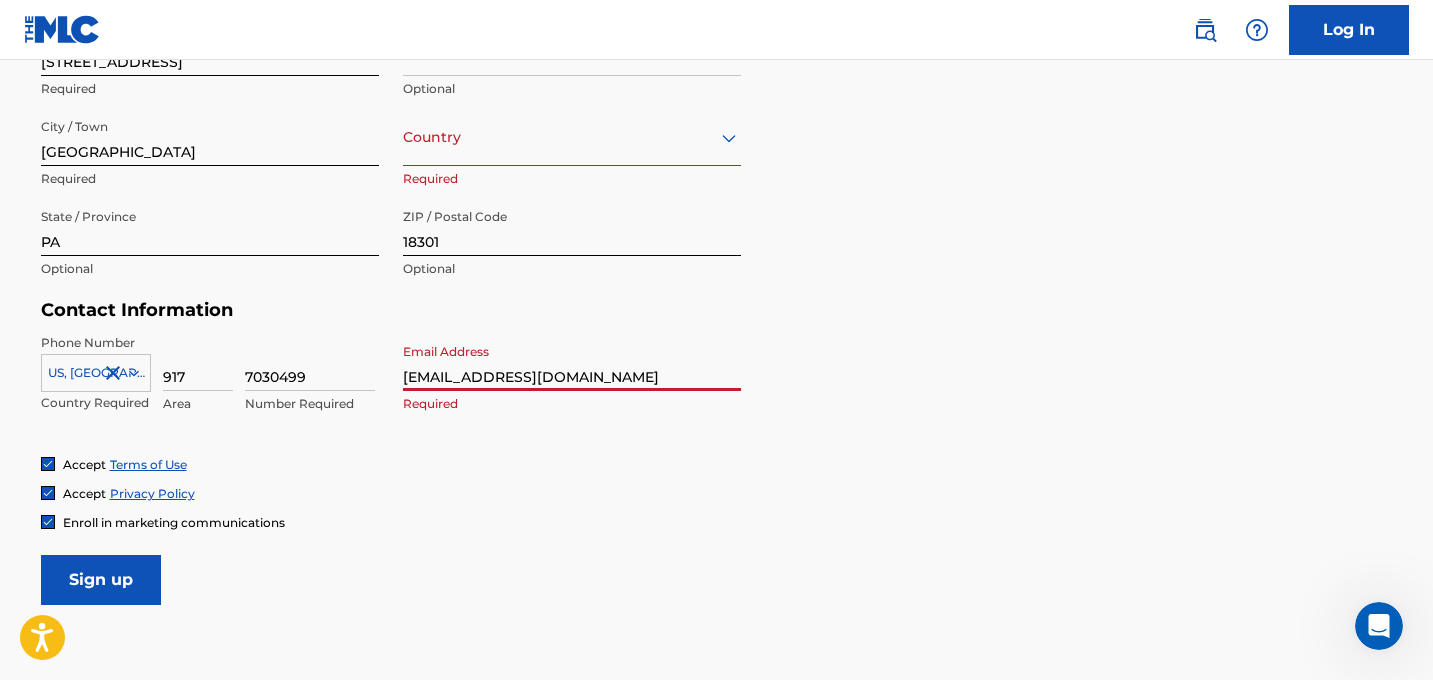 type on "[GEOGRAPHIC_DATA]" 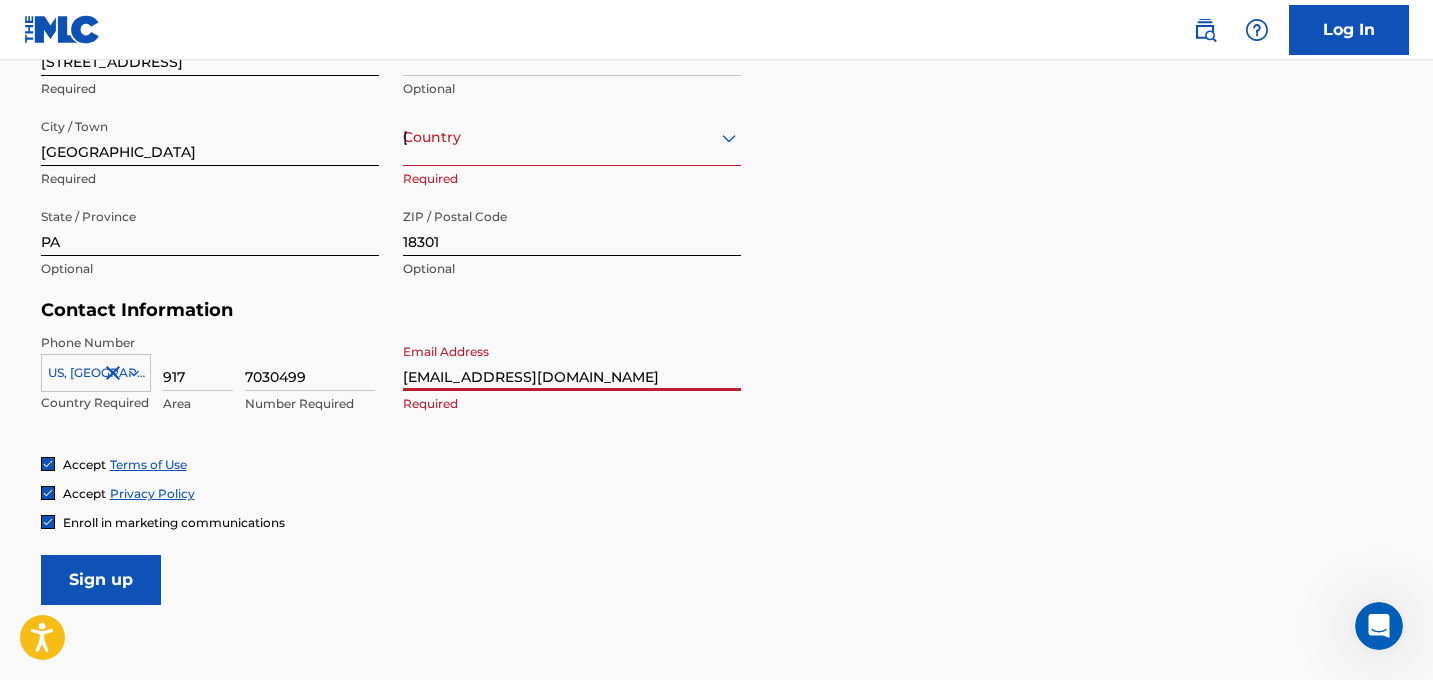 type on "1" 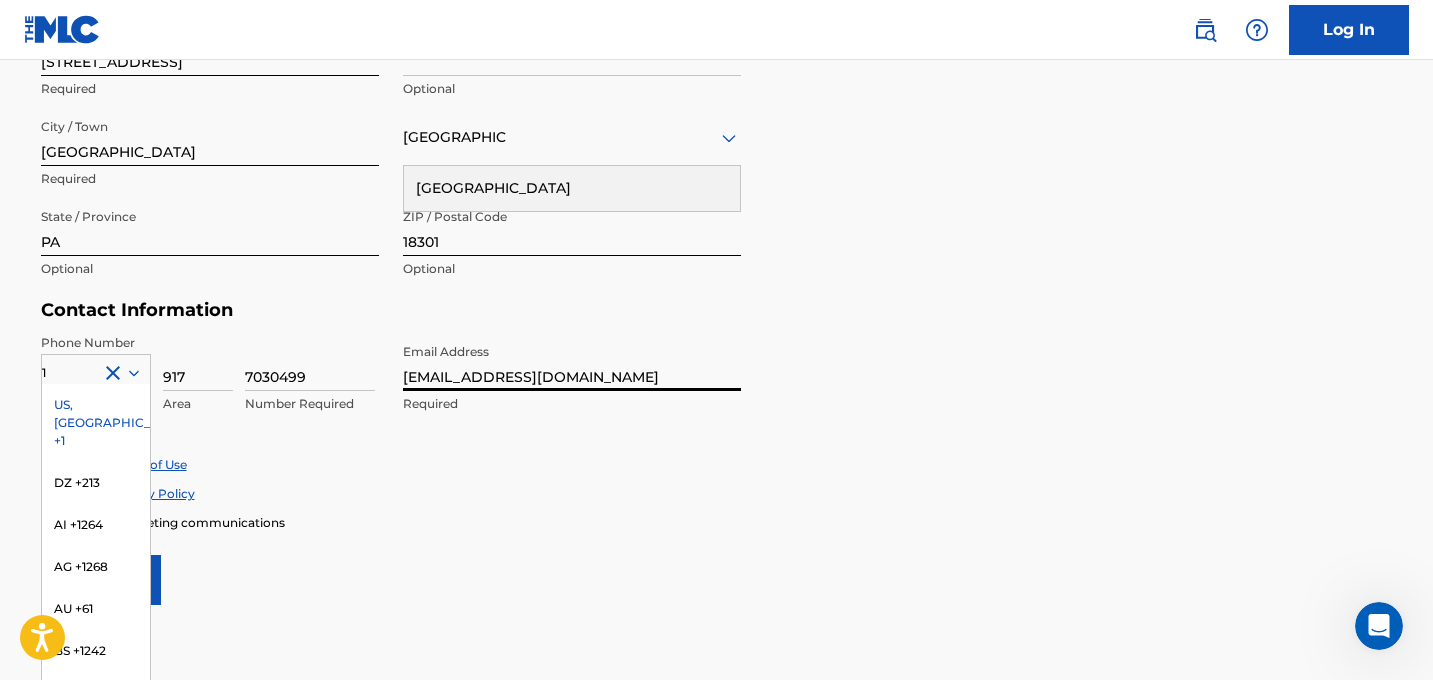 scroll, scrollTop: 755, scrollLeft: 0, axis: vertical 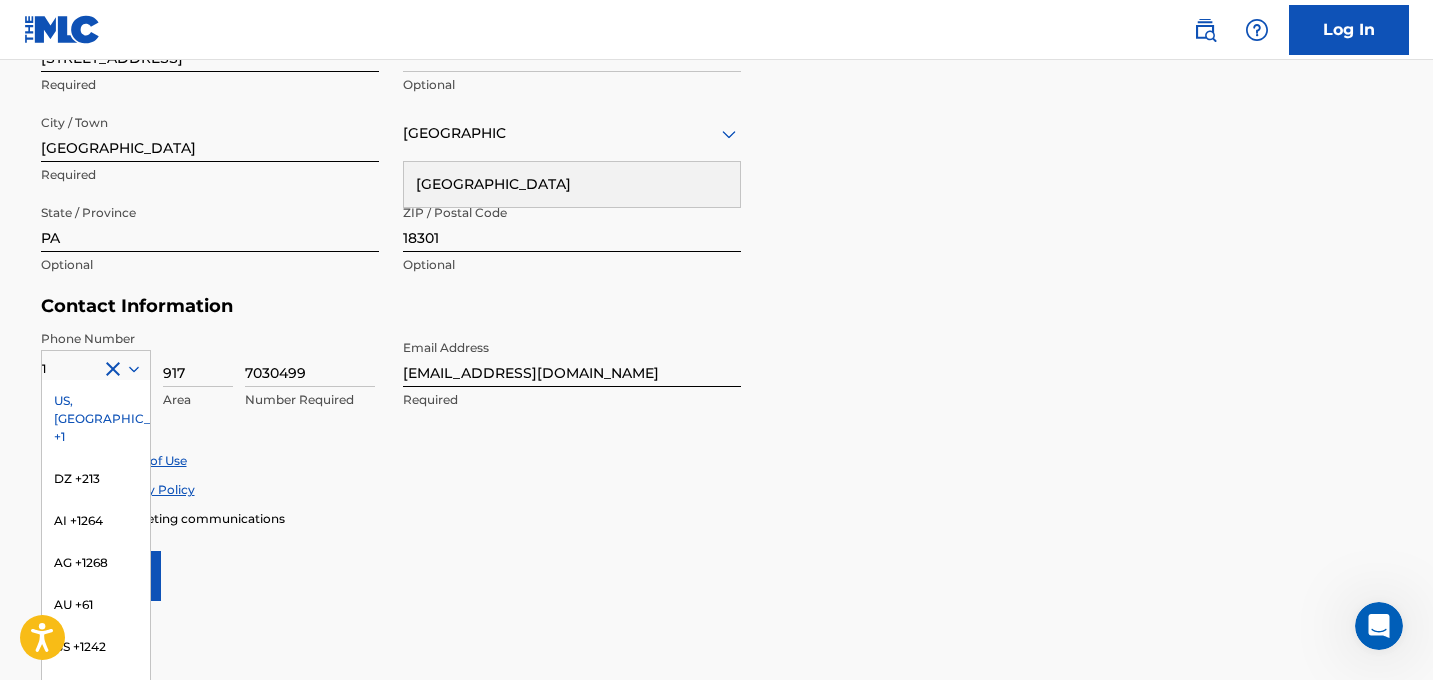 click on "User Information First Name [PERSON_NAME] Required Last Name [PERSON_NAME] Required Date Of Birth Required Personal Address i Street Address [STREET_ADDRESS] Required Unit Number Optional City / [GEOGRAPHIC_DATA] Required [GEOGRAPHIC_DATA] [GEOGRAPHIC_DATA] Required State / Province [GEOGRAPHIC_DATA] Optional ZIP / Postal Code 18301 Optional Contact Information Phone Number [GEOGRAPHIC_DATA] +1 DZ +213 AI +1264 AG +1268 AU +61 BS +1242 BB +1246 BZ +501 BM +1441 BO +591 KY +1345 DM +1767 DO +1809 ER +291 ET +251 [GEOGRAPHIC_DATA] +241 GD +1473 IN +91 JM +1876 JP +81 LV +371 LB +961 LR +231 LY +218 MG +261 FM +691 ME, [GEOGRAPHIC_DATA] +381 MS +[GEOGRAPHIC_DATA] +212 NL +31 PE +51 PT +351 KN +1869 LC +1758 VC +1784 SN +221 SK +421 CH +41 TT +1868 [GEOGRAPHIC_DATA] +216 TC +1649 AE +971 VG +1284 WF +681 Country Required 917 Area 7030499 Number Required Email Address [EMAIL_ADDRESS][DOMAIN_NAME] Required Accept Terms of Use Accept Privacy Policy Enroll in marketing communications Sign up" at bounding box center [717, 157] 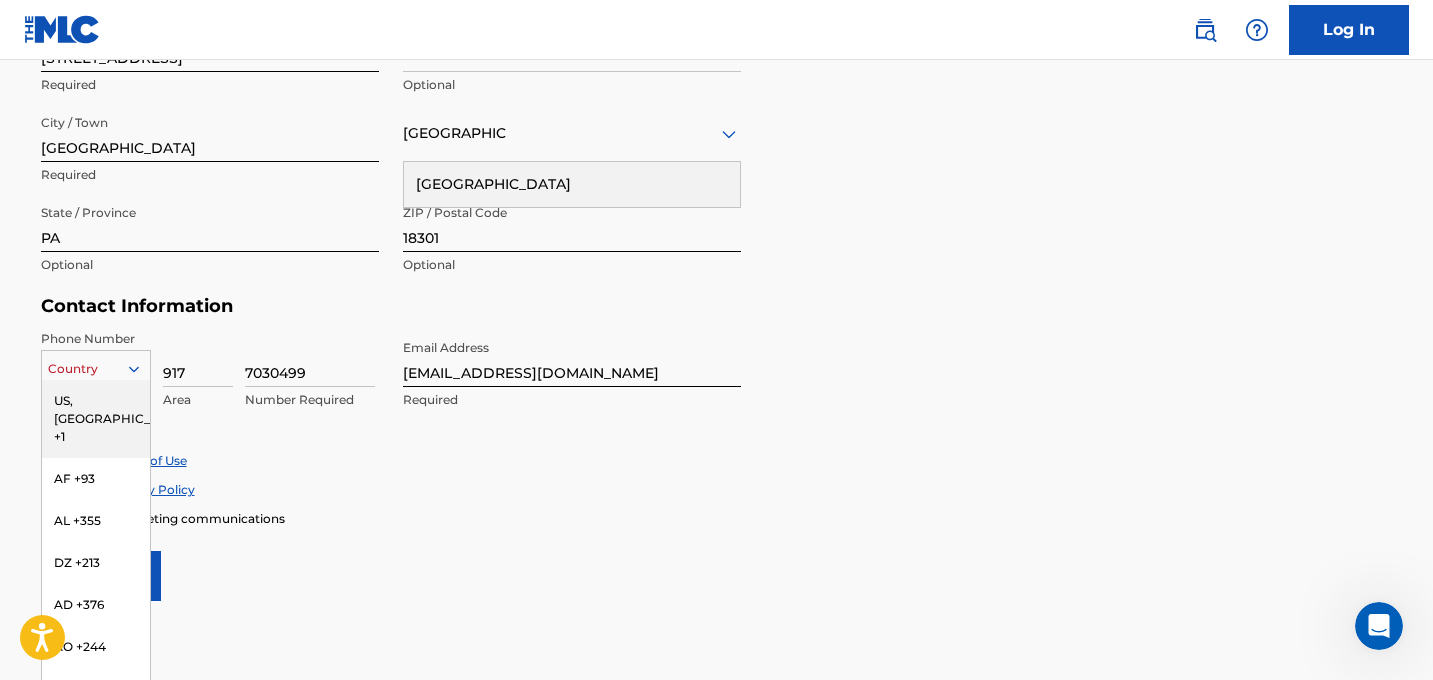 click 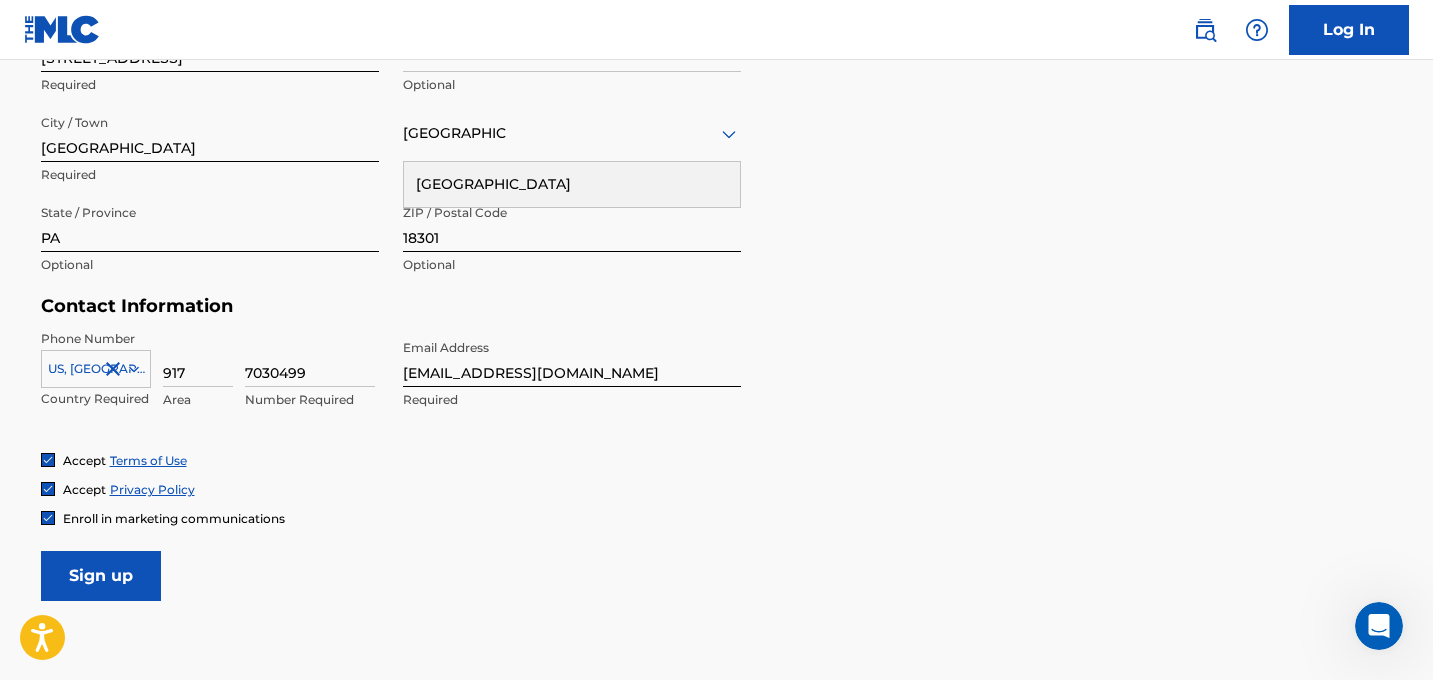 click on "Accept Privacy Policy" at bounding box center (717, 489) 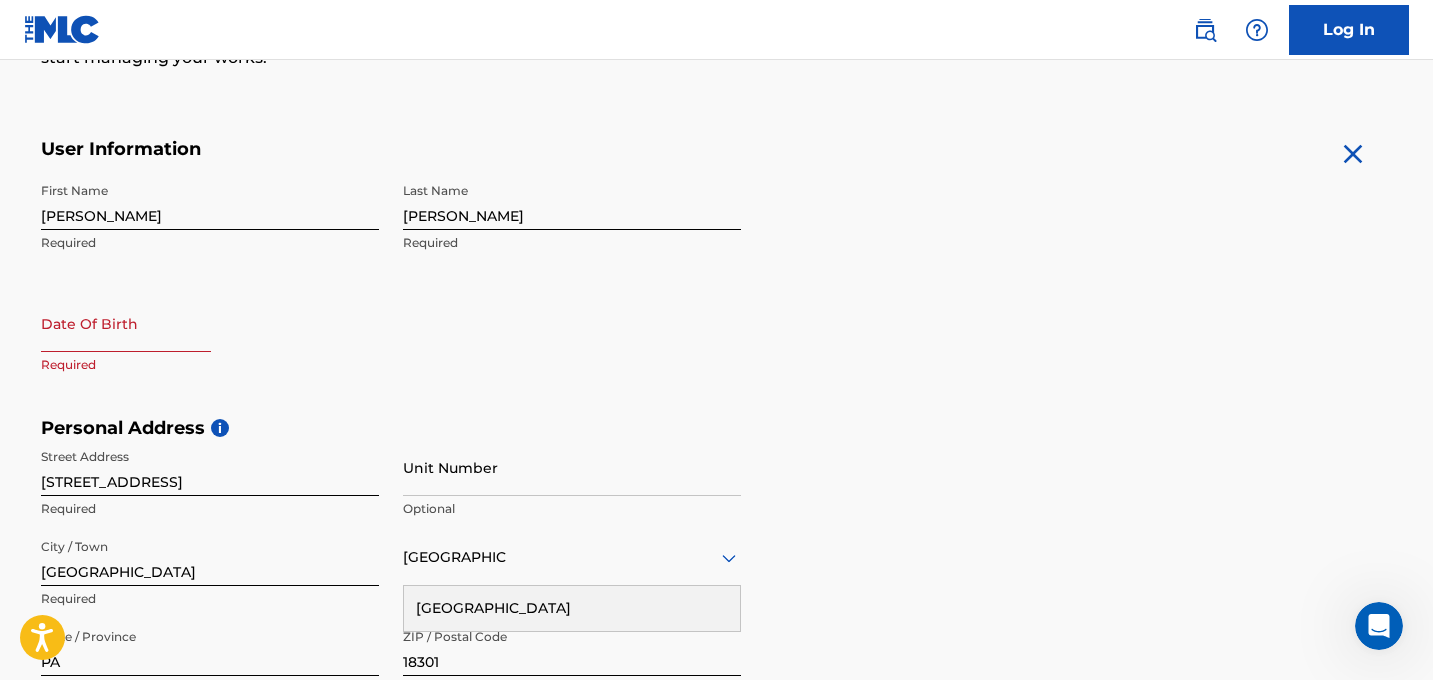 scroll, scrollTop: 234, scrollLeft: 0, axis: vertical 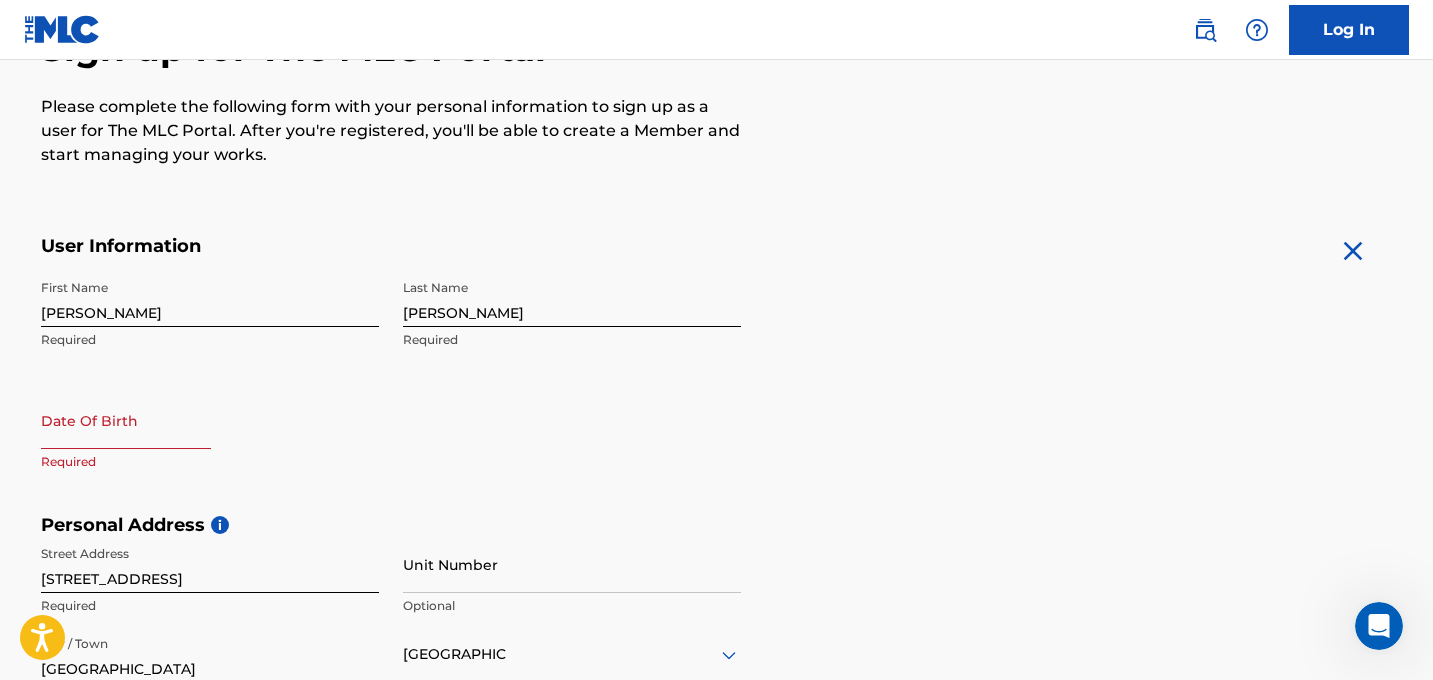 type 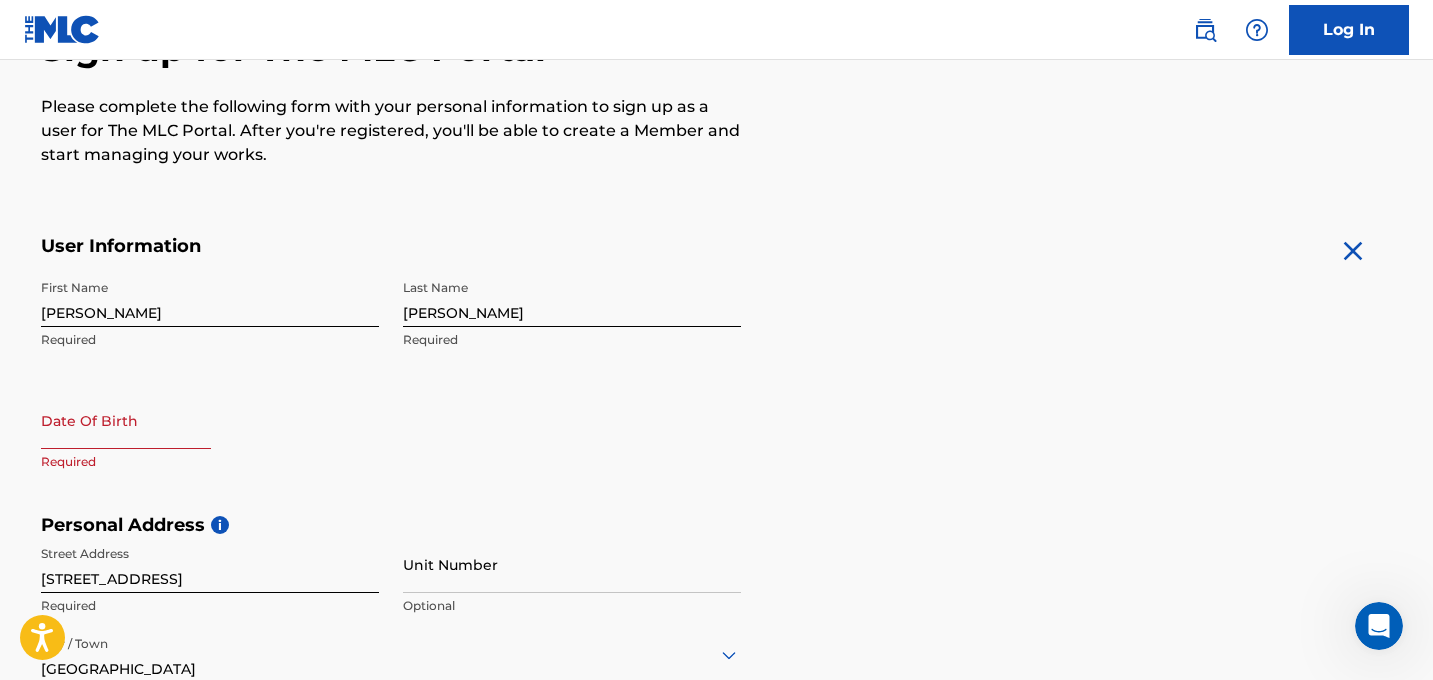 click at bounding box center (126, 420) 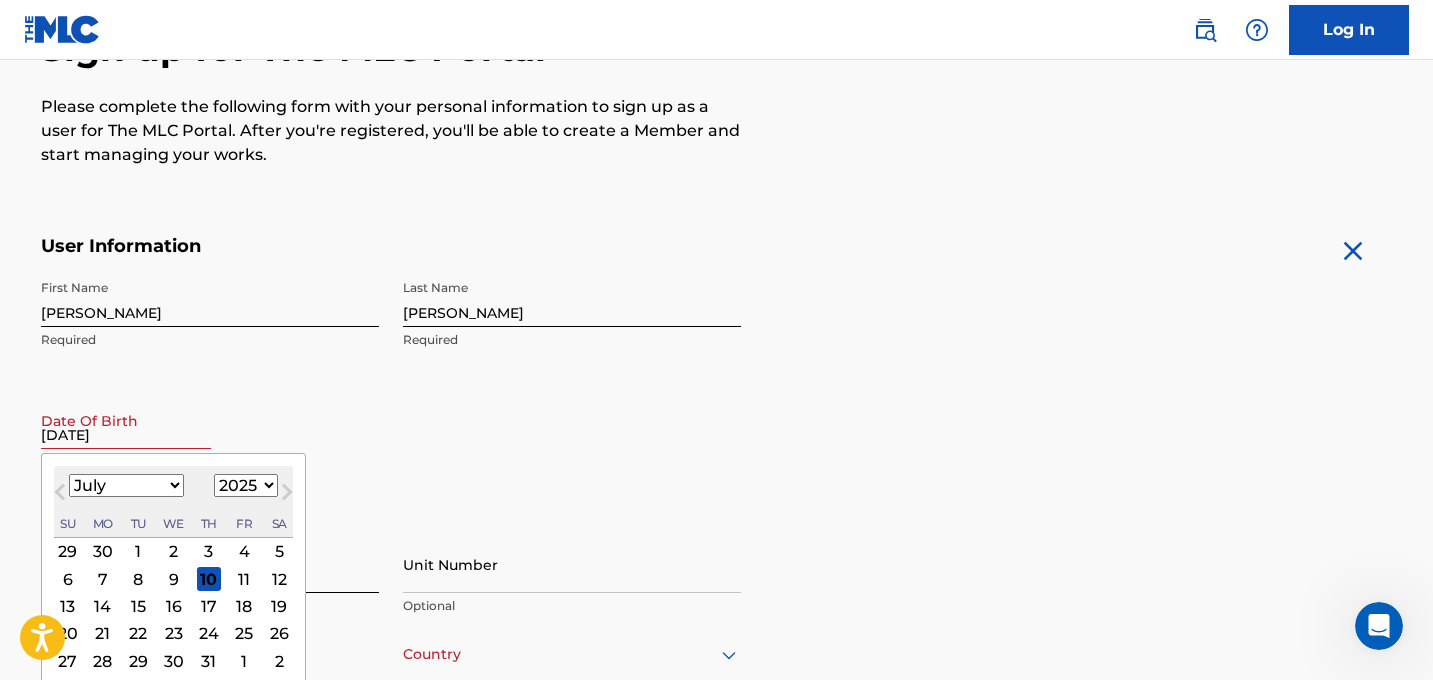 type on "[DATE]" 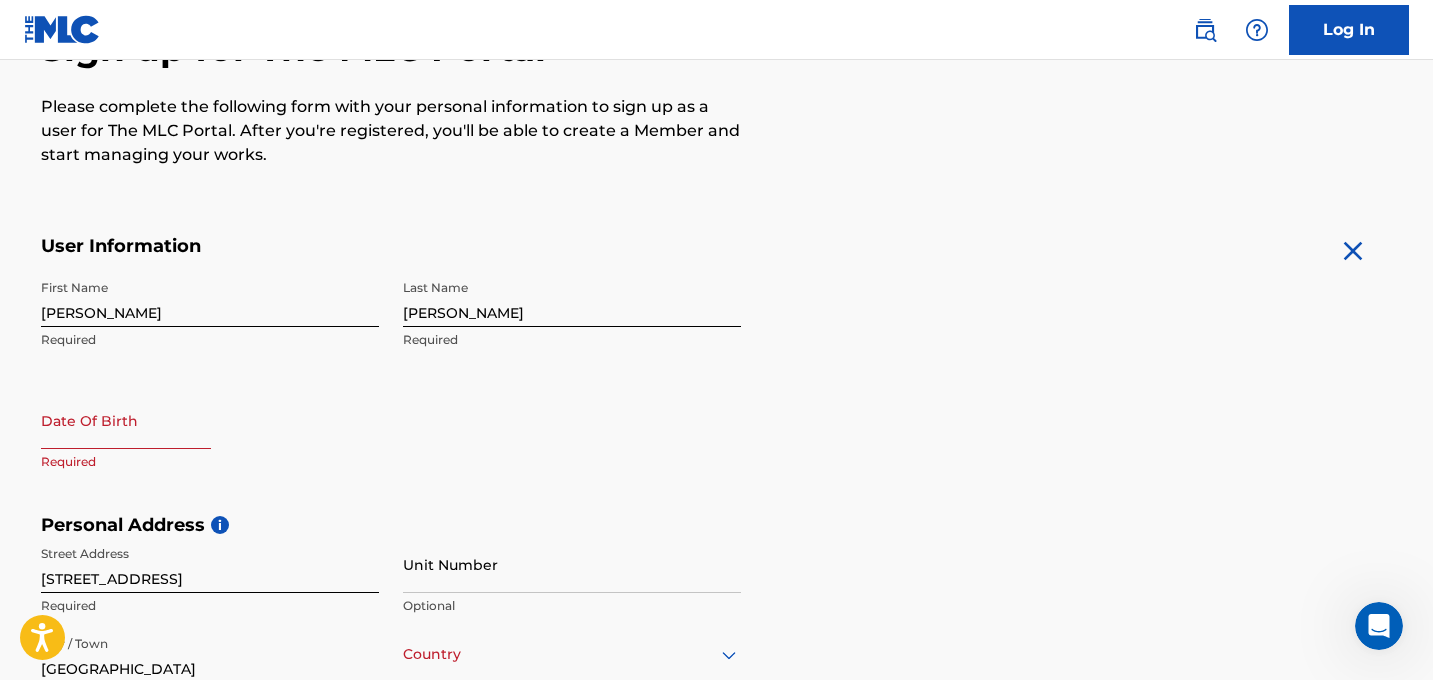 click at bounding box center [126, 422] 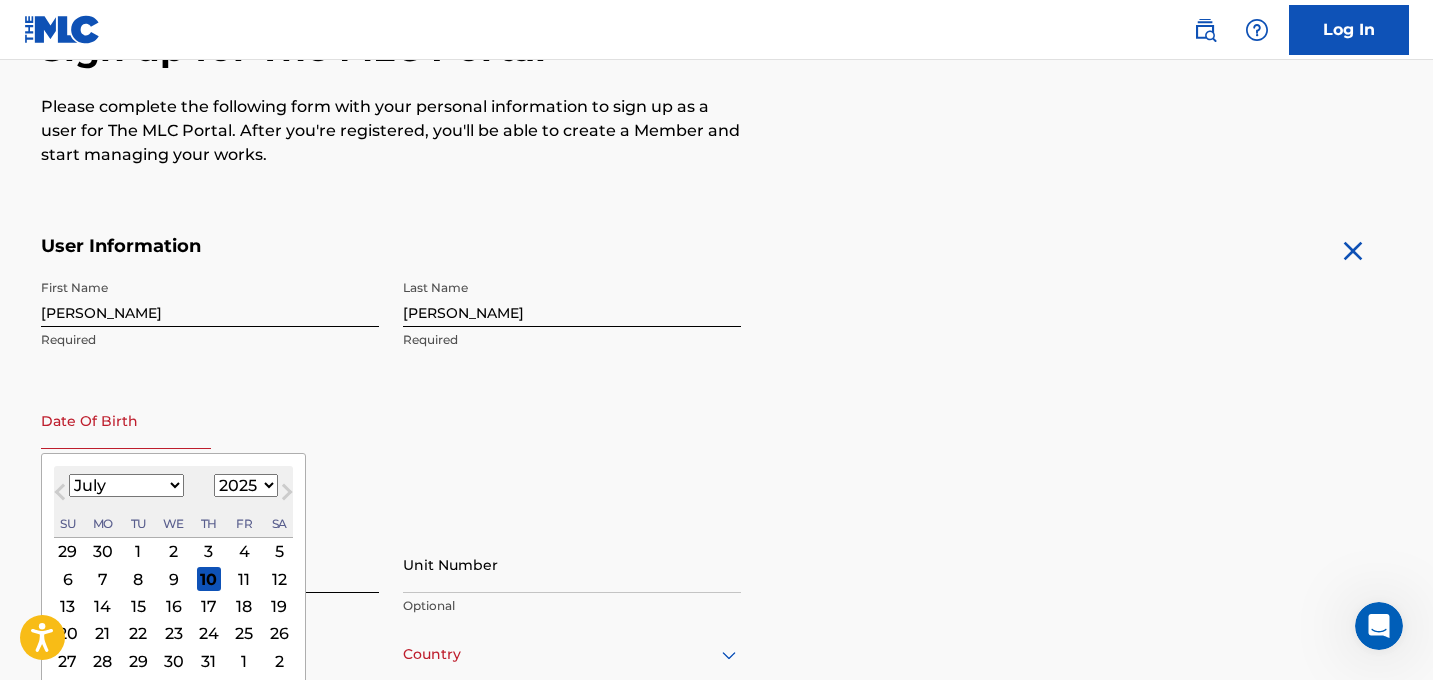 click on "January February March April May June July August September October November December" at bounding box center [126, 485] 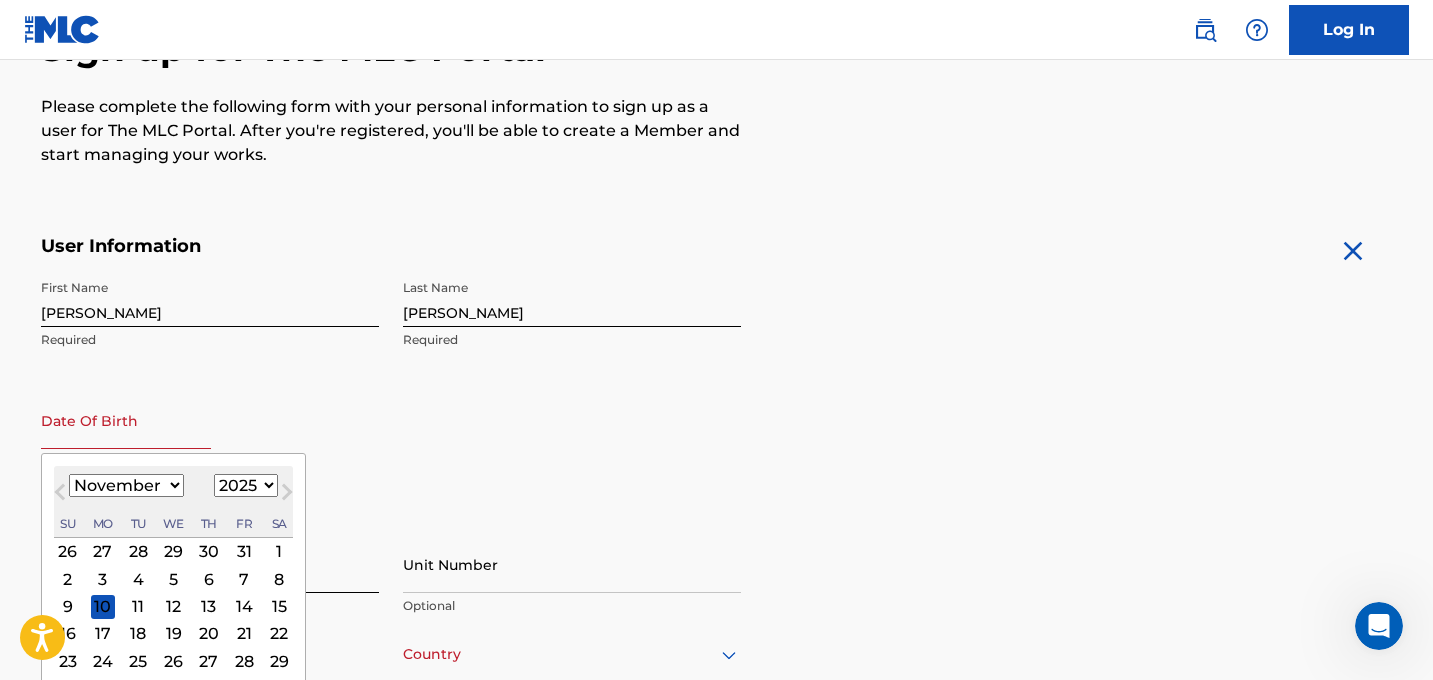 click on "1899 1900 1901 1902 1903 1904 1905 1906 1907 1908 1909 1910 1911 1912 1913 1914 1915 1916 1917 1918 1919 1920 1921 1922 1923 1924 1925 1926 1927 1928 1929 1930 1931 1932 1933 1934 1935 1936 1937 1938 1939 1940 1941 1942 1943 1944 1945 1946 1947 1948 1949 1950 1951 1952 1953 1954 1955 1956 1957 1958 1959 1960 1961 1962 1963 1964 1965 1966 1967 1968 1969 1970 1971 1972 1973 1974 1975 1976 1977 1978 1979 1980 1981 1982 1983 1984 1985 1986 1987 1988 1989 1990 1991 1992 1993 1994 1995 1996 1997 1998 1999 2000 2001 2002 2003 2004 2005 2006 2007 2008 2009 2010 2011 2012 2013 2014 2015 2016 2017 2018 2019 2020 2021 2022 2023 2024 2025 2026 2027 2028 2029 2030 2031 2032 2033 2034 2035 2036 2037 2038 2039 2040 2041 2042 2043 2044 2045 2046 2047 2048 2049 2050 2051 2052 2053 2054 2055 2056 2057 2058 2059 2060 2061 2062 2063 2064 2065 2066 2067 2068 2069 2070 2071 2072 2073 2074 2075 2076 2077 2078 2079 2080 2081 2082 2083 2084 2085 2086 2087 2088 2089 2090 2091 2092 2093 2094 2095 2096 2097 2098 2099 2100" at bounding box center [246, 485] 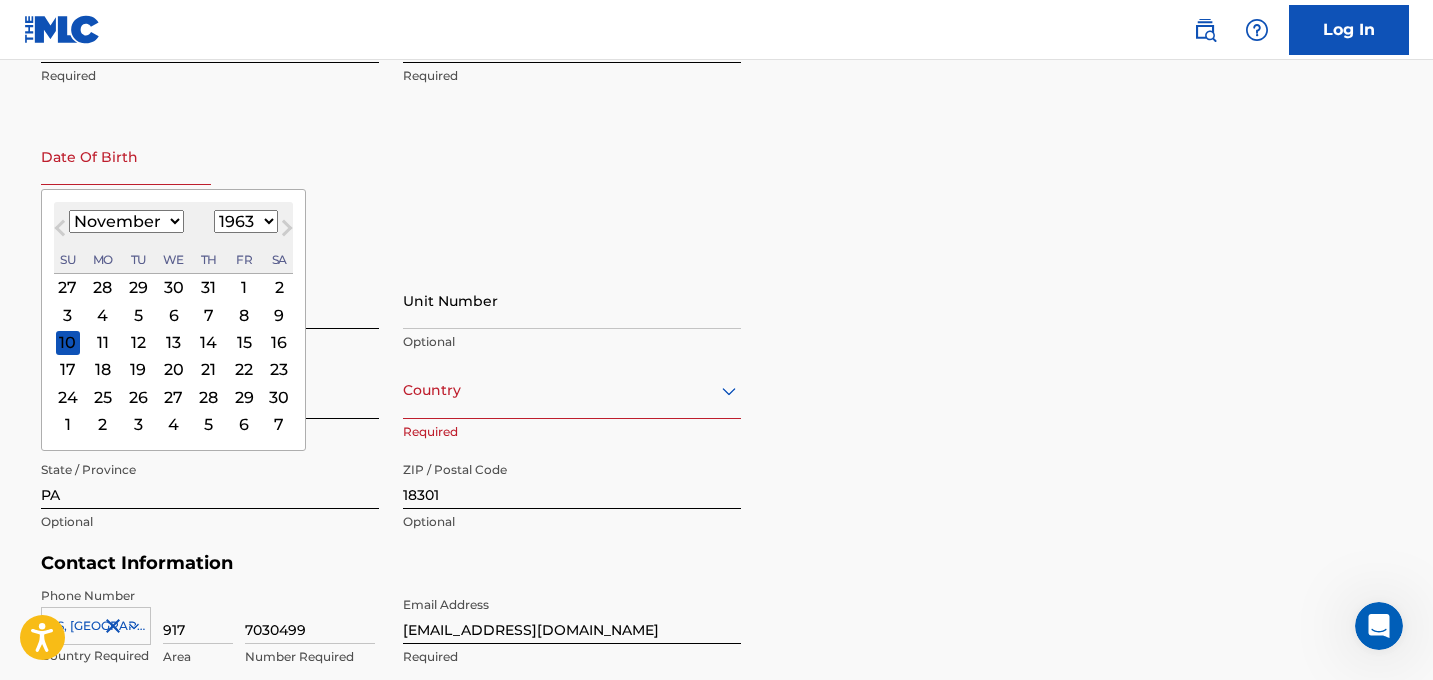 scroll, scrollTop: 533, scrollLeft: 0, axis: vertical 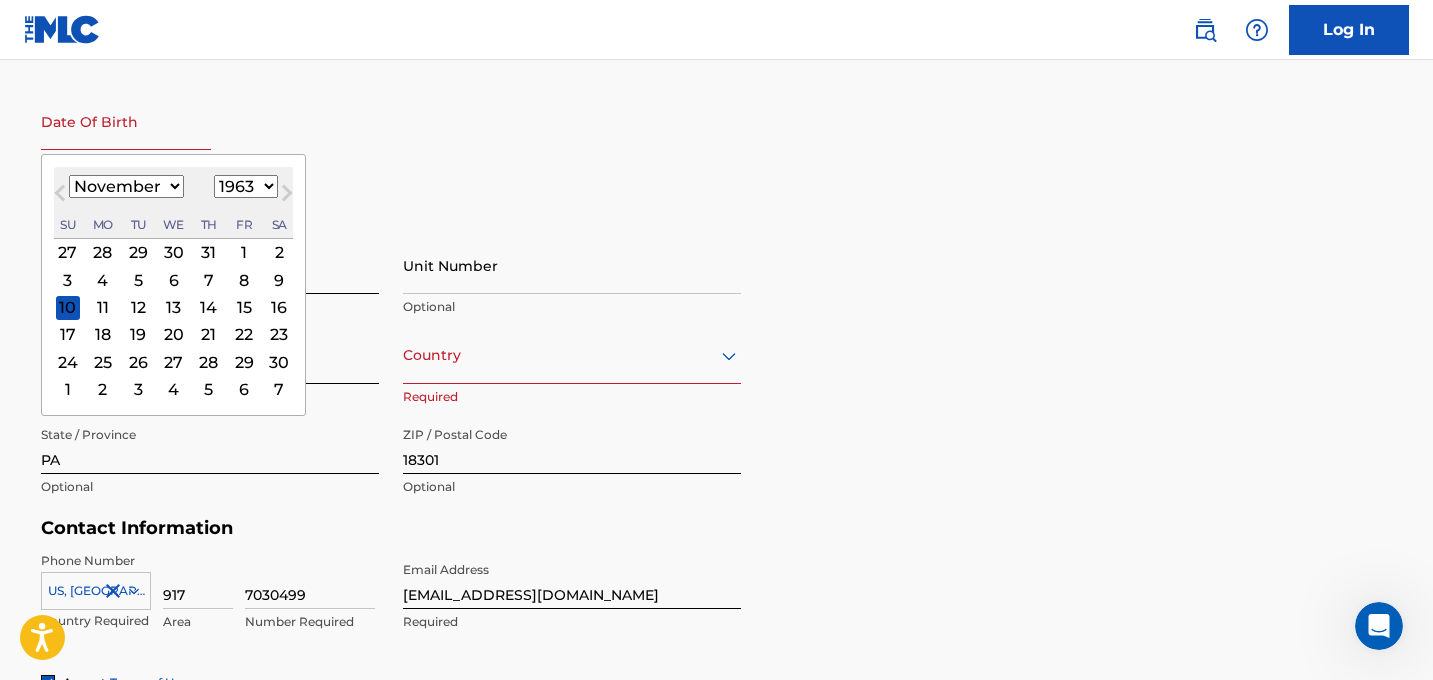 click on "January February March April May June July August September October November [DATE] 1900 1901 1902 1903 1904 1905 1906 1907 1908 1909 1910 1911 1912 1913 1914 1915 1916 1917 1918 1919 1920 1921 1922 1923 1924 1925 1926 1927 1928 1929 1930 1931 1932 1933 1934 1935 1936 1937 1938 1939 1940 1941 1942 1943 1944 1945 1946 1947 1948 1949 1950 1951 1952 1953 1954 1955 1956 1957 1958 1959 1960 1961 1962 1963 1964 1965 1966 1967 1968 1969 1970 1971 1972 1973 1974 1975 1976 1977 1978 1979 1980 1981 1982 1983 1984 1985 1986 1987 1988 1989 1990 1991 1992 1993 1994 1995 1996 1997 1998 1999 2000 2001 2002 2003 2004 2005 2006 2007 2008 2009 2010 2011 2012 2013 2014 2015 2016 2017 2018 2019 2020 2021 2022 2023 2024 2025 2026 2027 2028 2029 2030 2031 2032 2033 2034 2035 2036 2037 2038 2039 2040 2041 2042 2043 2044 2045 2046 2047 2048 2049 2050 2051 2052 2053 2054 2055 2056 2057 2058 2059 2060 2061 2062 2063 2064 2065 2066 2067 2068 2069 2070 2071 2072 2073 2074 2075 2076 2077 2078 2079 2080 2081 2082 2083 2084 2085" at bounding box center [173, 187] 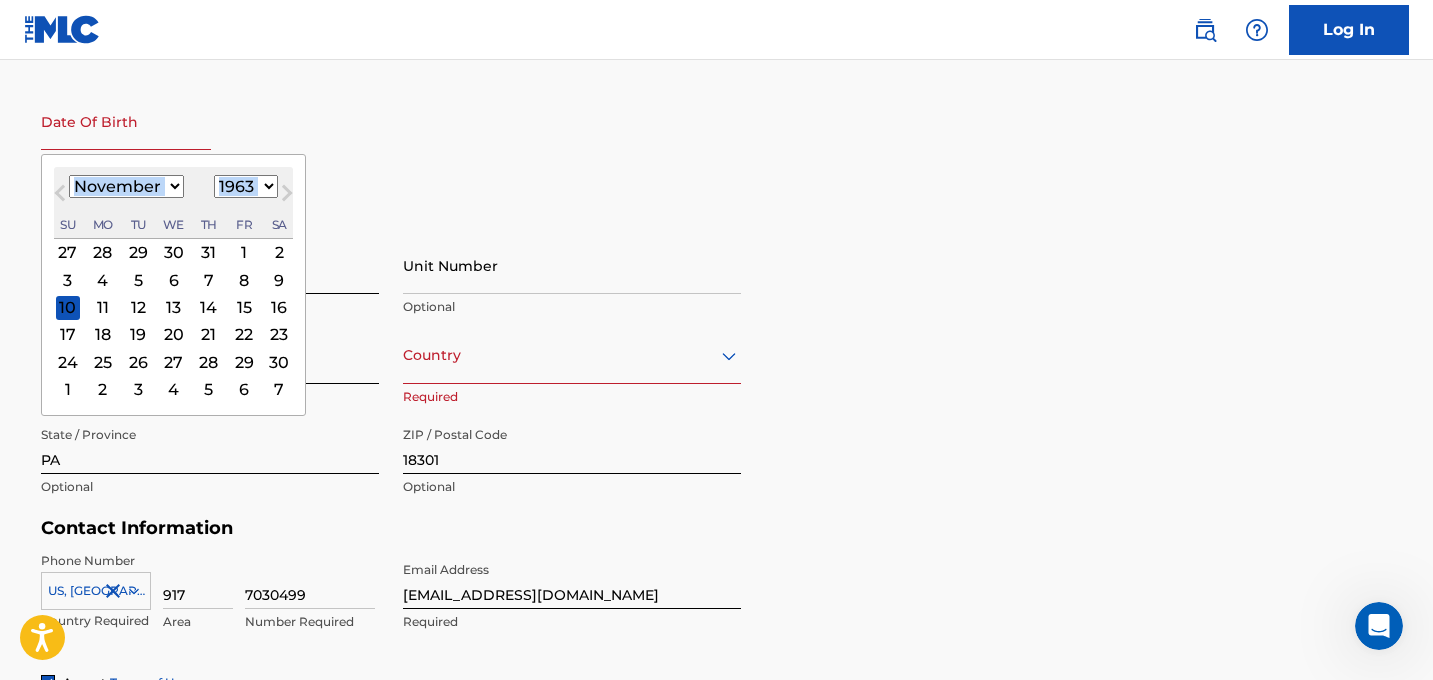 click on "January February March April May June July August September October November [DATE] 1900 1901 1902 1903 1904 1905 1906 1907 1908 1909 1910 1911 1912 1913 1914 1915 1916 1917 1918 1919 1920 1921 1922 1923 1924 1925 1926 1927 1928 1929 1930 1931 1932 1933 1934 1935 1936 1937 1938 1939 1940 1941 1942 1943 1944 1945 1946 1947 1948 1949 1950 1951 1952 1953 1954 1955 1956 1957 1958 1959 1960 1961 1962 1963 1964 1965 1966 1967 1968 1969 1970 1971 1972 1973 1974 1975 1976 1977 1978 1979 1980 1981 1982 1983 1984 1985 1986 1987 1988 1989 1990 1991 1992 1993 1994 1995 1996 1997 1998 1999 2000 2001 2002 2003 2004 2005 2006 2007 2008 2009 2010 2011 2012 2013 2014 2015 2016 2017 2018 2019 2020 2021 2022 2023 2024 2025 2026 2027 2028 2029 2030 2031 2032 2033 2034 2035 2036 2037 2038 2039 2040 2041 2042 2043 2044 2045 2046 2047 2048 2049 2050 2051 2052 2053 2054 2055 2056 2057 2058 2059 2060 2061 2062 2063 2064 2065 2066 2067 2068 2069 2070 2071 2072 2073 2074 2075 2076 2077 2078 2079 2080 2081 2082 2083 2084 2085" at bounding box center (173, 187) 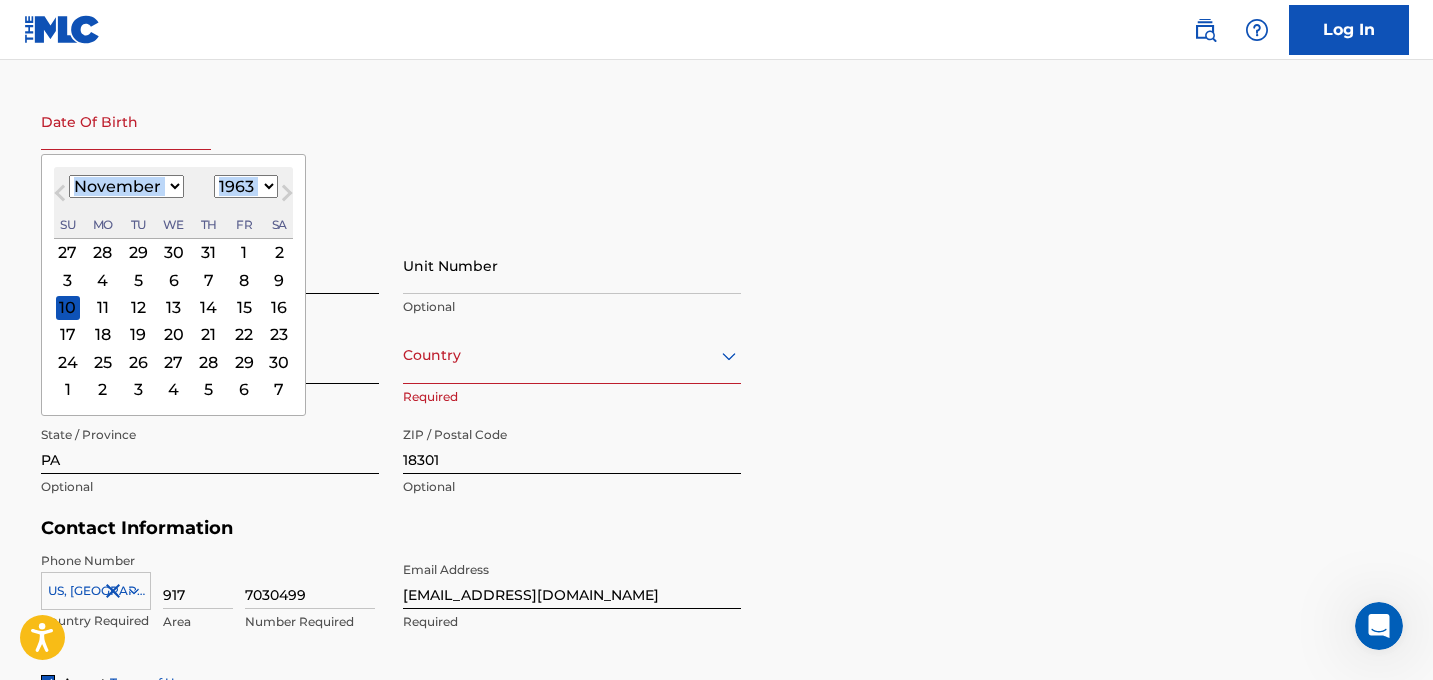 click on "1899 1900 1901 1902 1903 1904 1905 1906 1907 1908 1909 1910 1911 1912 1913 1914 1915 1916 1917 1918 1919 1920 1921 1922 1923 1924 1925 1926 1927 1928 1929 1930 1931 1932 1933 1934 1935 1936 1937 1938 1939 1940 1941 1942 1943 1944 1945 1946 1947 1948 1949 1950 1951 1952 1953 1954 1955 1956 1957 1958 1959 1960 1961 1962 1963 1964 1965 1966 1967 1968 1969 1970 1971 1972 1973 1974 1975 1976 1977 1978 1979 1980 1981 1982 1983 1984 1985 1986 1987 1988 1989 1990 1991 1992 1993 1994 1995 1996 1997 1998 1999 2000 2001 2002 2003 2004 2005 2006 2007 2008 2009 2010 2011 2012 2013 2014 2015 2016 2017 2018 2019 2020 2021 2022 2023 2024 2025 2026 2027 2028 2029 2030 2031 2032 2033 2034 2035 2036 2037 2038 2039 2040 2041 2042 2043 2044 2045 2046 2047 2048 2049 2050 2051 2052 2053 2054 2055 2056 2057 2058 2059 2060 2061 2062 2063 2064 2065 2066 2067 2068 2069 2070 2071 2072 2073 2074 2075 2076 2077 2078 2079 2080 2081 2082 2083 2084 2085 2086 2087 2088 2089 2090 2091 2092 2093 2094 2095 2096 2097 2098 2099 2100" at bounding box center [246, 186] 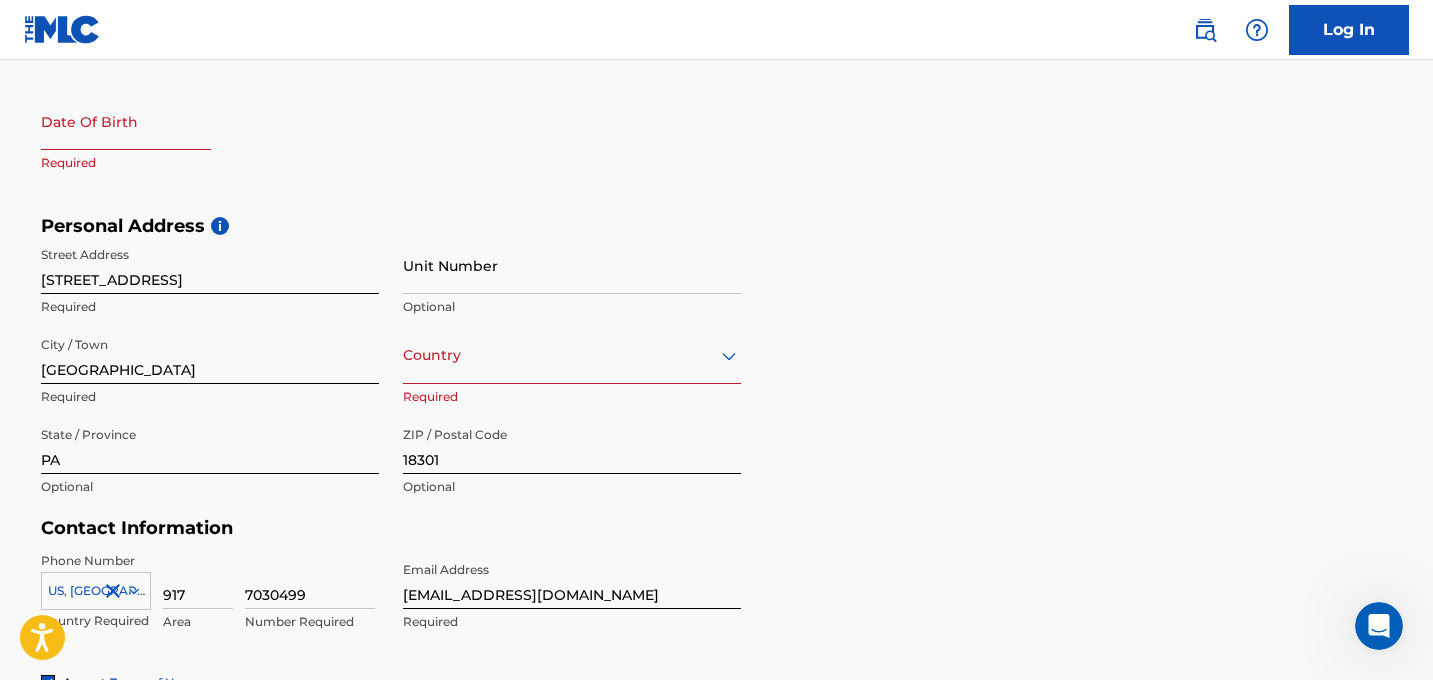 click on "First Name [PERSON_NAME] Required Last Name [PERSON_NAME] Required Date Of Birth Required" at bounding box center (391, 93) 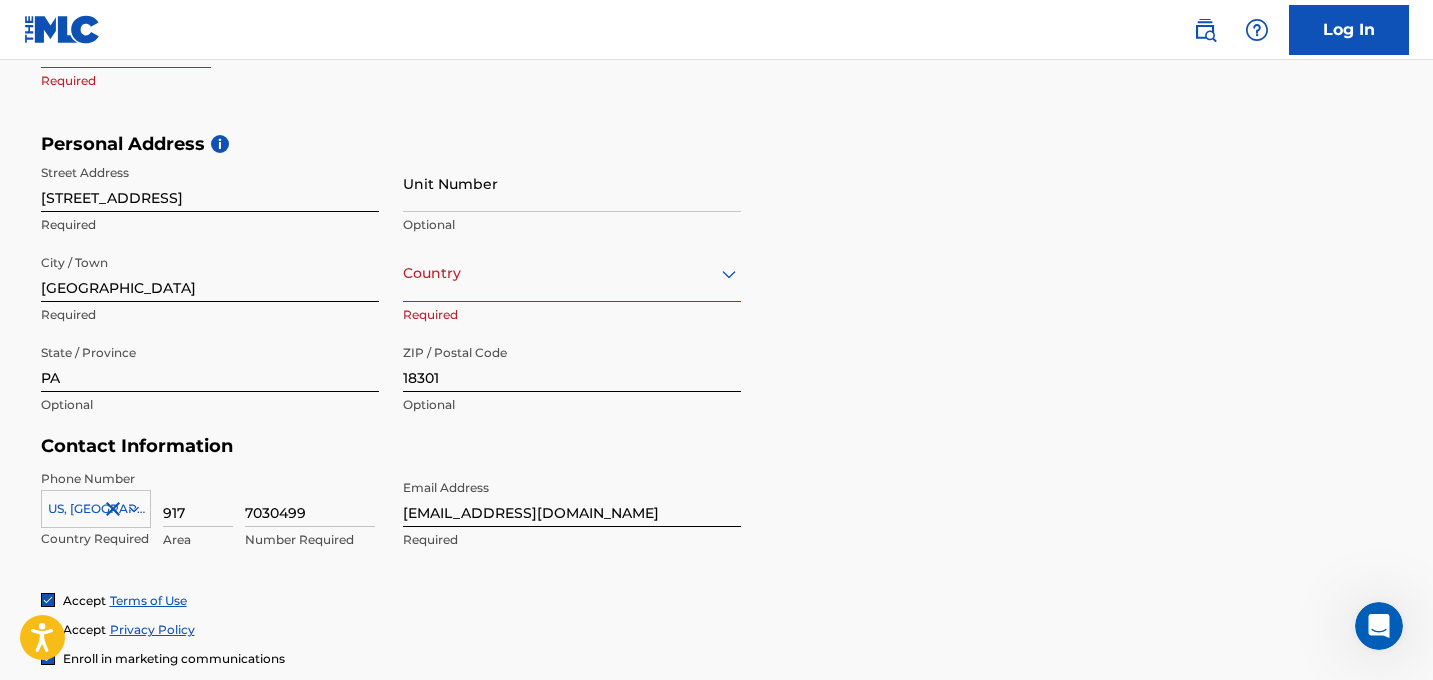 scroll, scrollTop: 619, scrollLeft: 0, axis: vertical 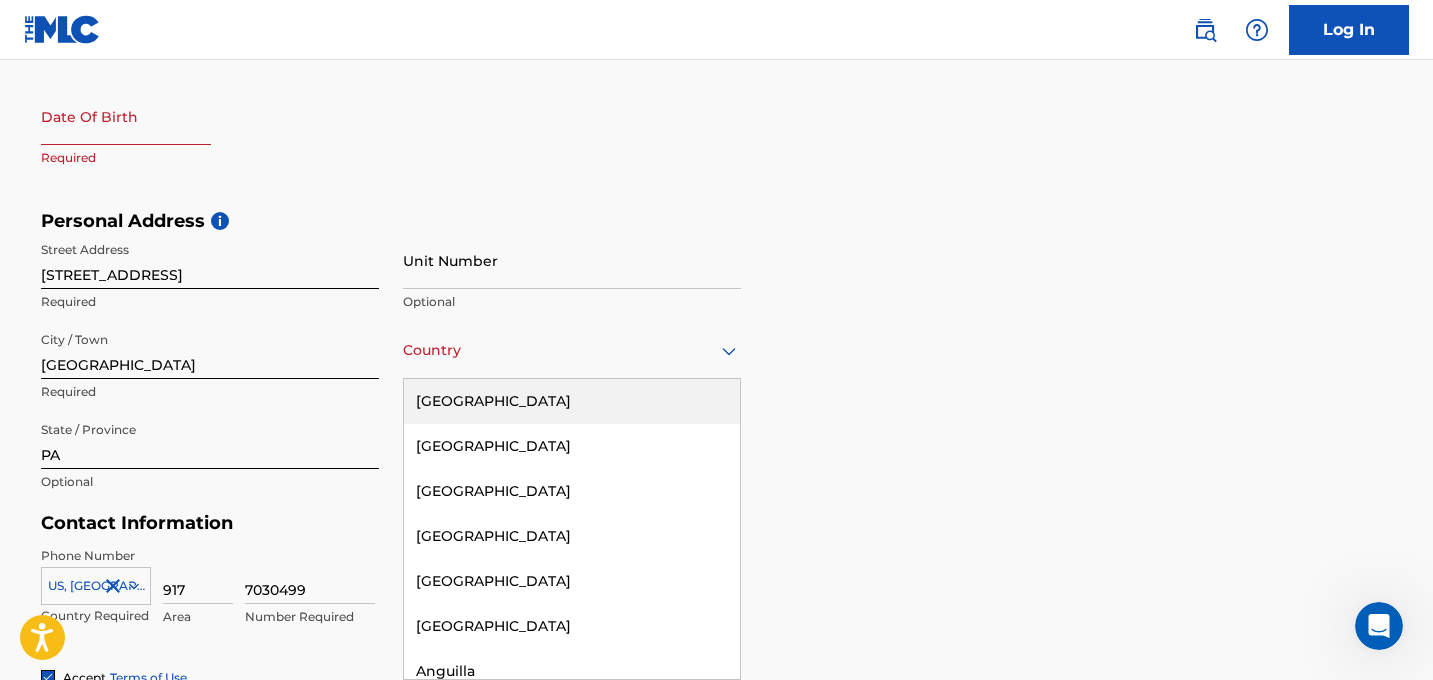 click 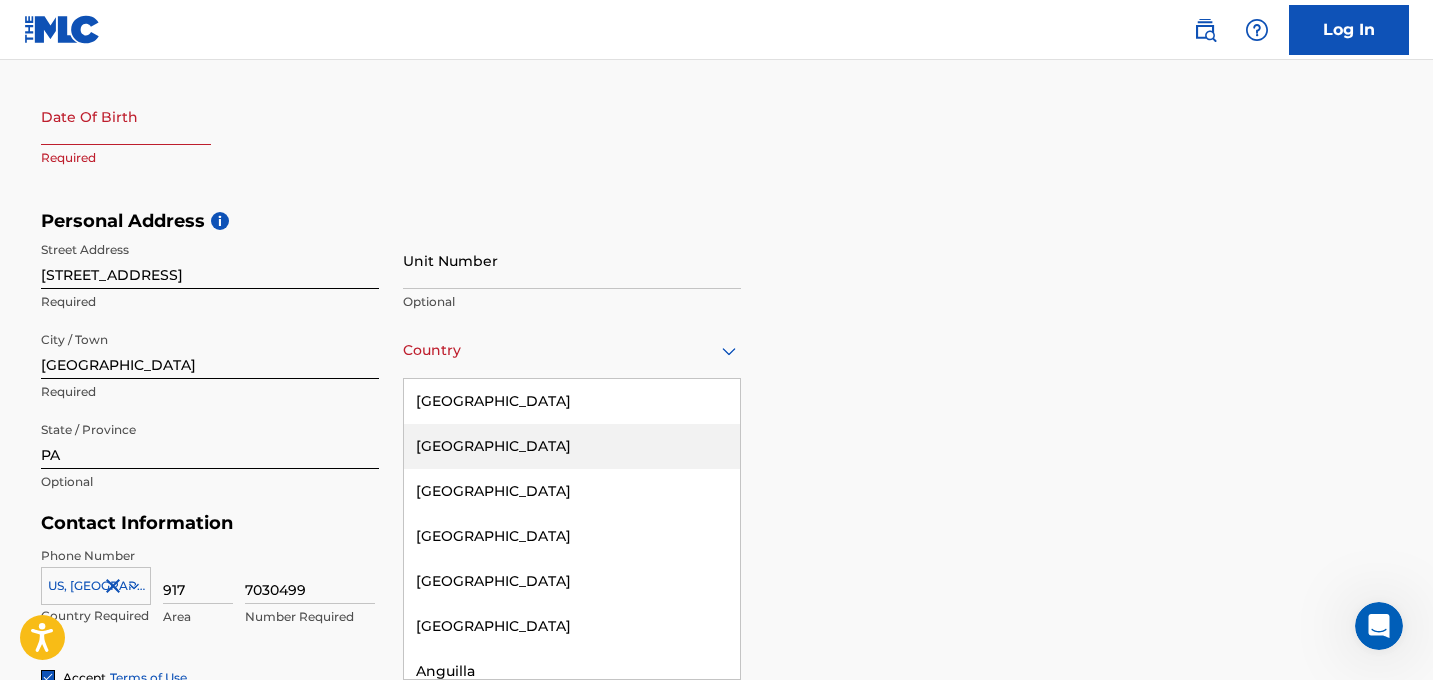 scroll, scrollTop: 4, scrollLeft: 0, axis: vertical 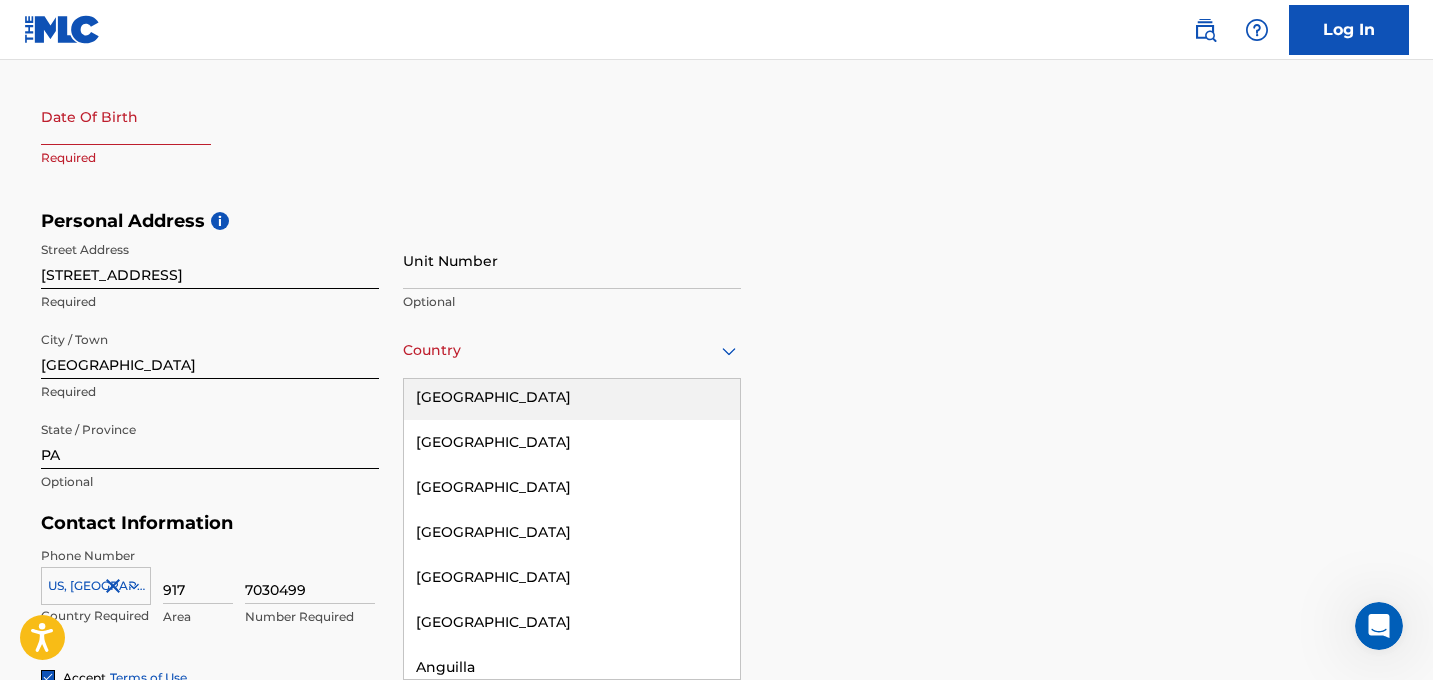 click on "[GEOGRAPHIC_DATA]" at bounding box center (572, 397) 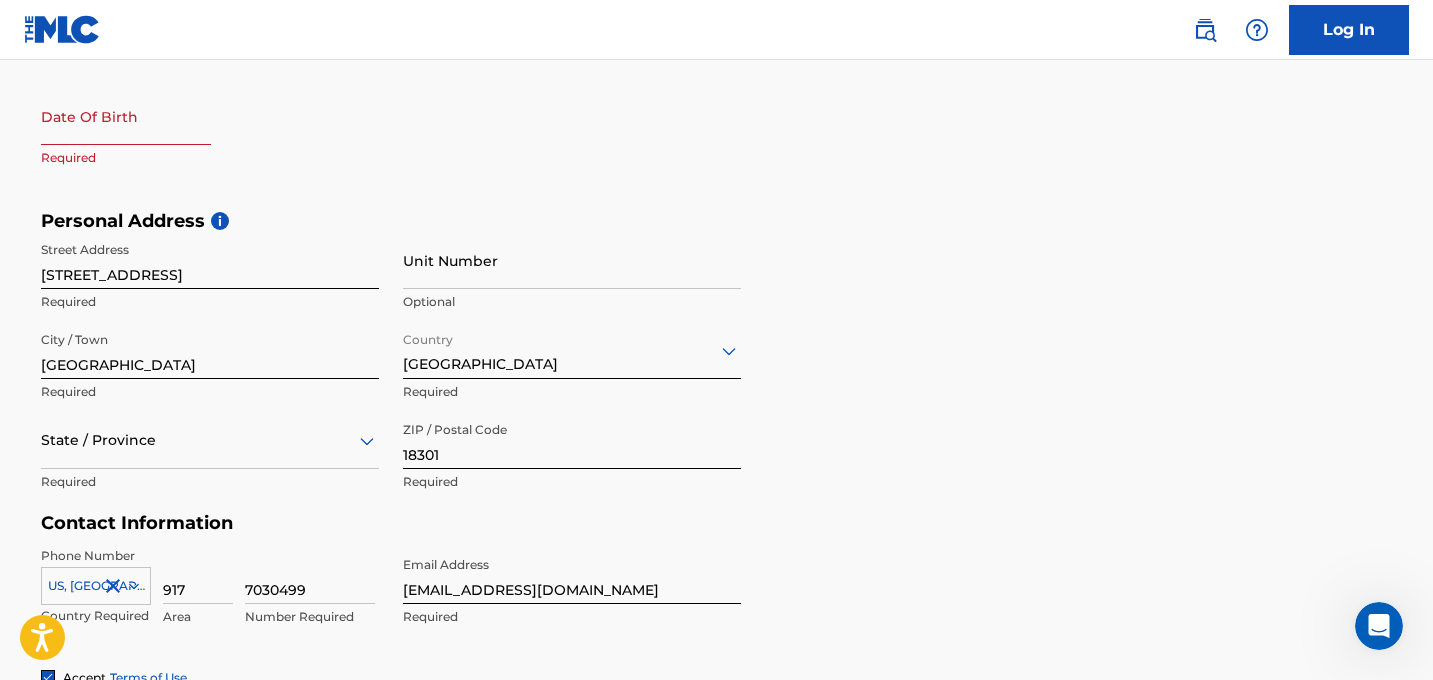 click on "Personal Address i Street Address [STREET_ADDRESS] Required Unit Number Optional City / [GEOGRAPHIC_DATA] Required Country [GEOGRAPHIC_DATA] Required State / Province Required ZIP / Postal Code 18301 Required" at bounding box center (717, 361) 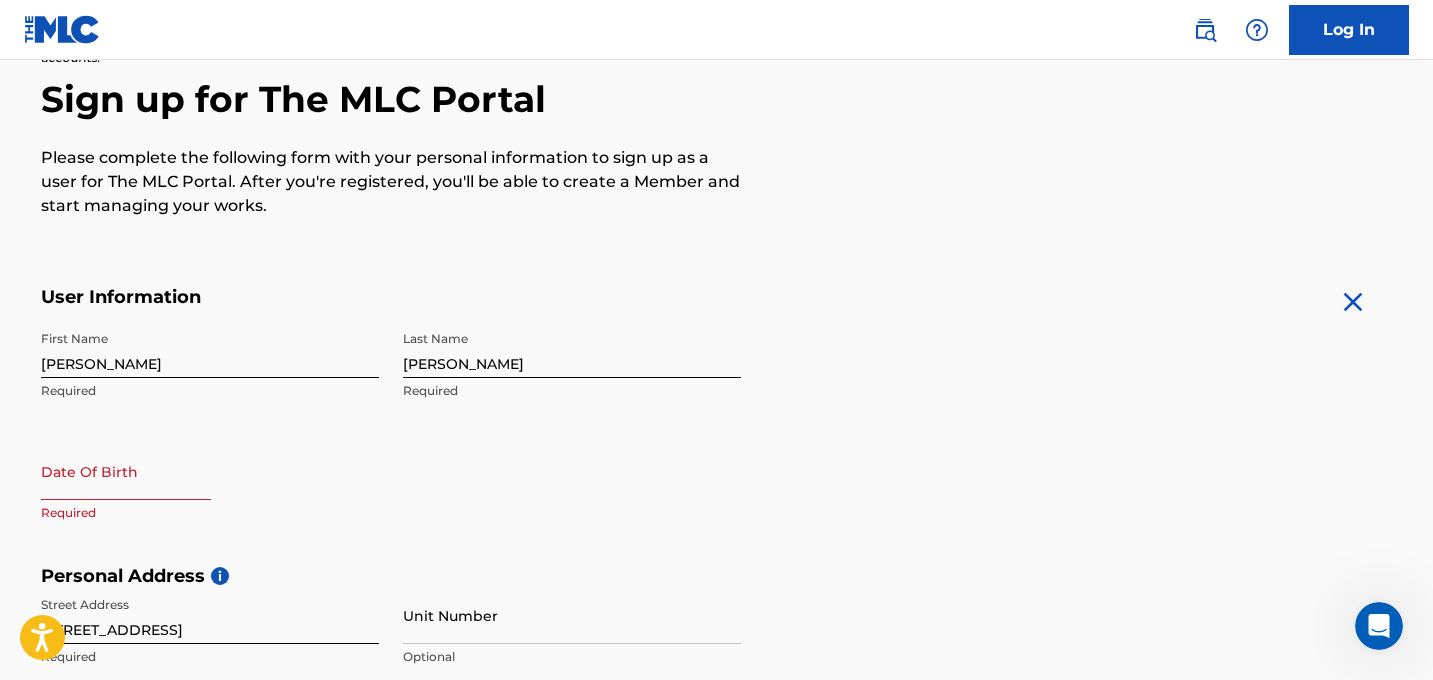 scroll, scrollTop: 197, scrollLeft: 0, axis: vertical 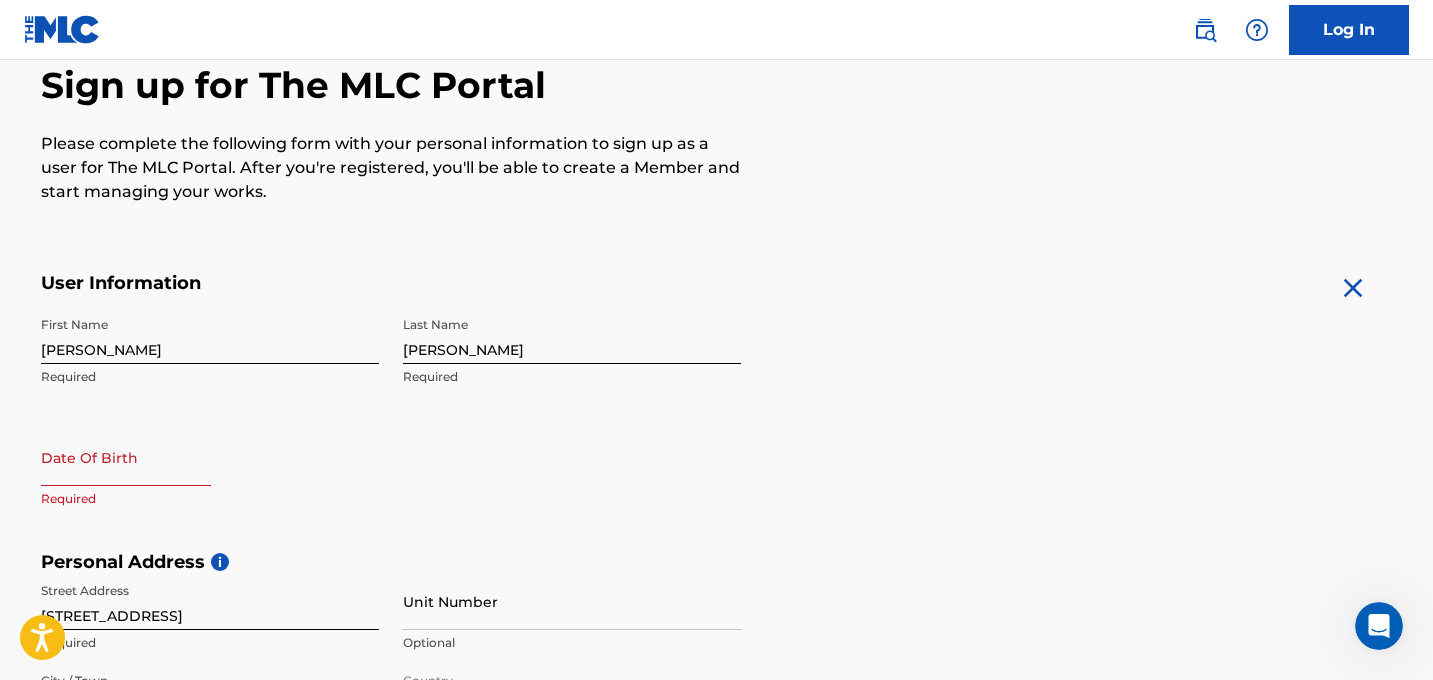 select on "6" 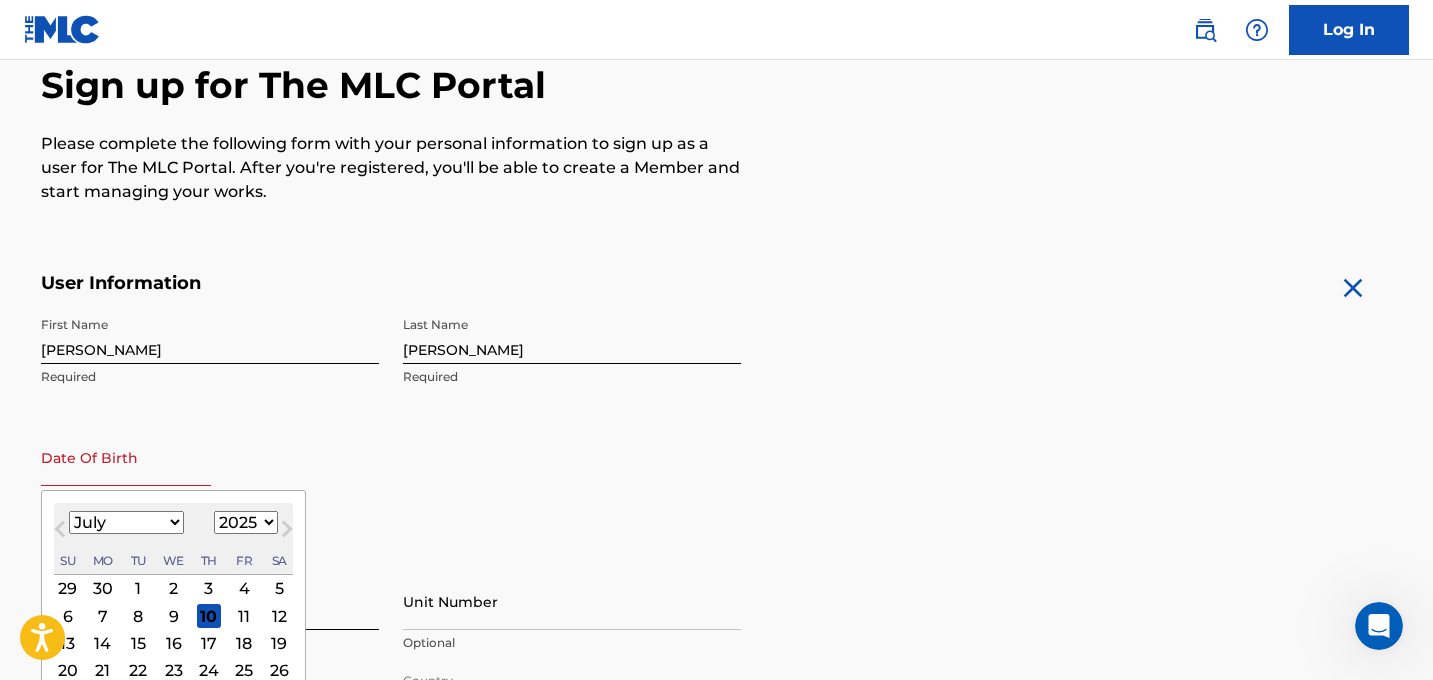 click at bounding box center (126, 457) 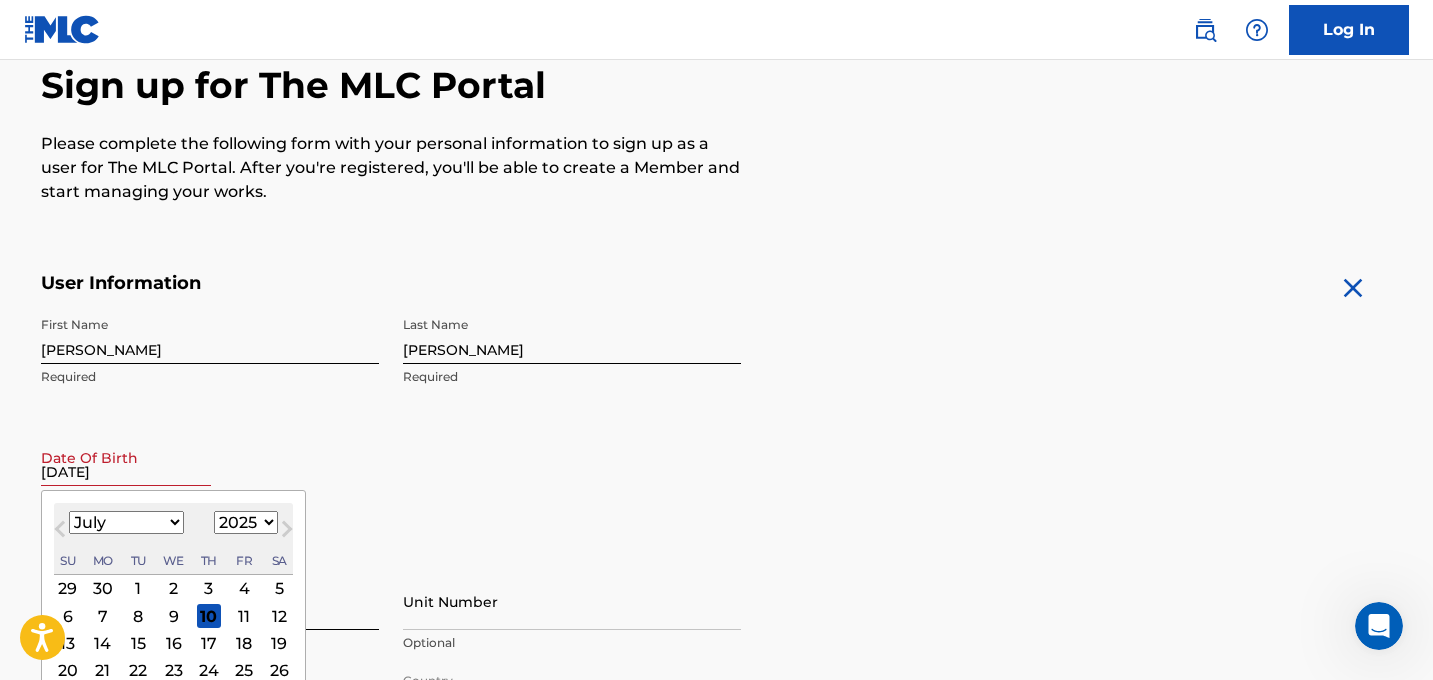 type on "[DATE]" 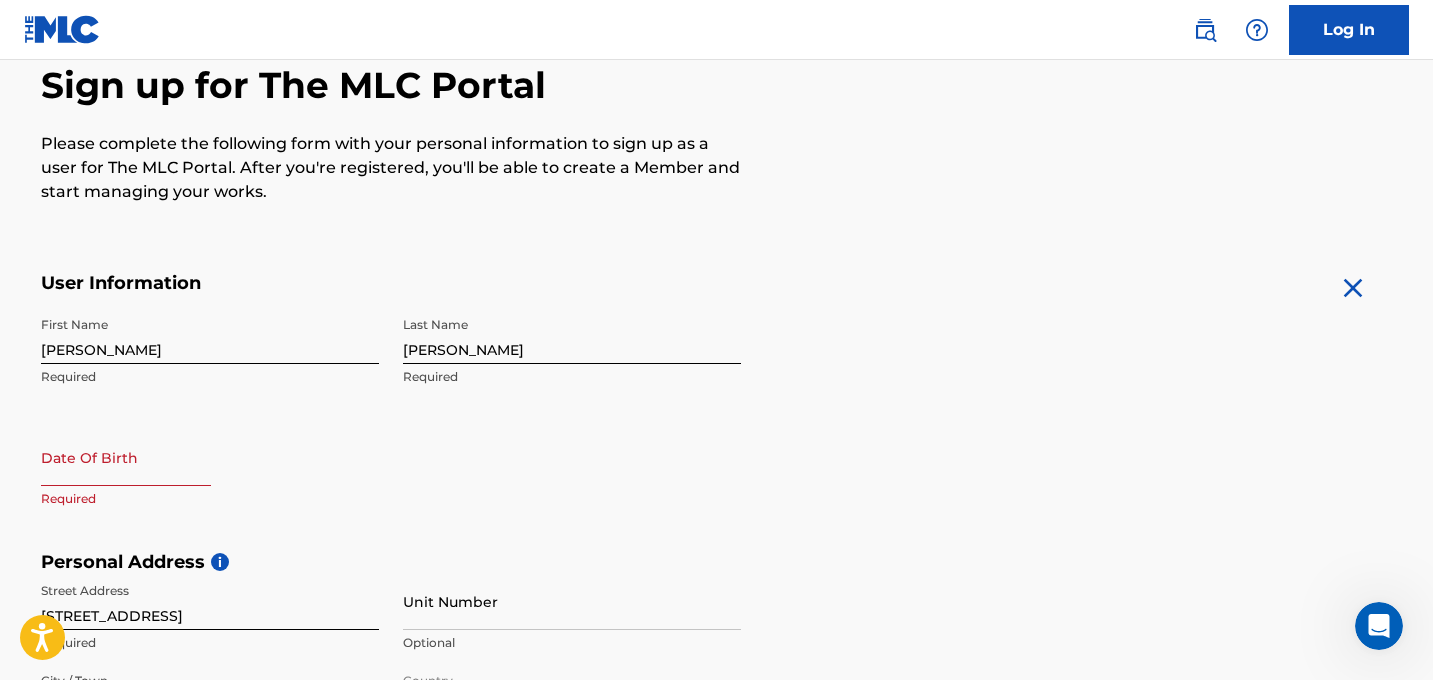 click on "Required" at bounding box center (210, 499) 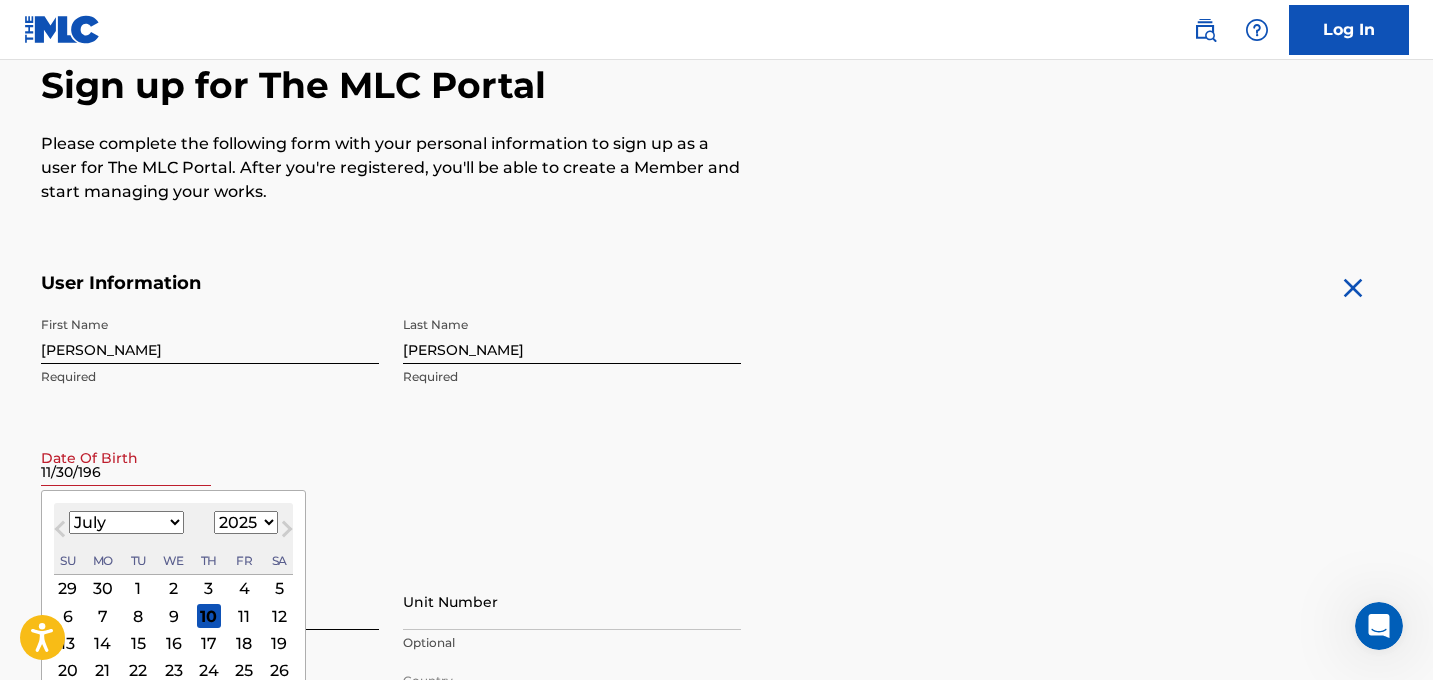 type on "[DATE]" 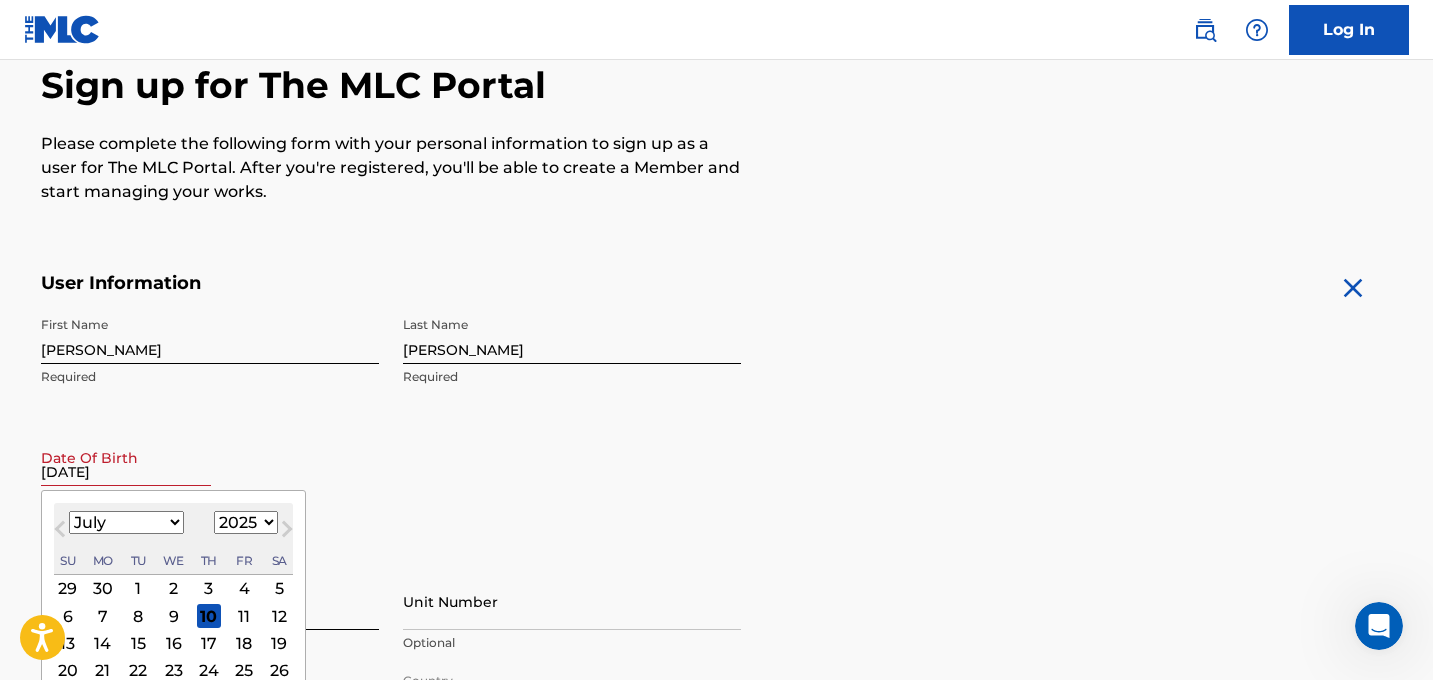 type 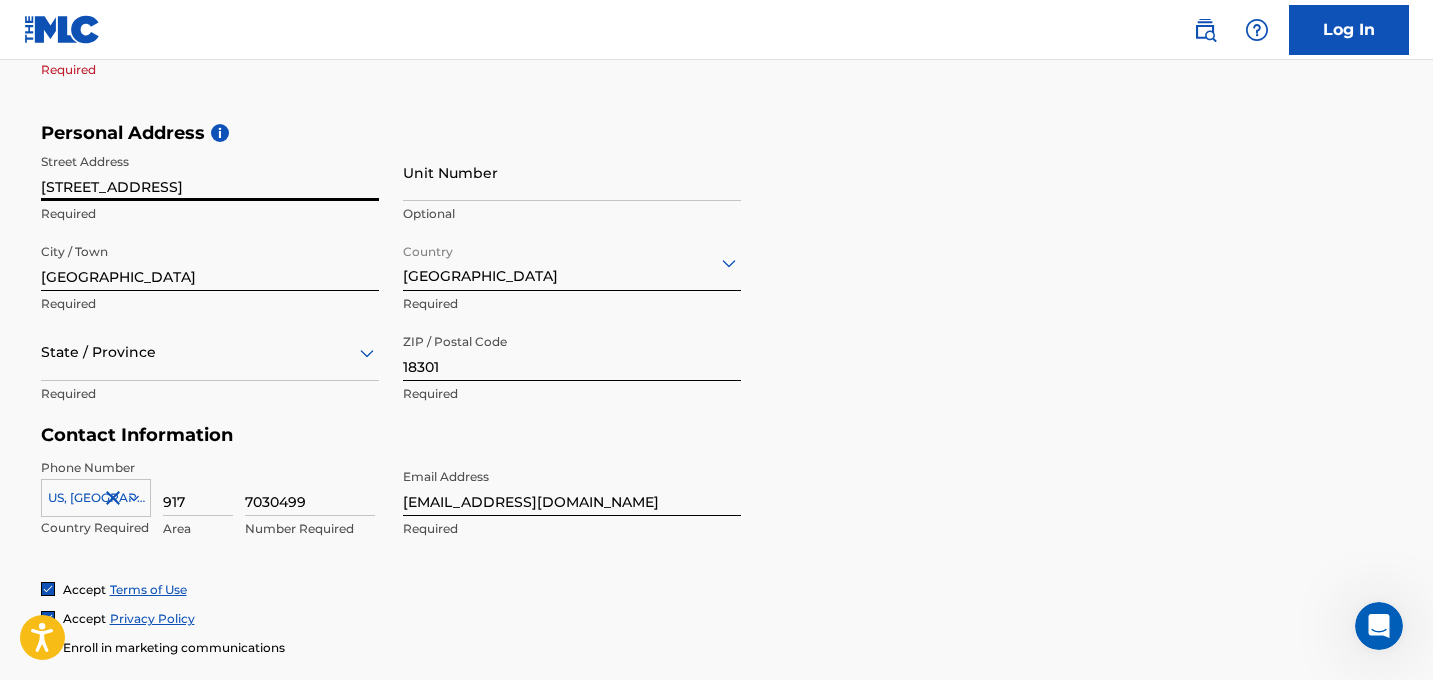 scroll, scrollTop: 883, scrollLeft: 0, axis: vertical 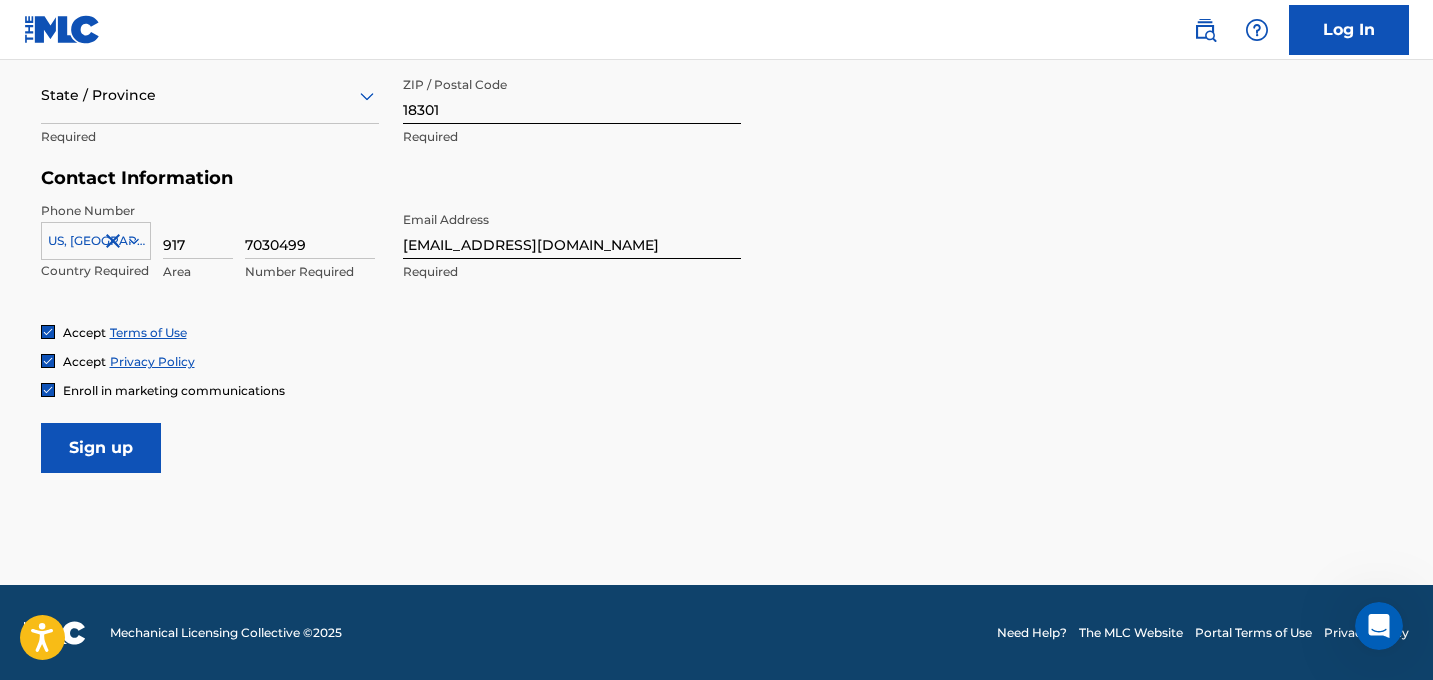 click on "Sign up" at bounding box center (101, 448) 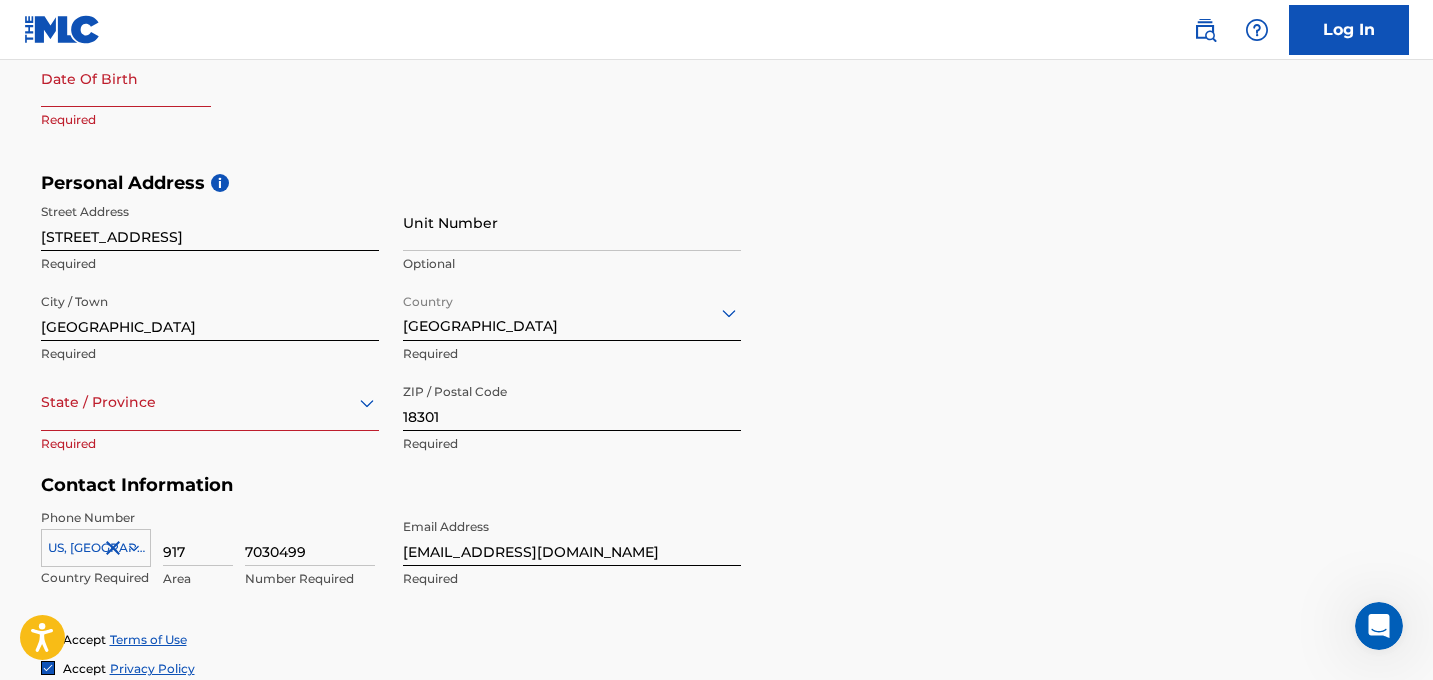 scroll, scrollTop: 557, scrollLeft: 0, axis: vertical 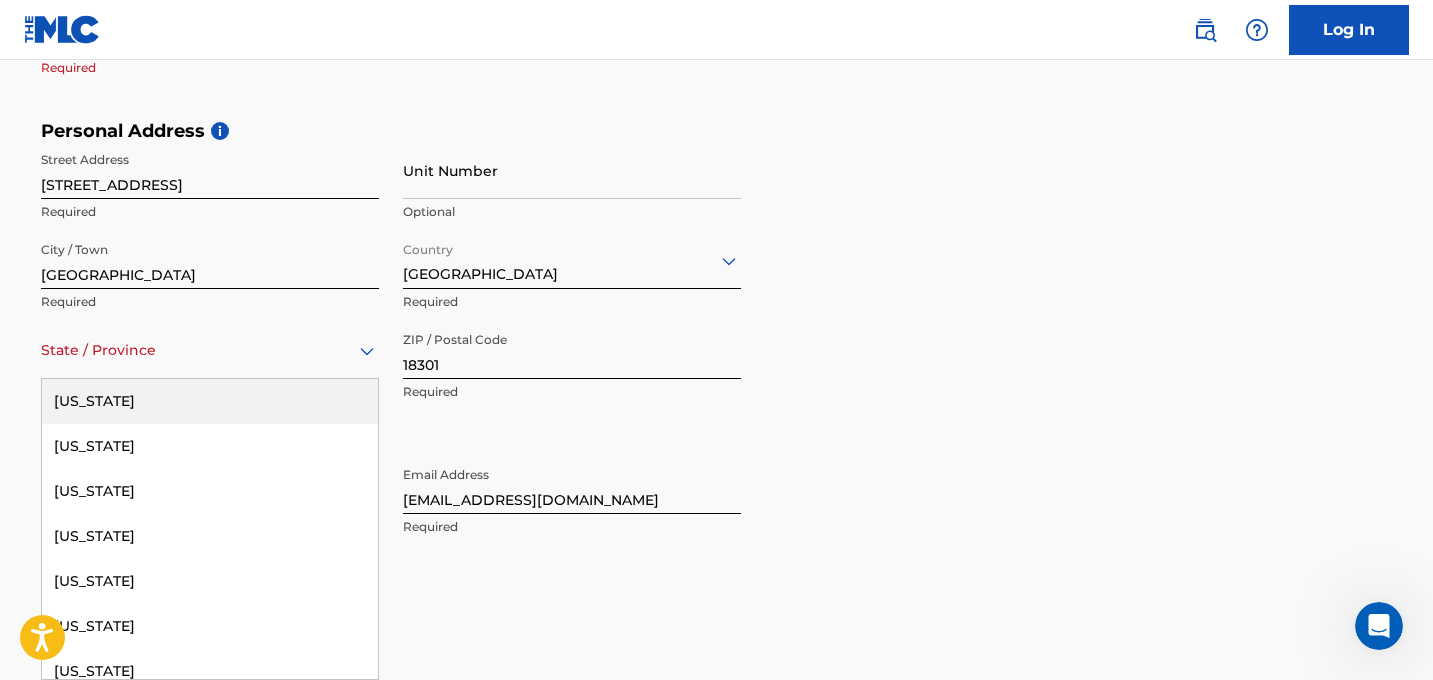 click on "[US_STATE], 1 of 57. 57 results available. Use Up and Down to choose options, press Enter to select the currently focused option, press Escape to exit the menu, press Tab to select the option and exit the menu. State / Province [US_STATE] [US_STATE] [US_STATE] [US_STATE] [US_STATE] [US_STATE] [US_STATE] [US_STATE] [US_STATE] [GEOGRAPHIC_DATA][US_STATE][GEOGRAPHIC_DATA] [US_STATE] [US_STATE] [US_STATE] [US_STATE] [US_STATE] [US_STATE] [US_STATE] [US_STATE] [US_STATE] [US_STATE] [US_STATE] [US_STATE] [US_STATE] [US_STATE] [US_STATE] [US_STATE] [US_STATE] [US_STATE] [US_STATE] [US_STATE] [US_STATE] [US_STATE] [US_STATE] [US_STATE] [US_STATE] [US_STATE] [US_STATE] [US_STATE] [US_STATE] [US_STATE] [US_STATE] [US_STATE] [US_STATE] [US_STATE] [US_STATE] [US_STATE] [US_STATE] [US_STATE] [US_STATE] [US_STATE] [US_STATE] [GEOGRAPHIC_DATA], [GEOGRAPHIC_DATA] [US_STATE][PERSON_NAME][US_STATE] [US_STATE][PERSON_NAME] [US_STATE] [US_STATE]" at bounding box center [210, 350] 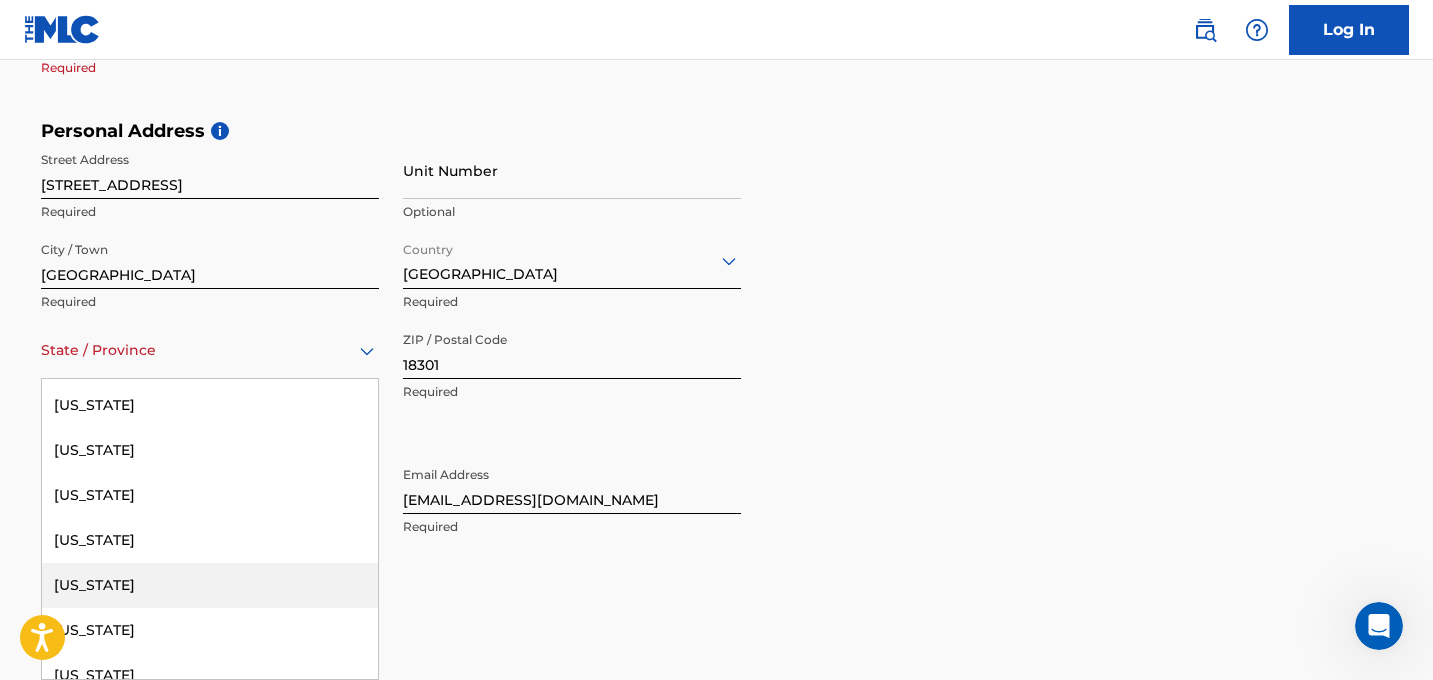 scroll, scrollTop: 1662, scrollLeft: 0, axis: vertical 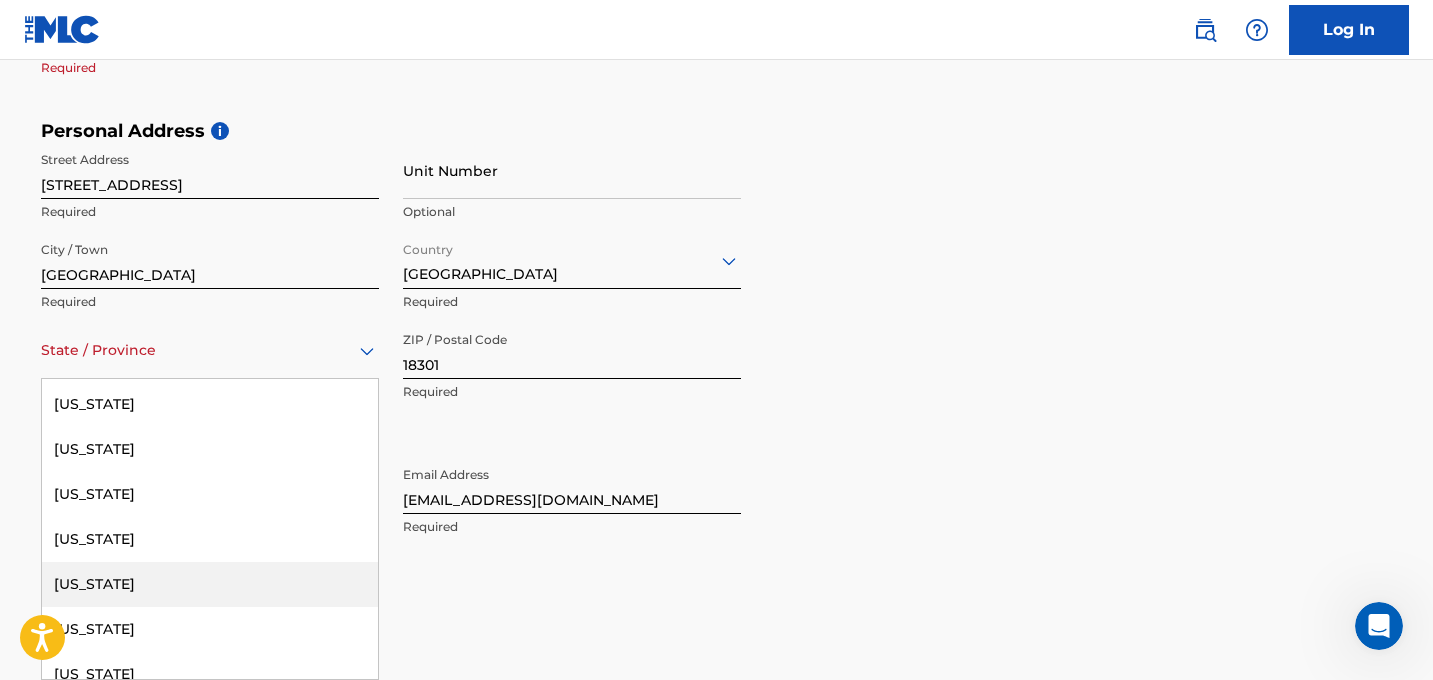 click on "[US_STATE]" at bounding box center [210, 584] 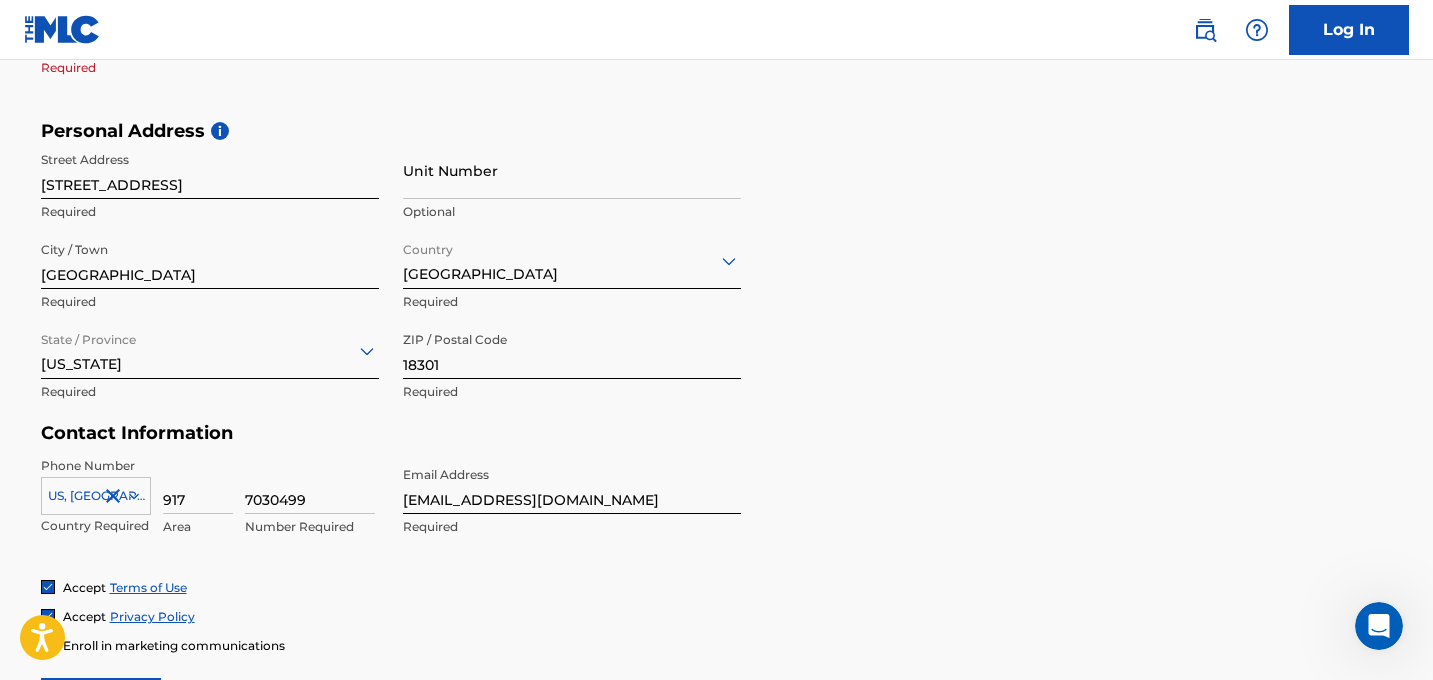 click on "Contact Information" at bounding box center [391, 433] 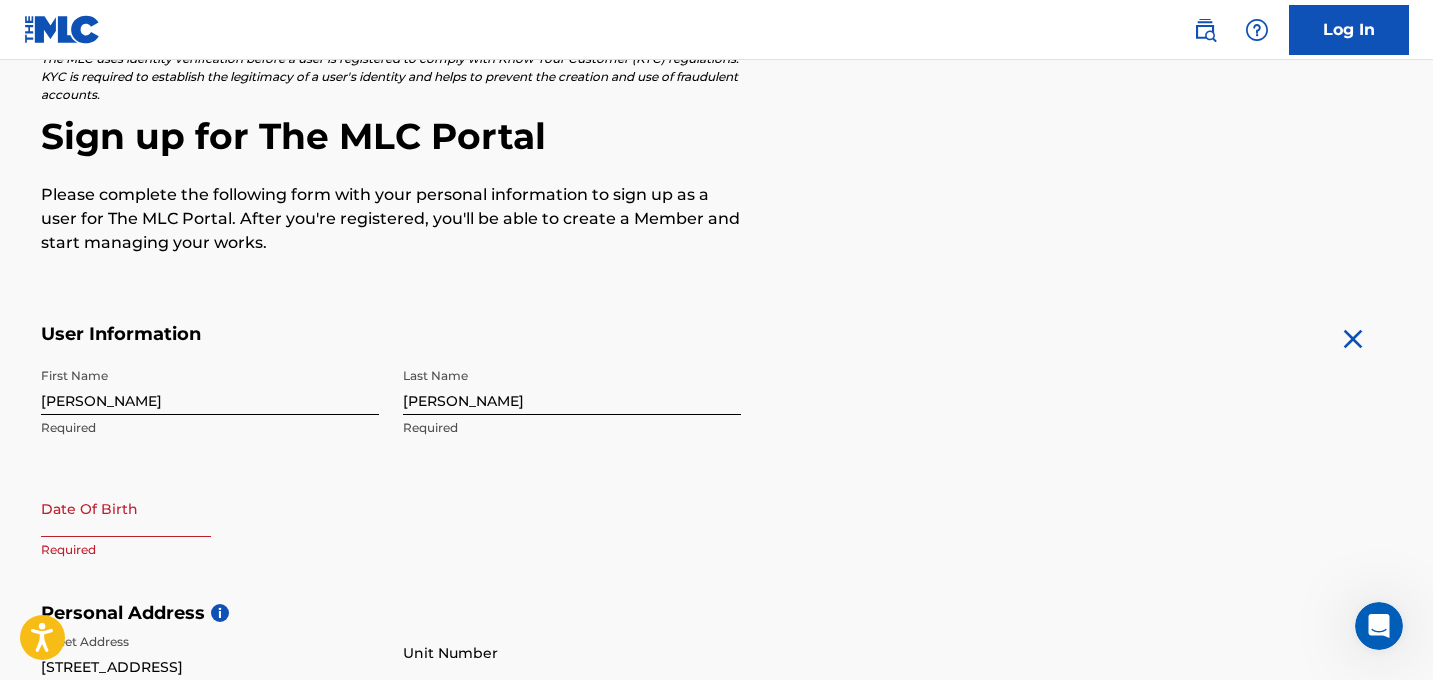 scroll, scrollTop: 170, scrollLeft: 0, axis: vertical 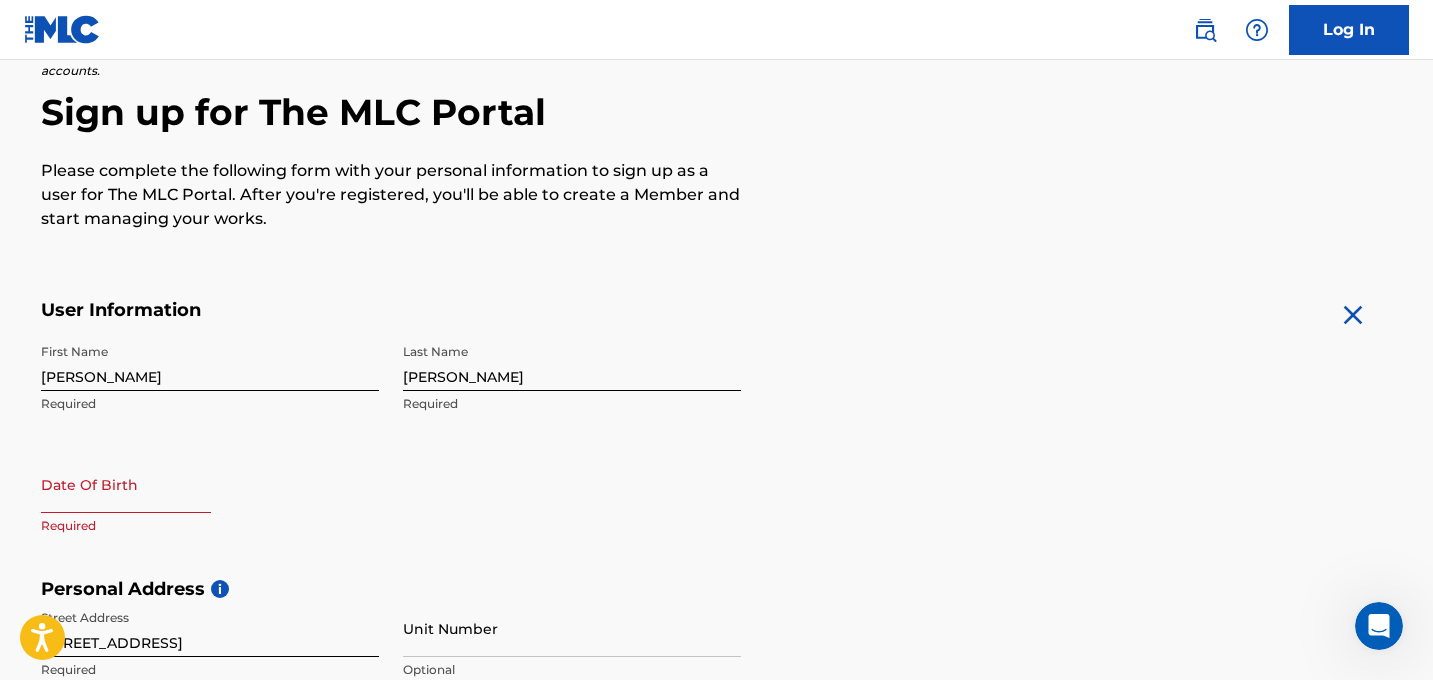 click at bounding box center [126, 484] 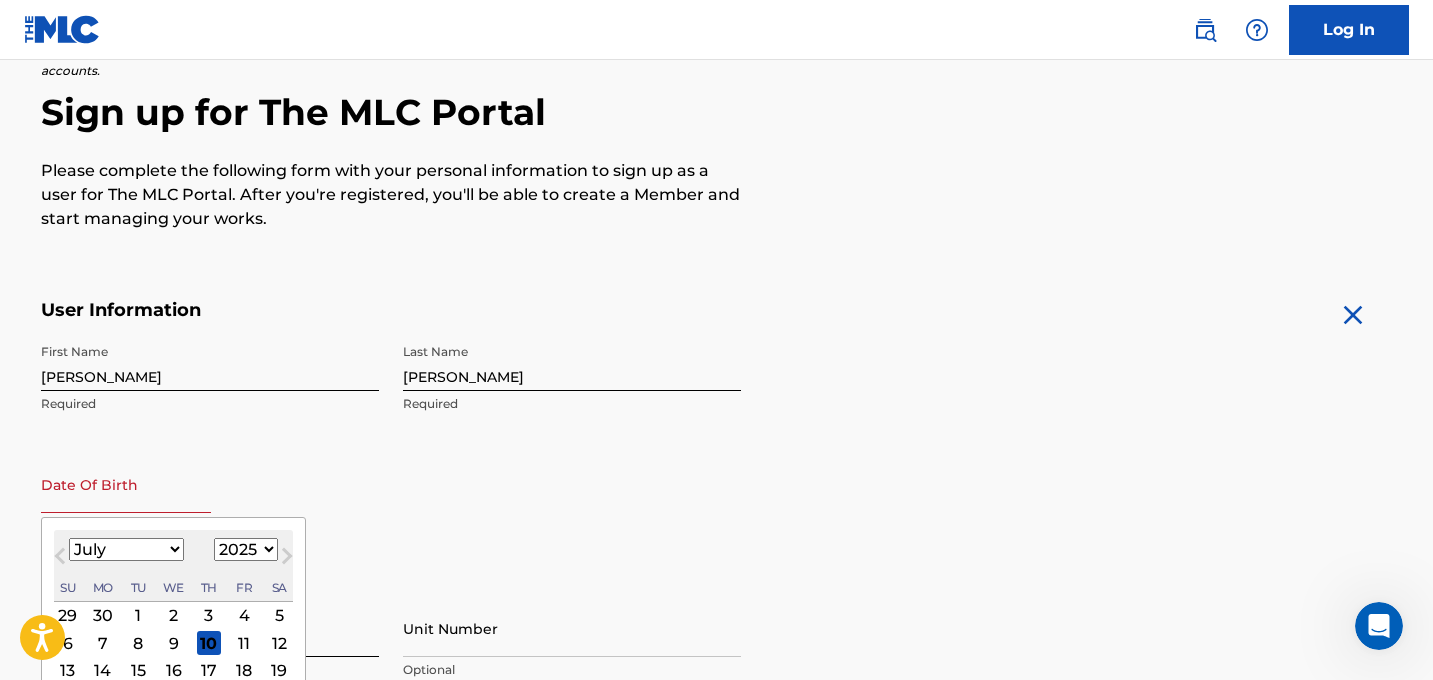 click on "10" at bounding box center [208, 643] 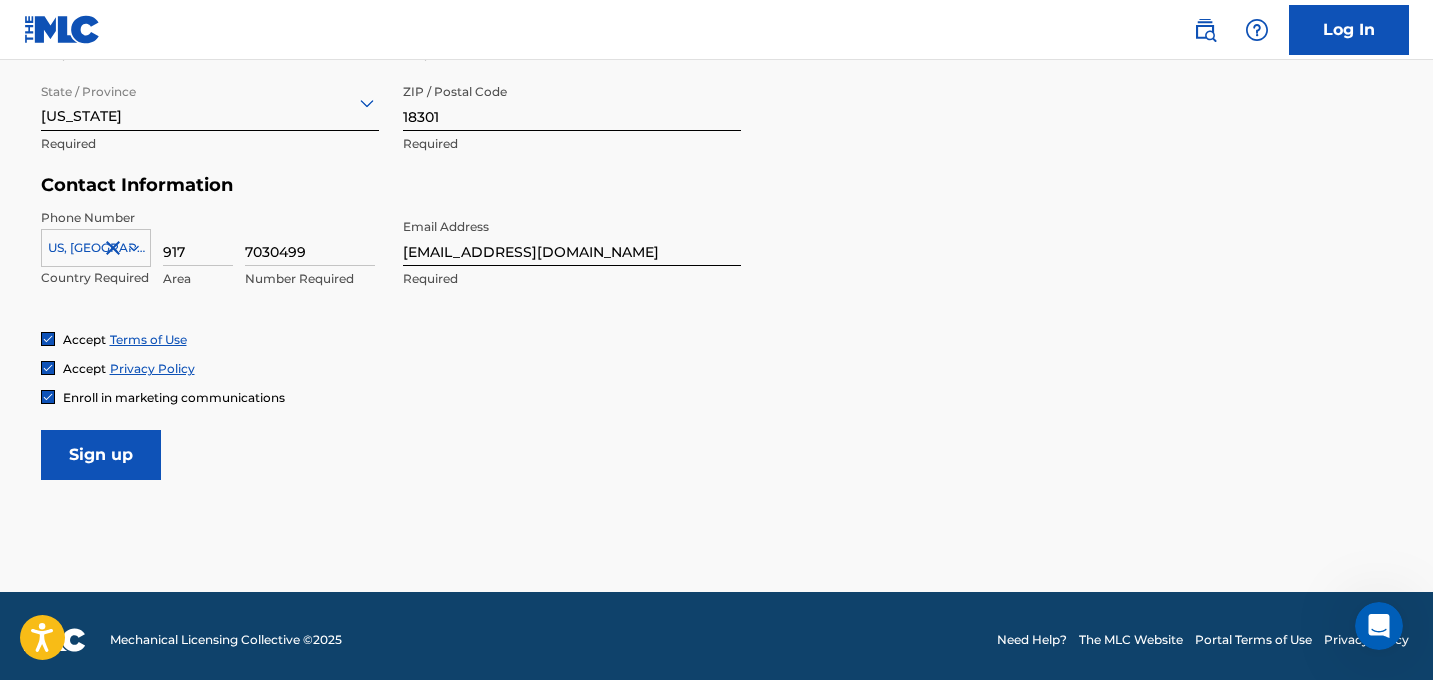 scroll, scrollTop: 883, scrollLeft: 0, axis: vertical 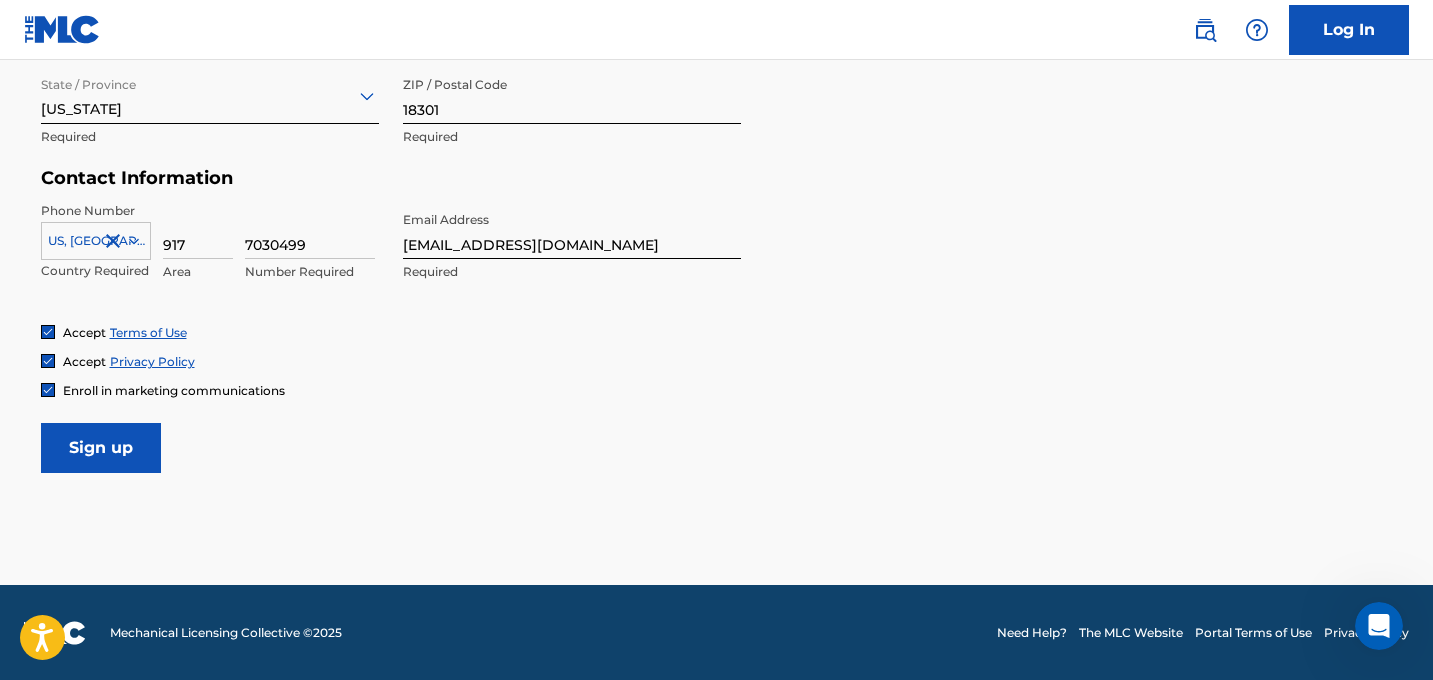 click on "Sign up" at bounding box center (101, 448) 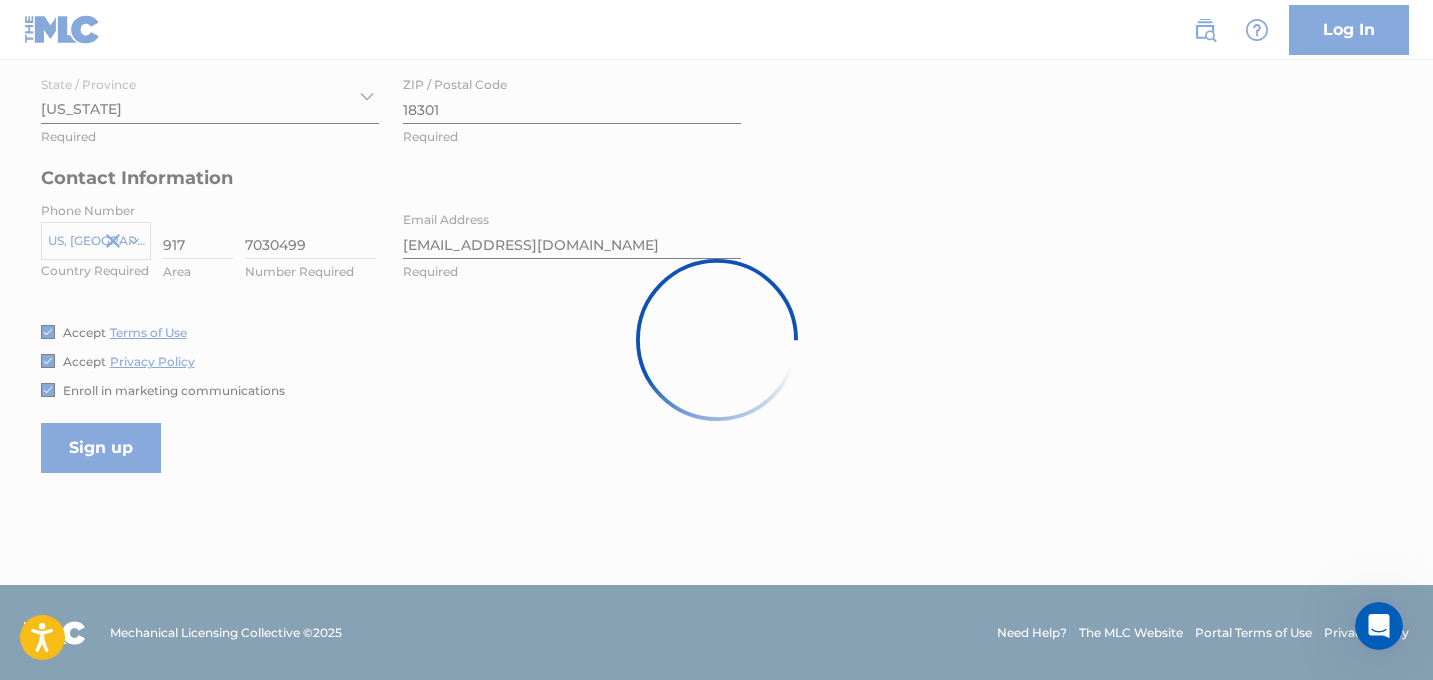 scroll, scrollTop: 0, scrollLeft: 0, axis: both 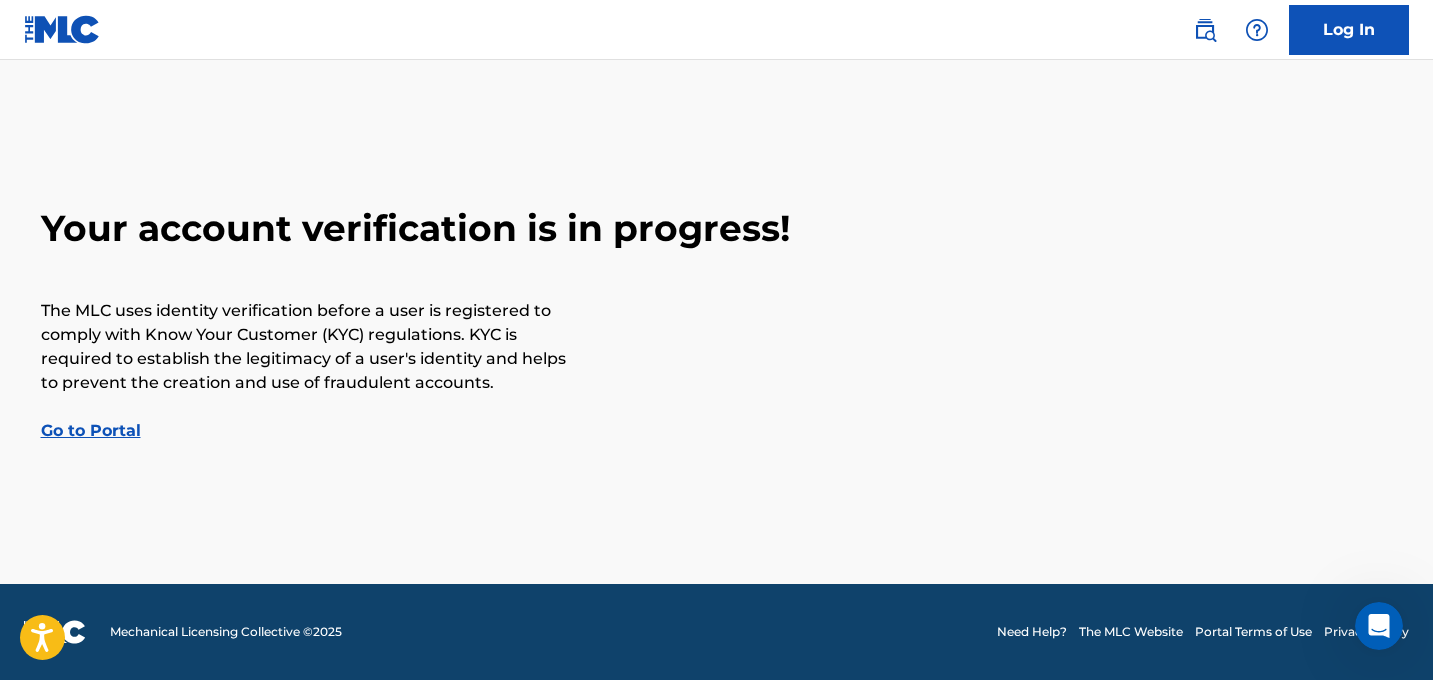 click on "Go to Portal" at bounding box center (91, 430) 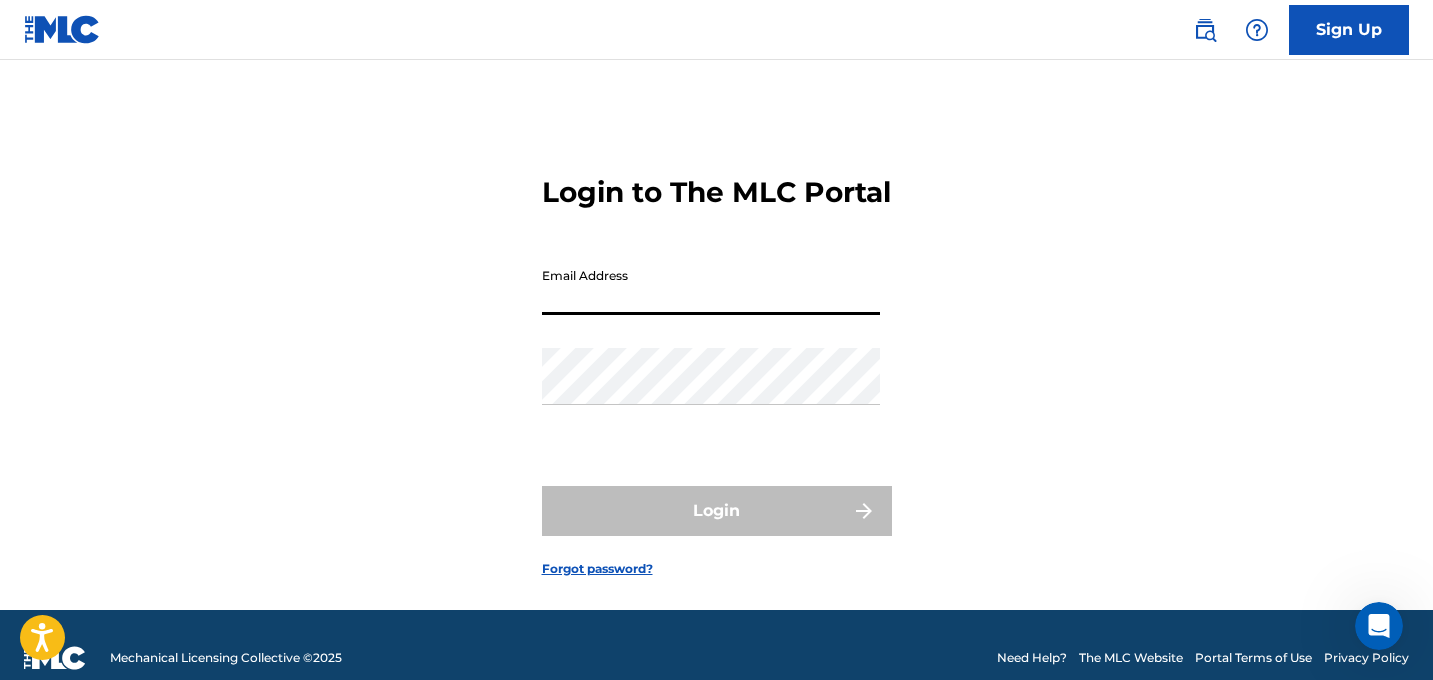 click on "Email Address" at bounding box center [711, 286] 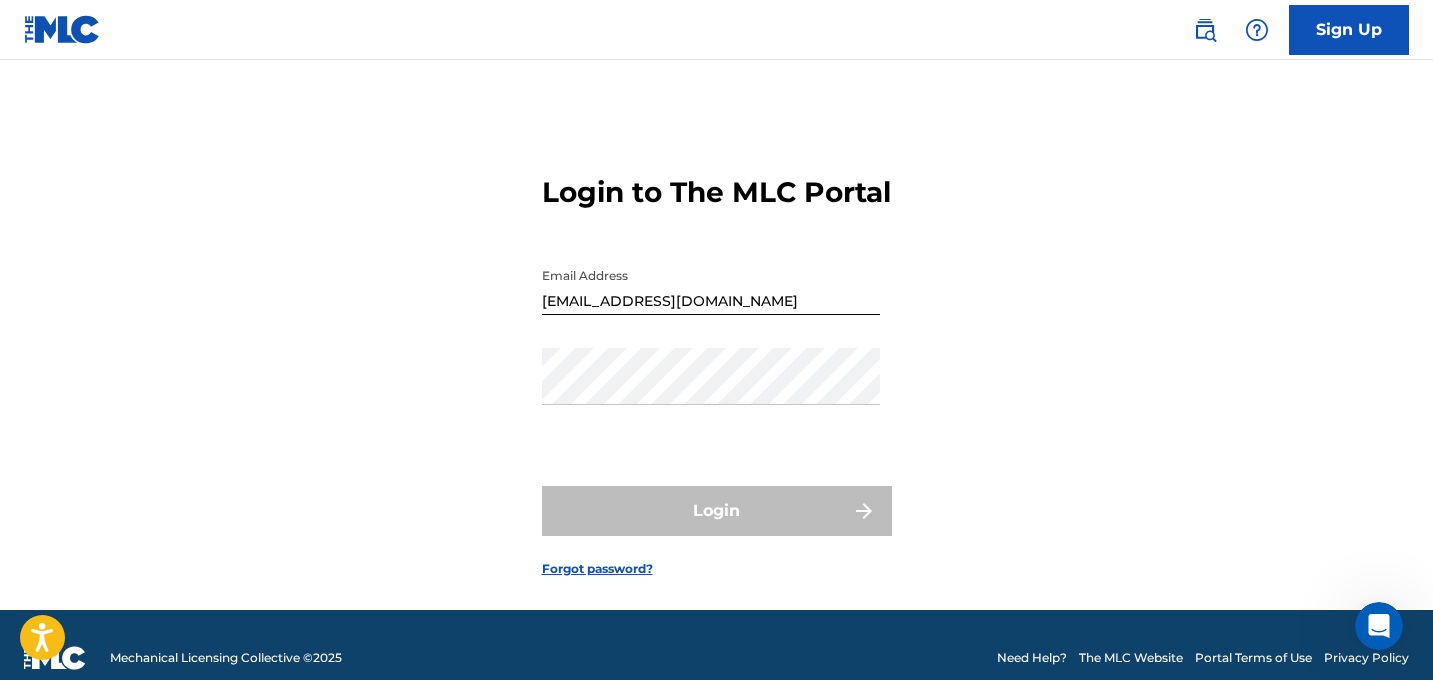click on "Login to The MLC Portal Email Address [EMAIL_ADDRESS][DOMAIN_NAME] Password Login Forgot password?" at bounding box center (717, 360) 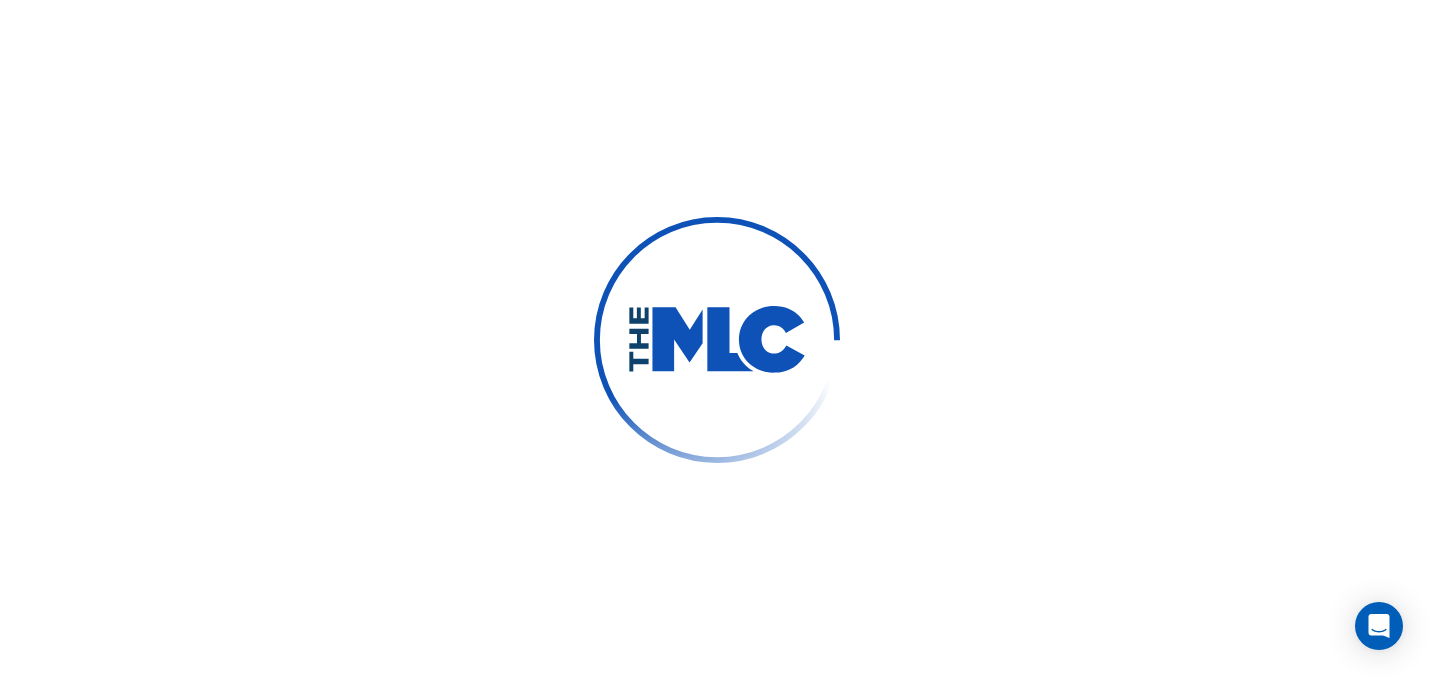 scroll, scrollTop: 0, scrollLeft: 0, axis: both 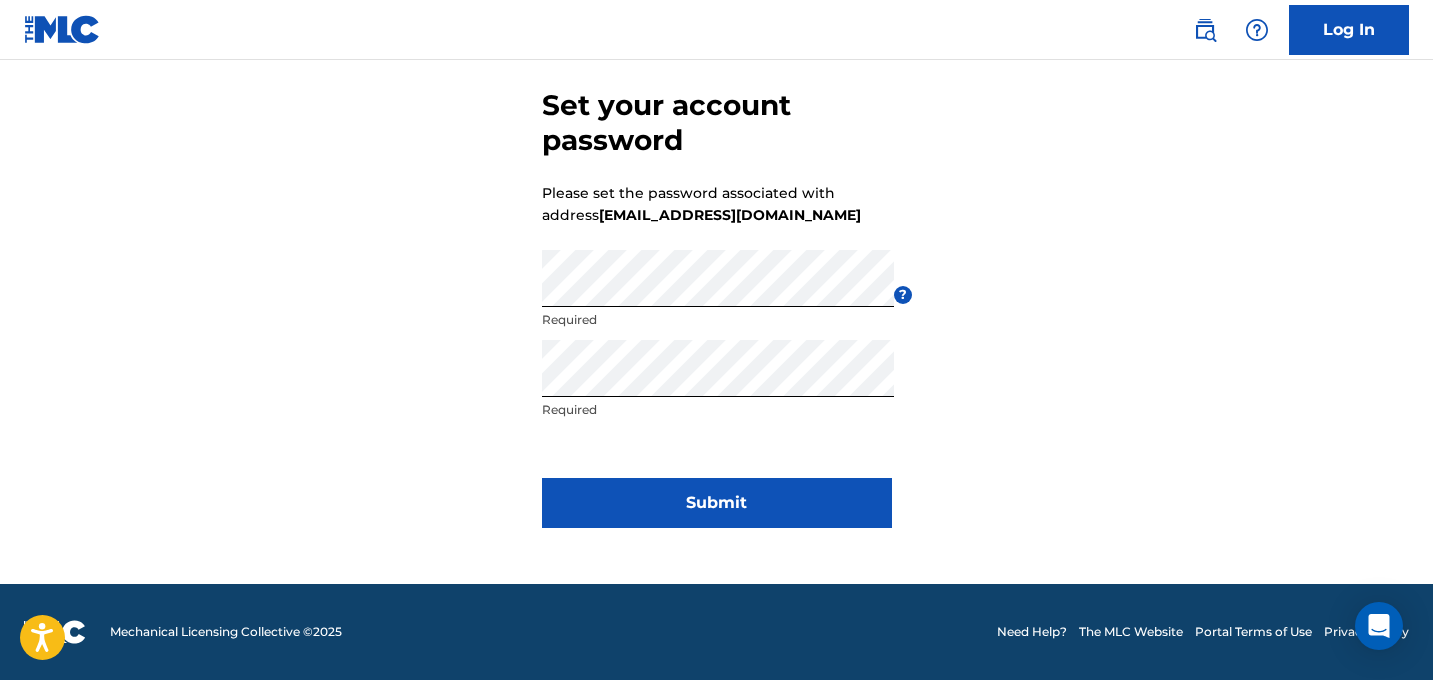 click on "Submit" at bounding box center [717, 503] 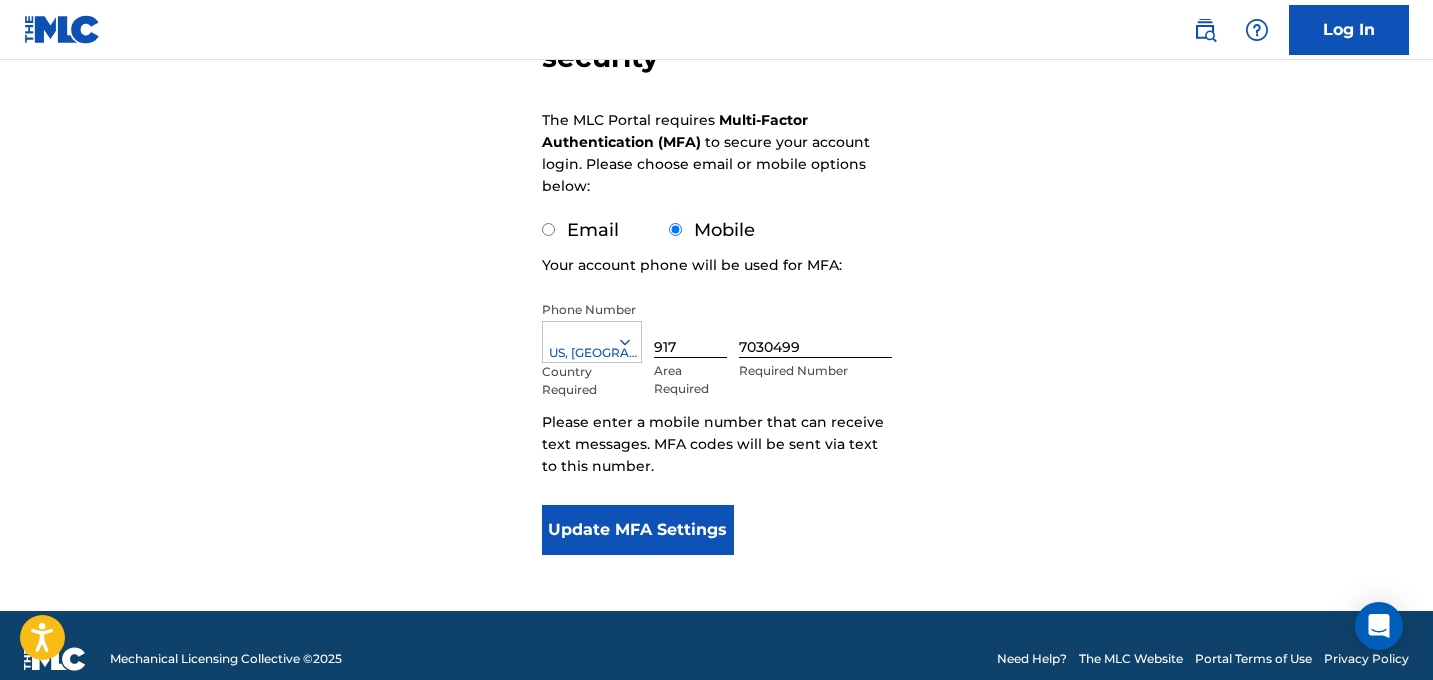 scroll, scrollTop: 282, scrollLeft: 0, axis: vertical 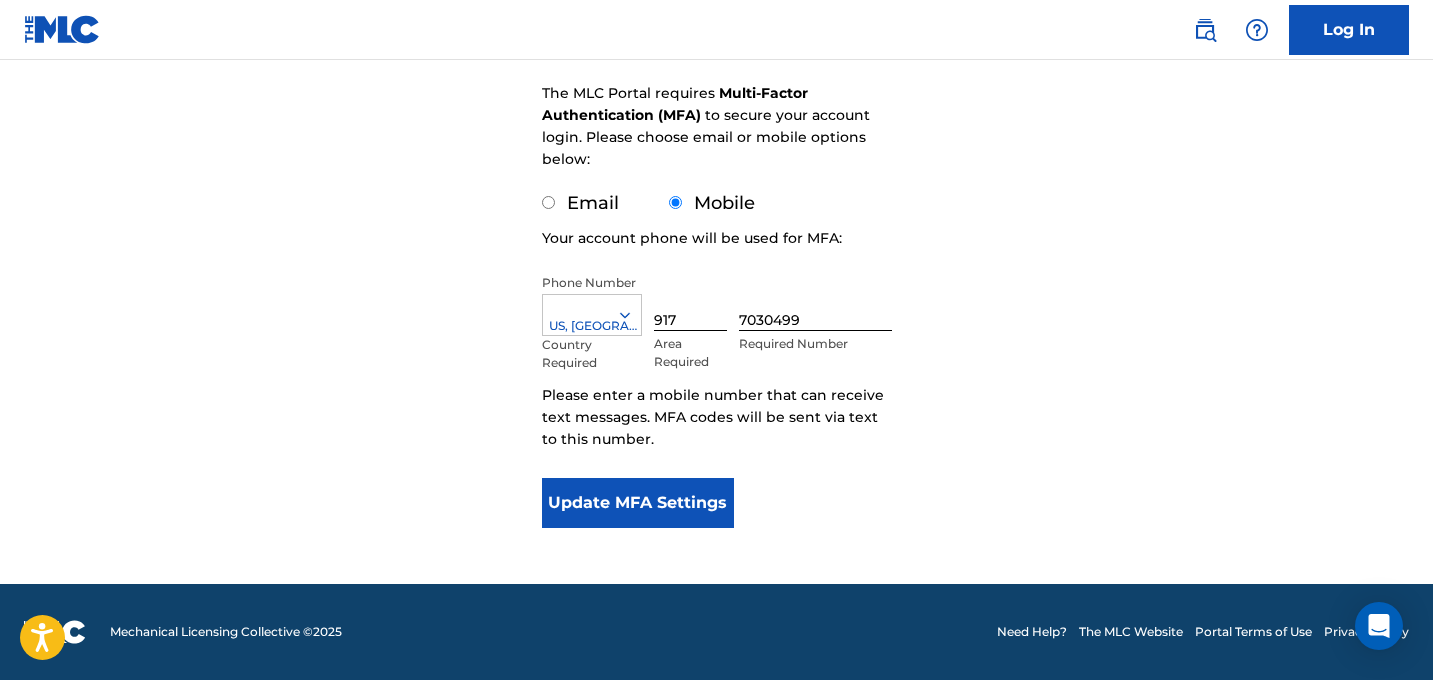 click on "Update MFA Settings" at bounding box center (638, 503) 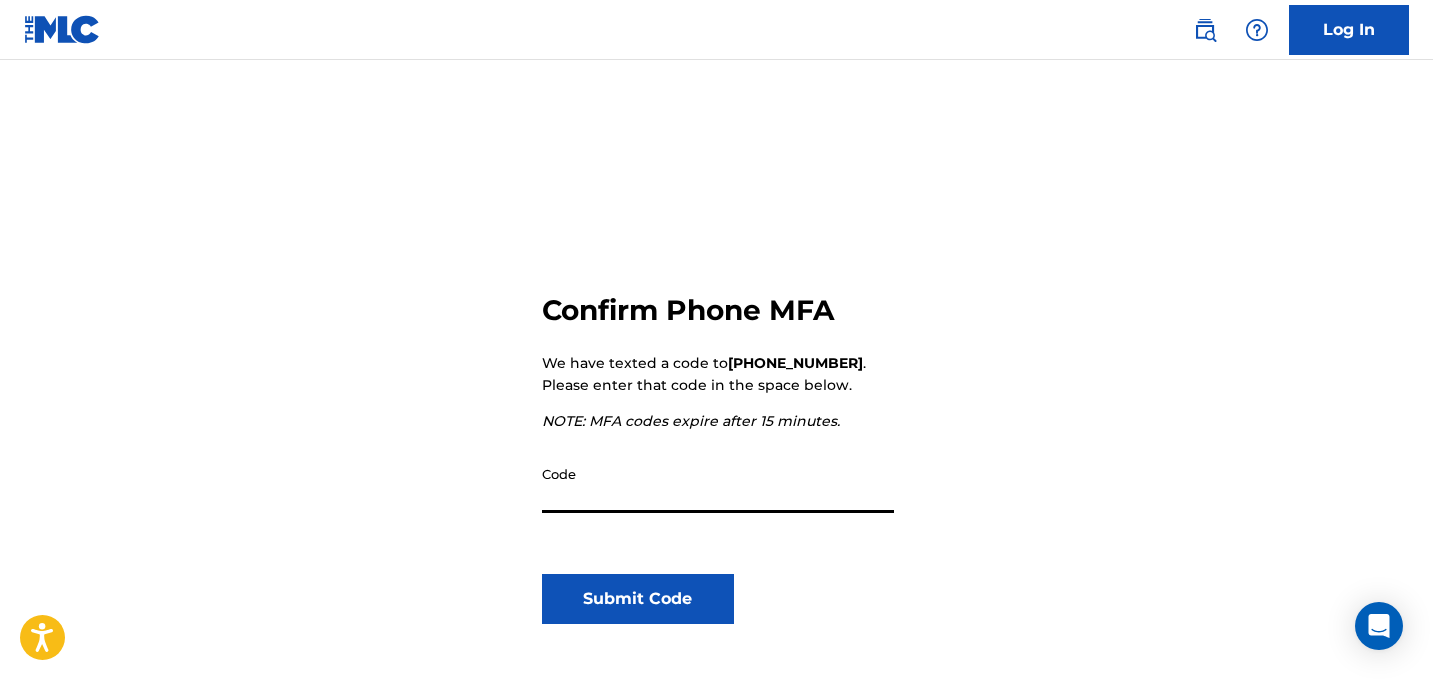 scroll, scrollTop: 64, scrollLeft: 0, axis: vertical 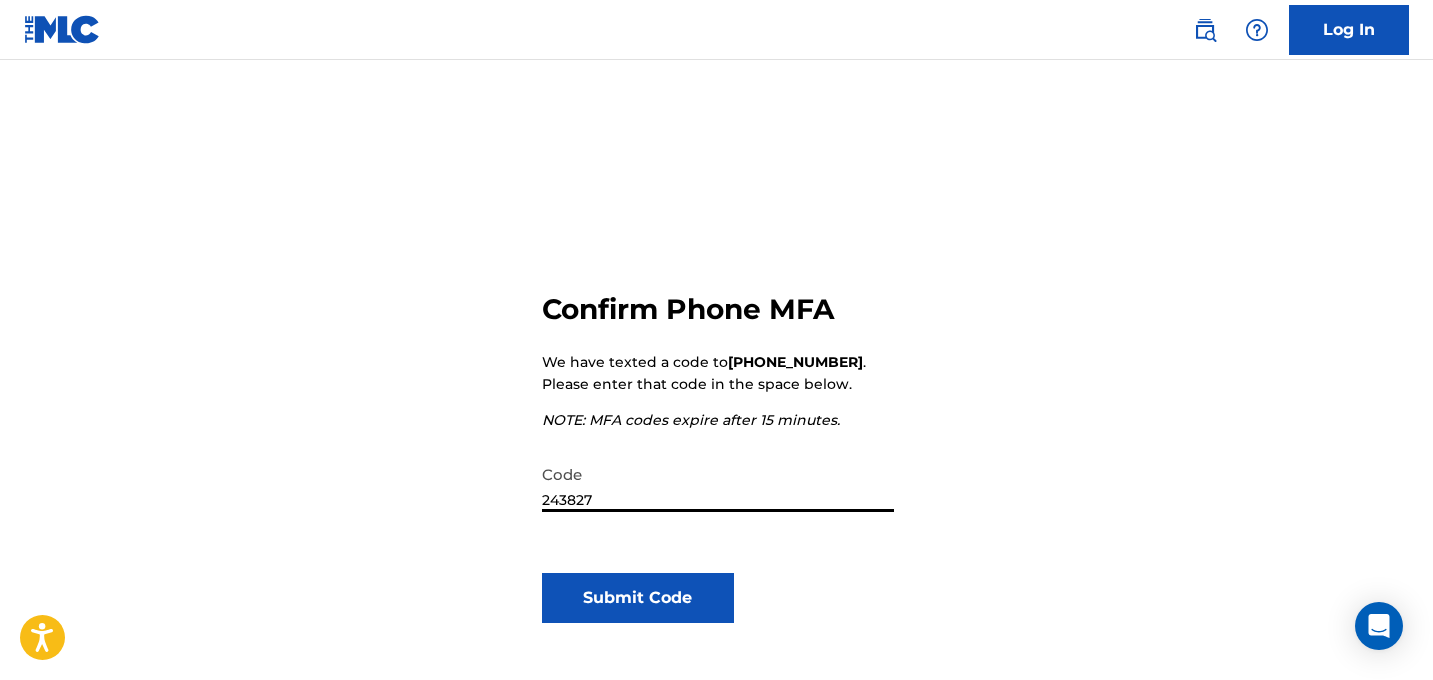 type on "243827" 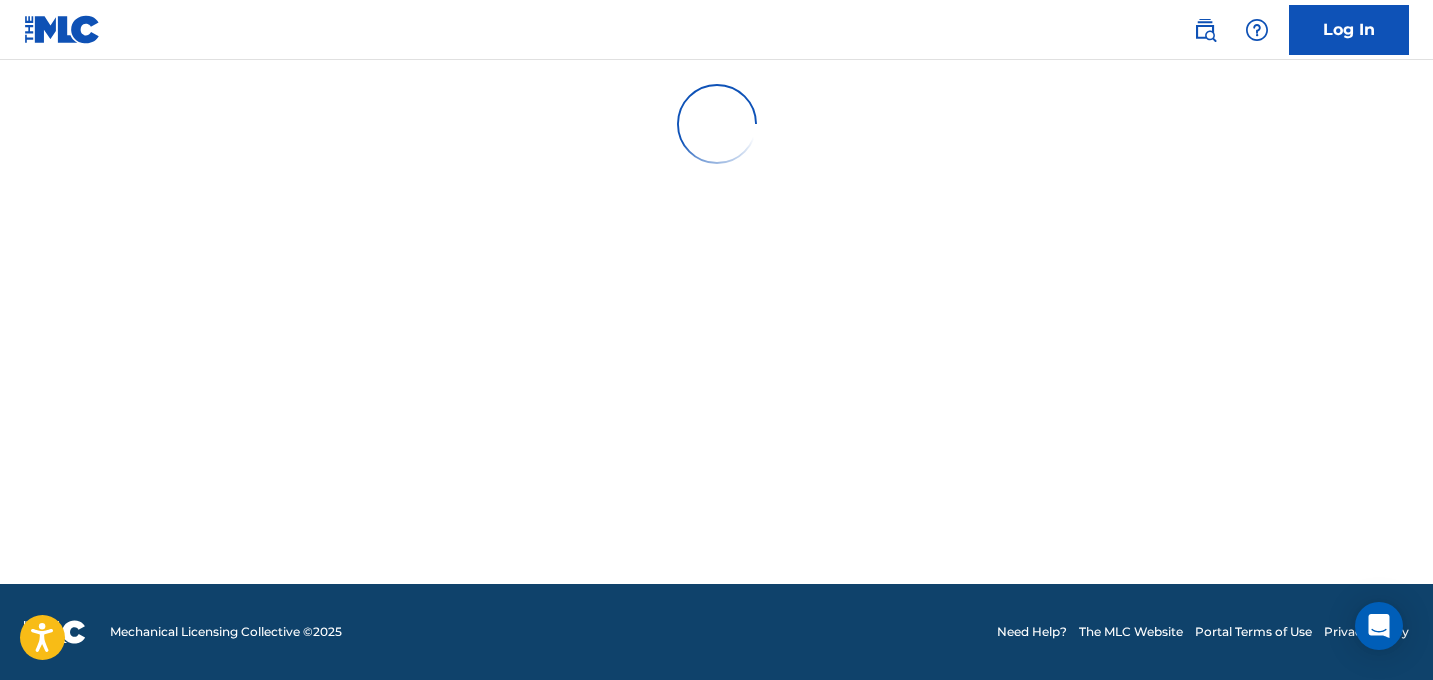 scroll, scrollTop: 0, scrollLeft: 0, axis: both 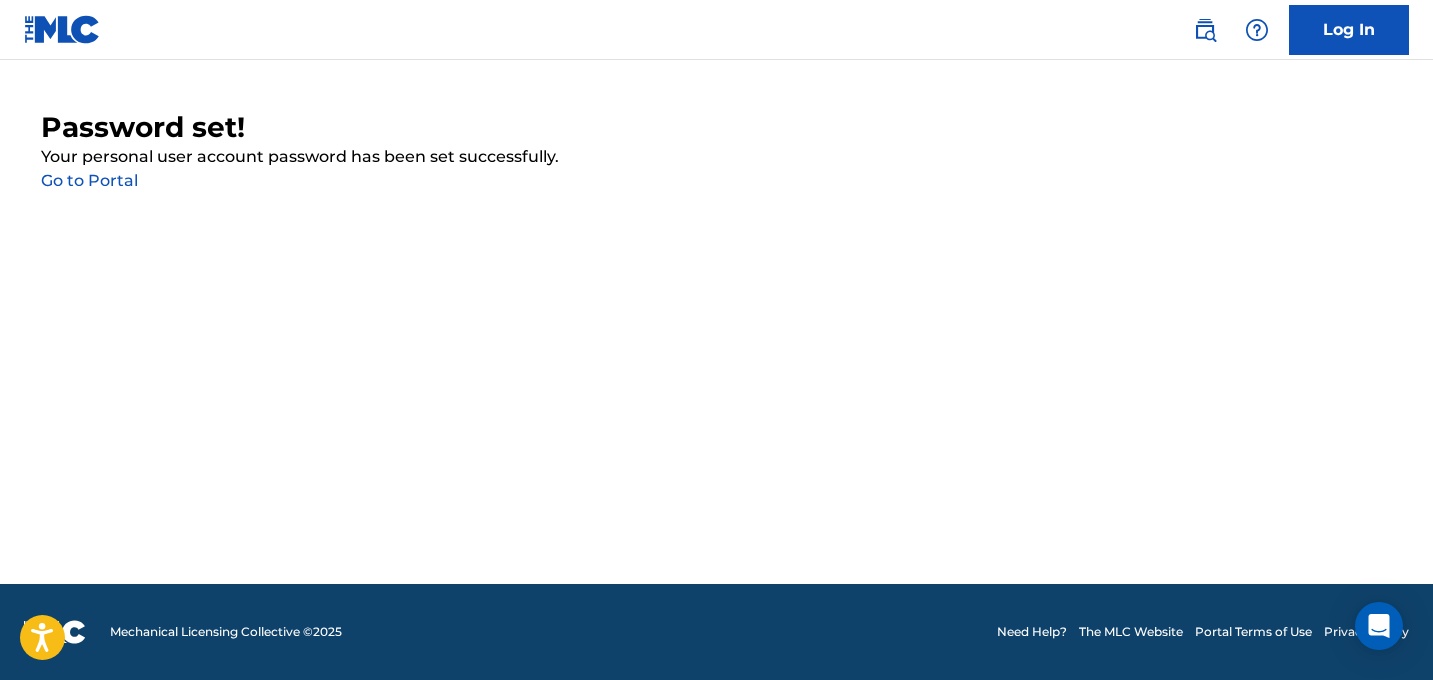 click on "Go to Portal" at bounding box center [89, 180] 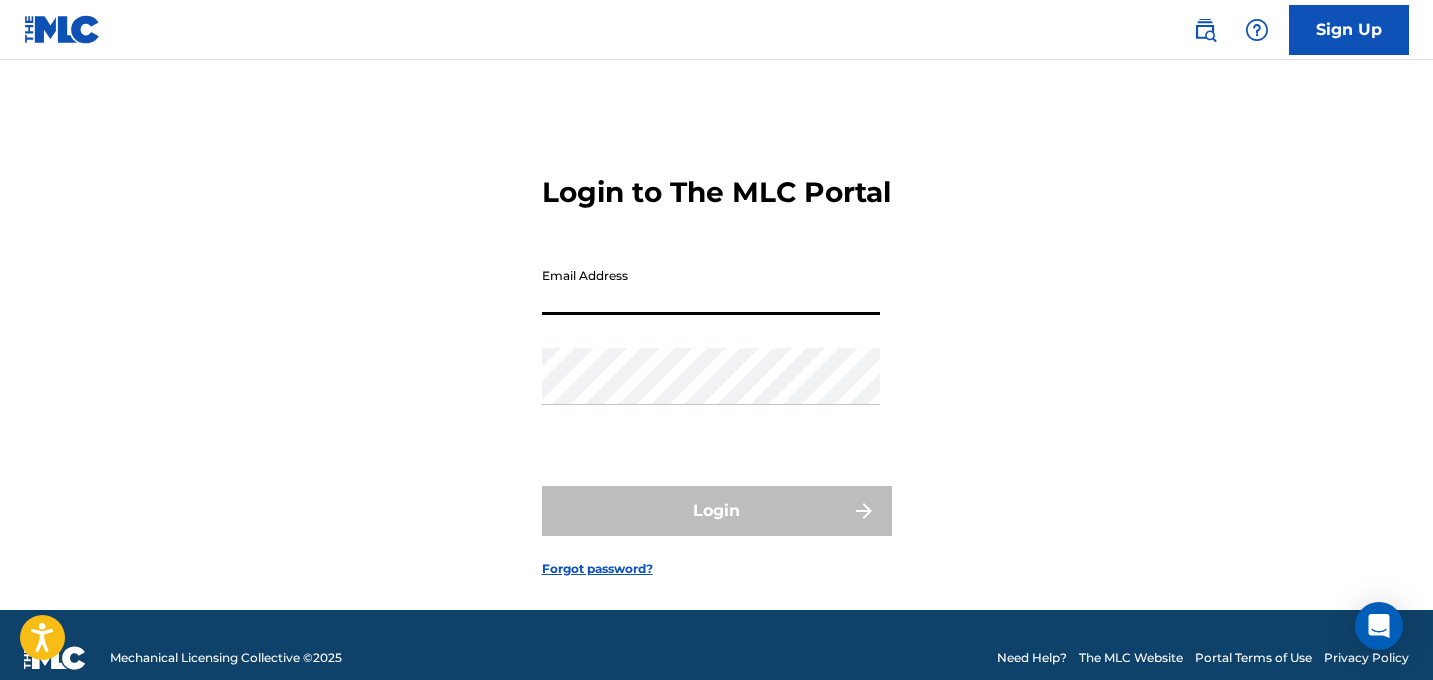 click on "Email Address" at bounding box center [711, 286] 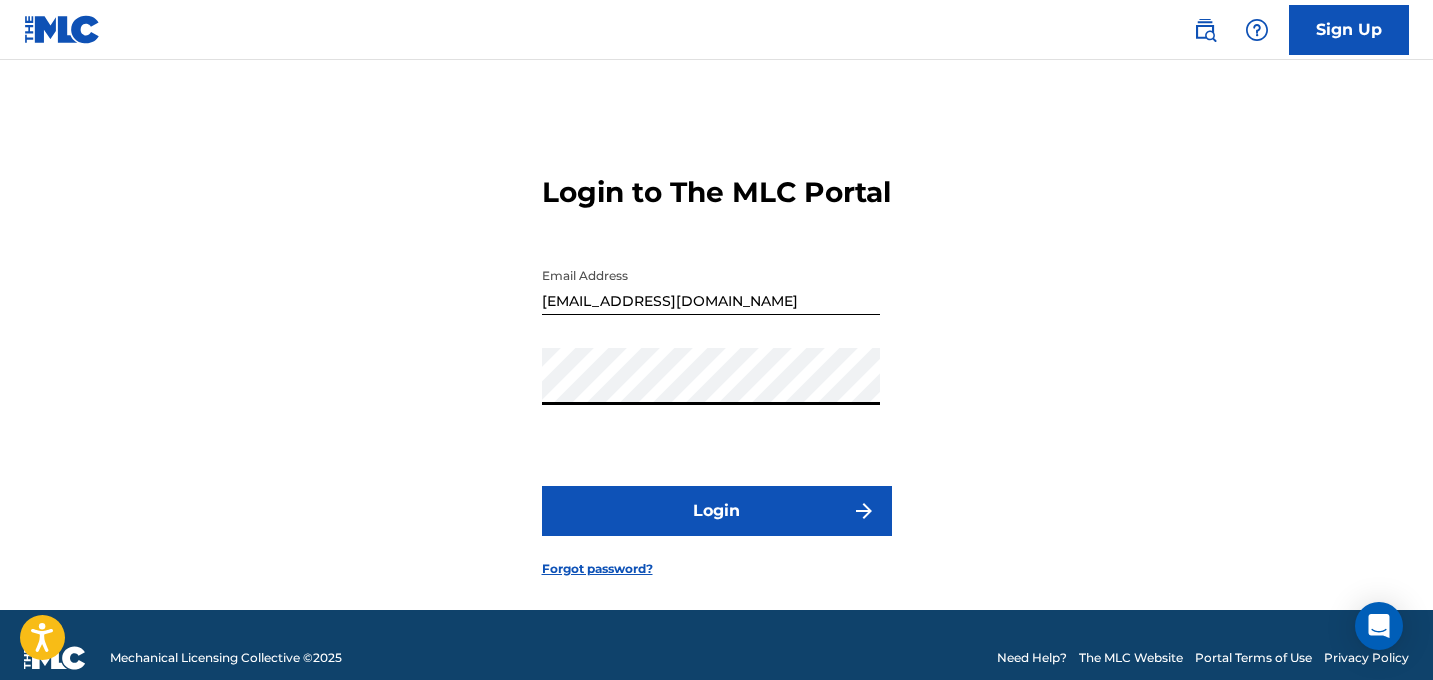 click on "Login" at bounding box center [717, 511] 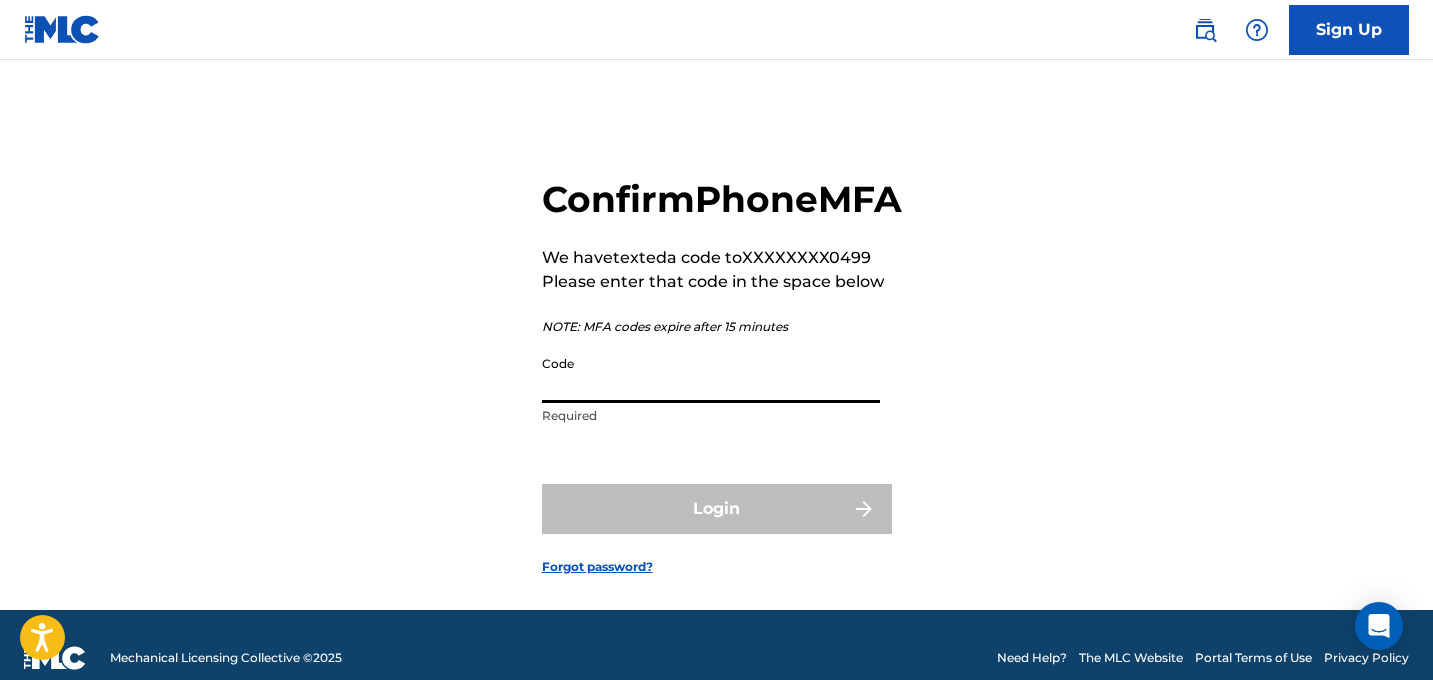 click on "Code" at bounding box center (711, 374) 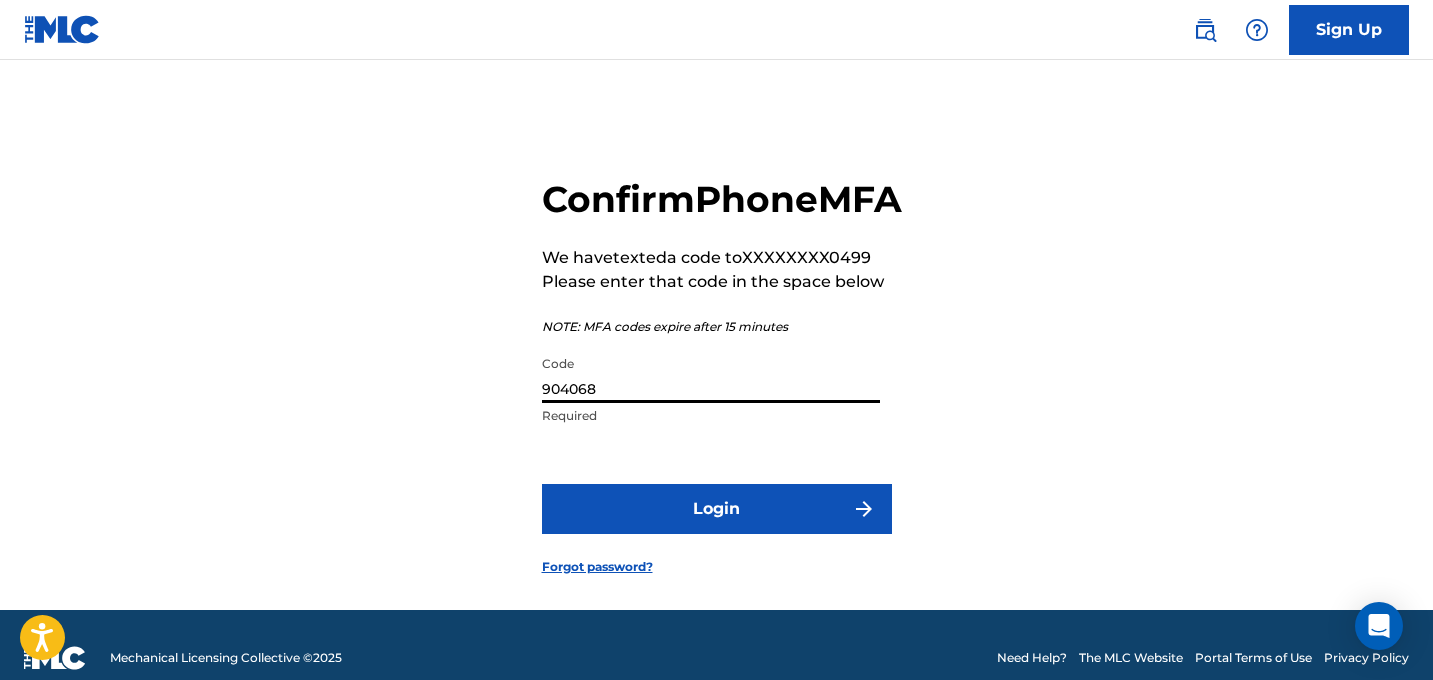 type on "904068" 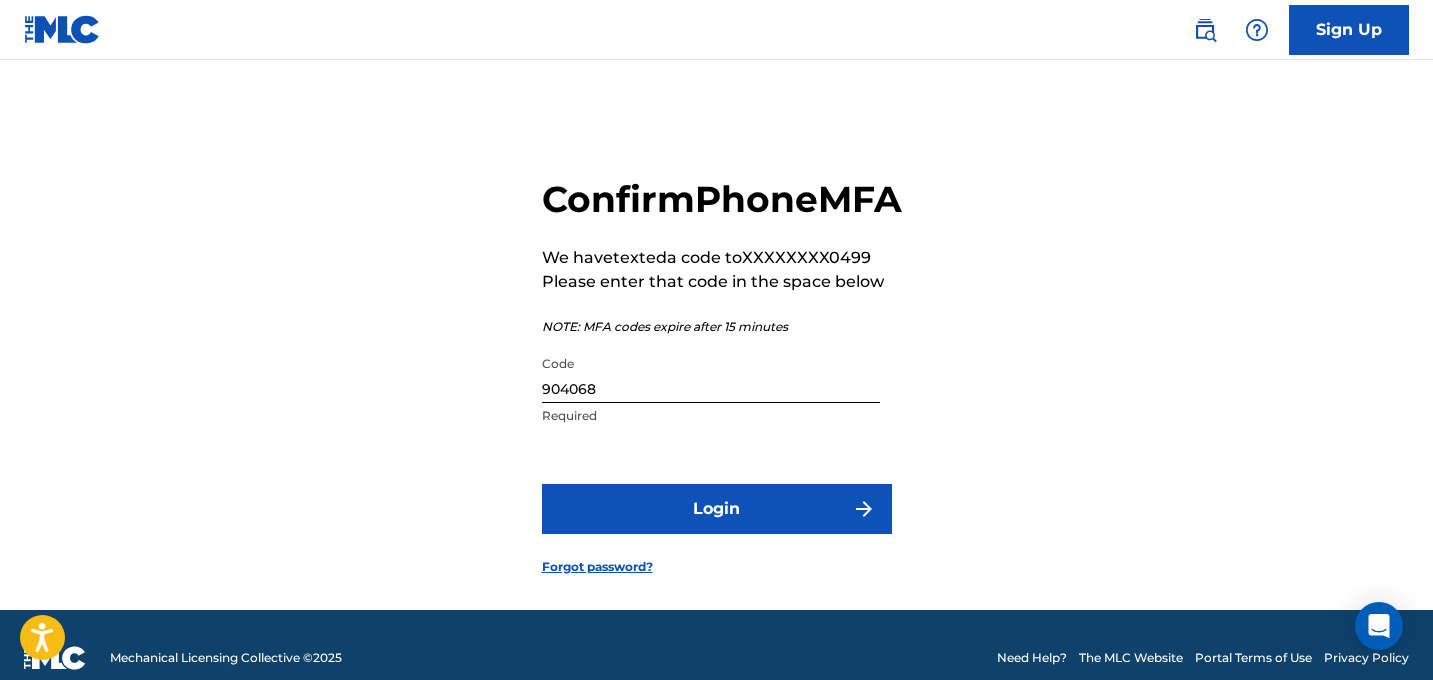 click on "Login" at bounding box center [717, 509] 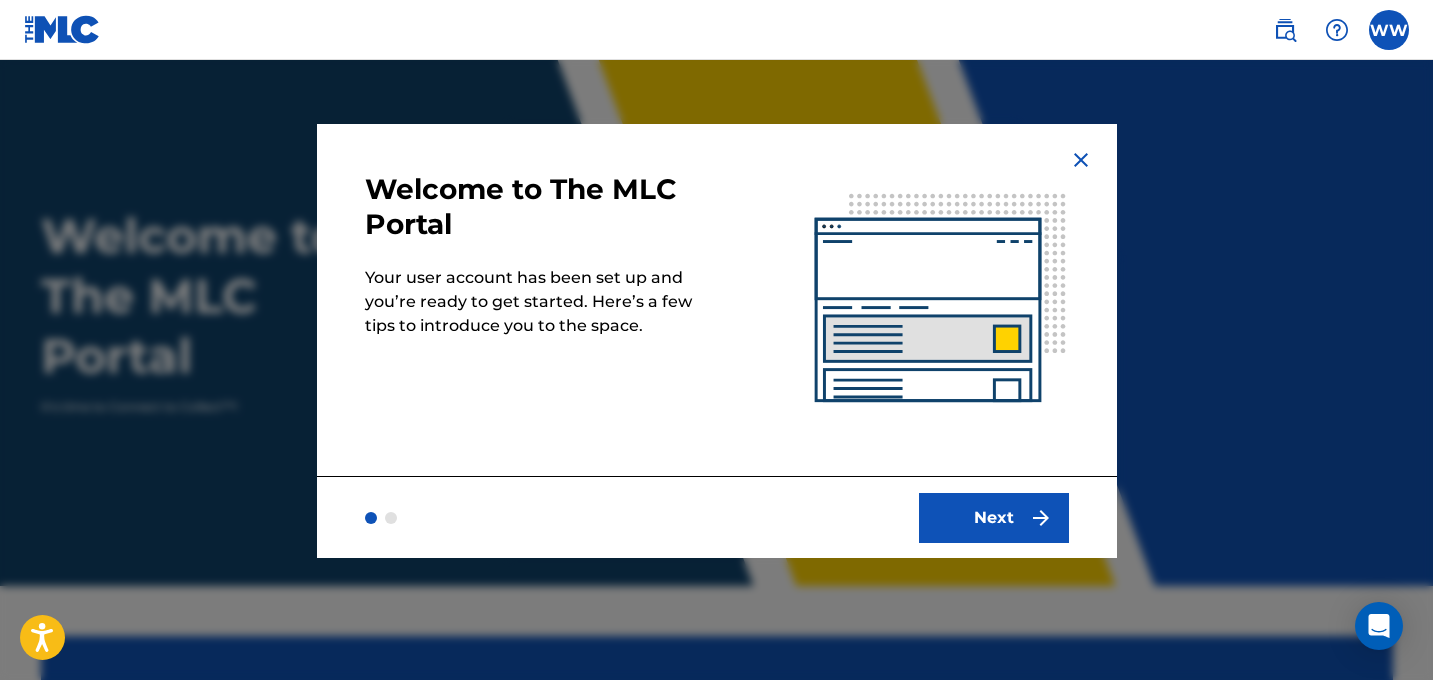 scroll, scrollTop: 0, scrollLeft: 0, axis: both 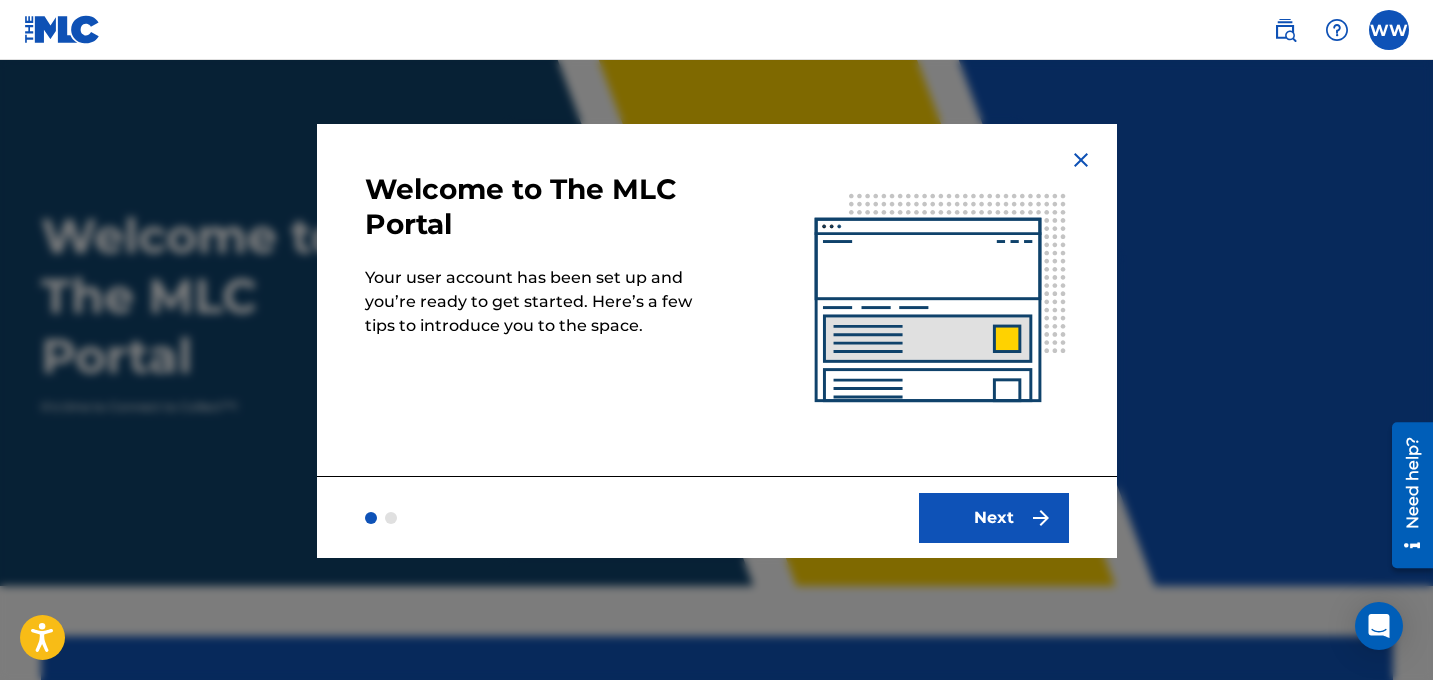 click on "Welcome to The MLC Portal Your user account has been set up and you’re ready to get started. Here’s a few tips to introduce you to the space." at bounding box center [717, 300] 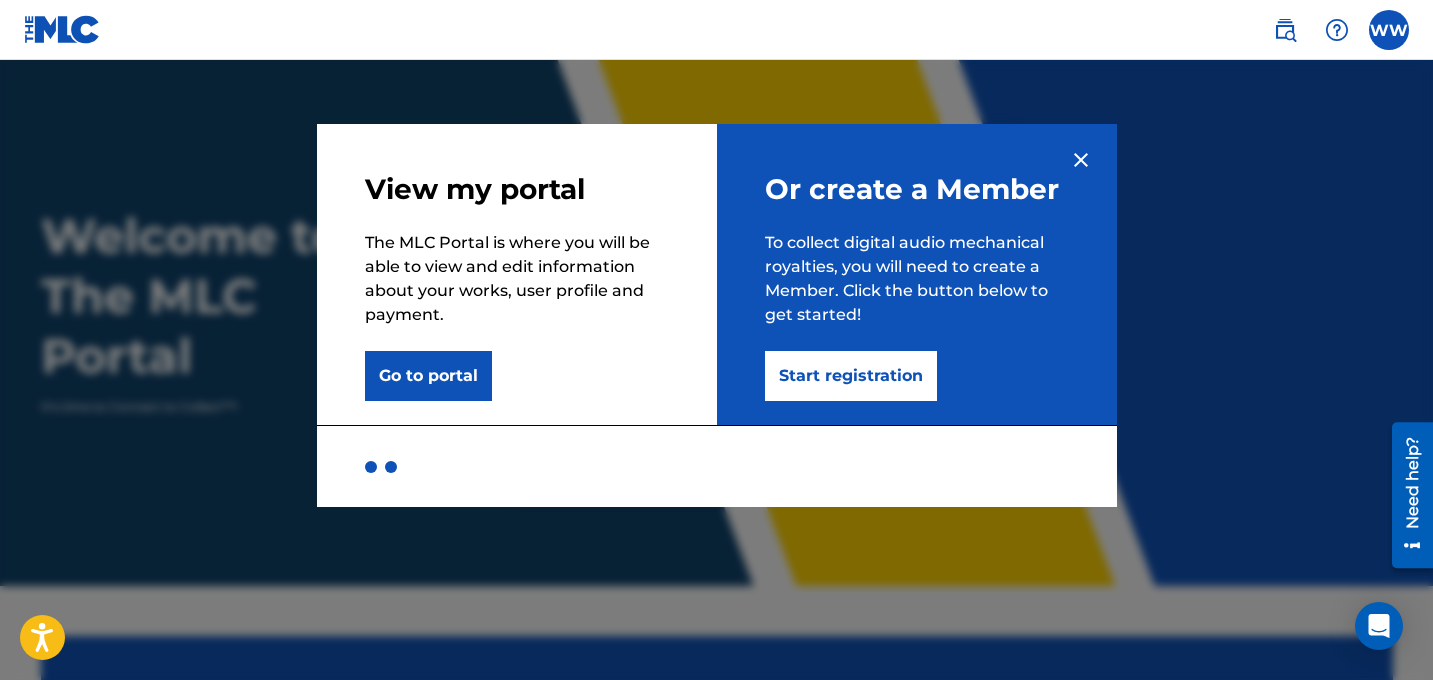 click on "Go to portal" at bounding box center [428, 376] 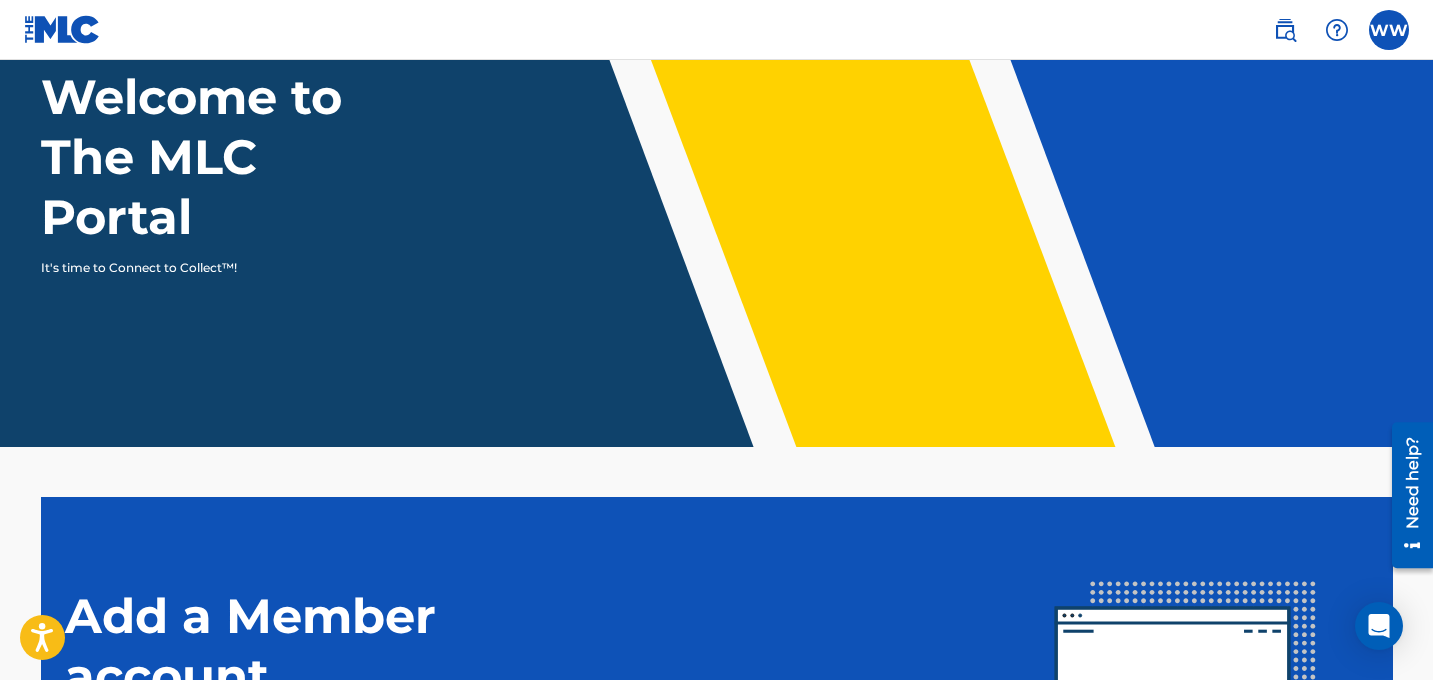 scroll, scrollTop: 147, scrollLeft: 0, axis: vertical 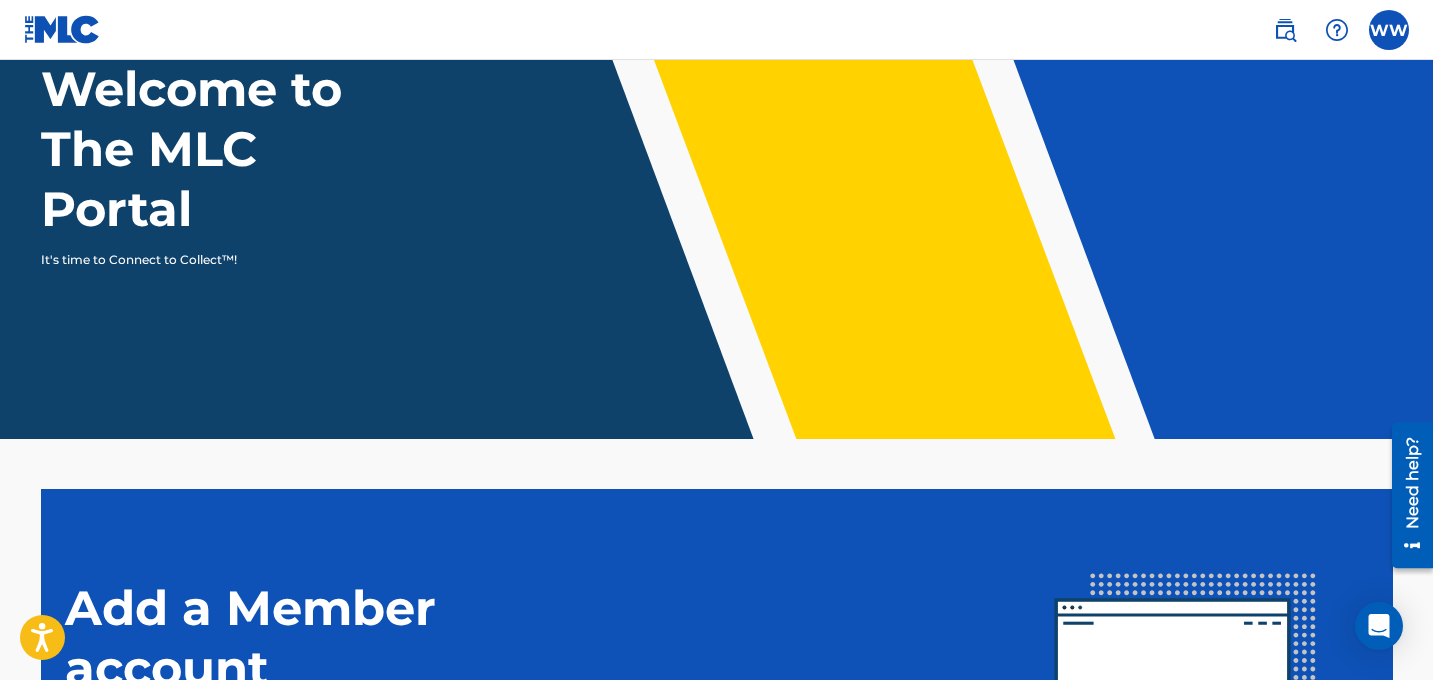 click at bounding box center (1337, 30) 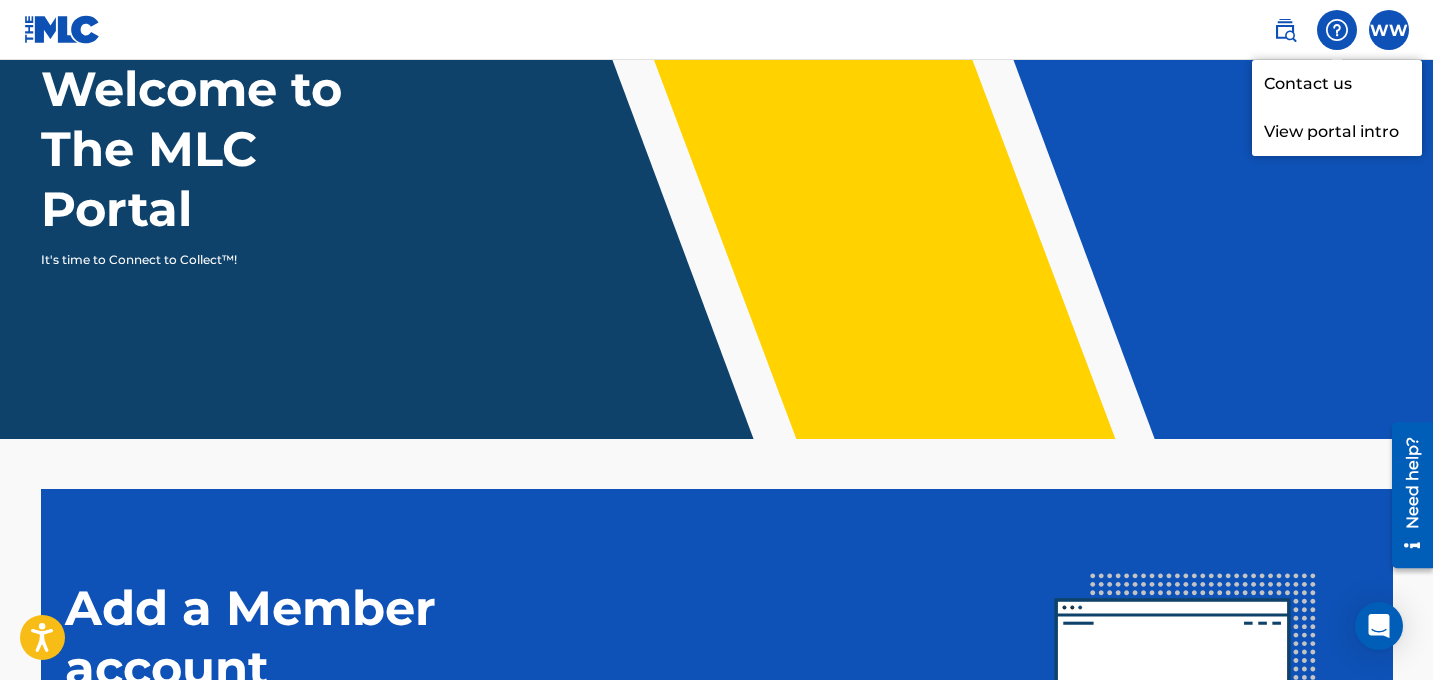 click at bounding box center (1285, 30) 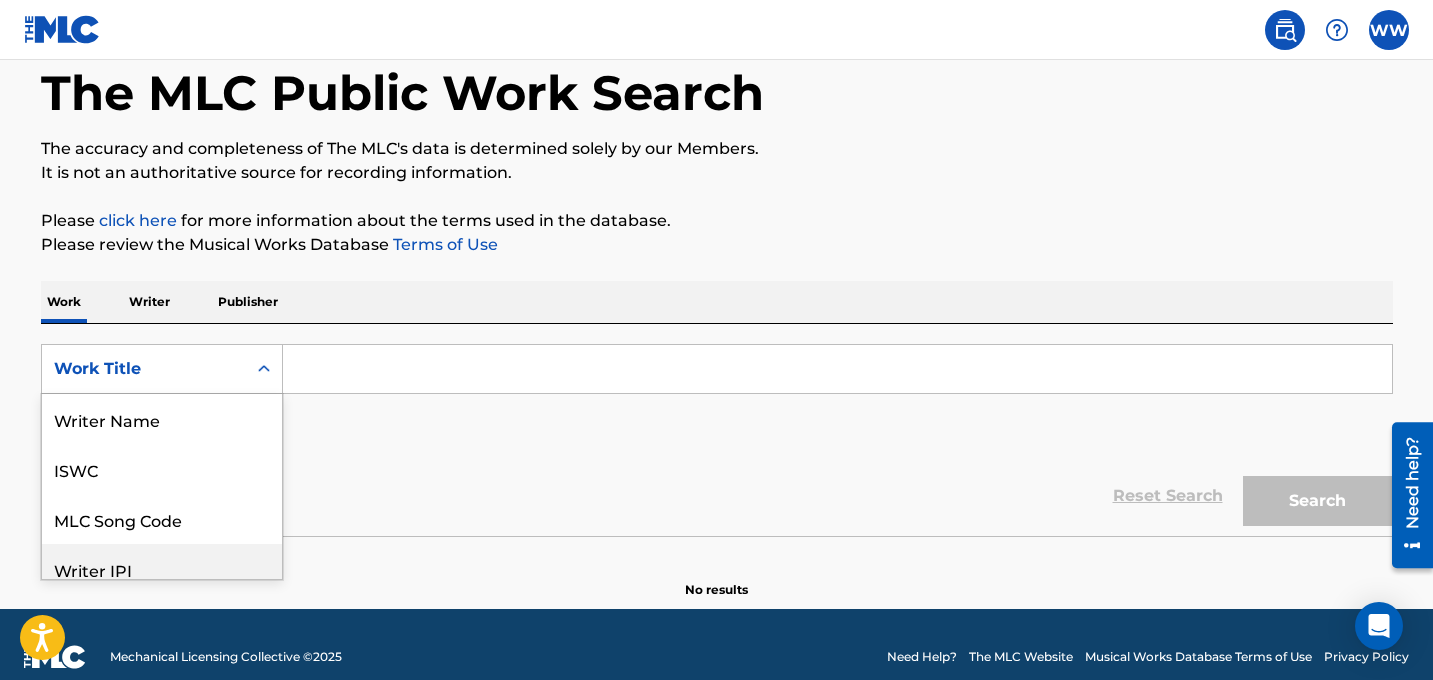 click on "Writer IPI, 4 of 8. 8 results available. Use Up and Down to choose options, press Enter to select the currently focused option, press Escape to exit the menu, press Tab to select the option and exit the menu. Work Title Writer Name ISWC MLC Song Code Writer IPI Publisher Name Publisher IPI MLC Publisher Number Work Title" at bounding box center [162, 369] 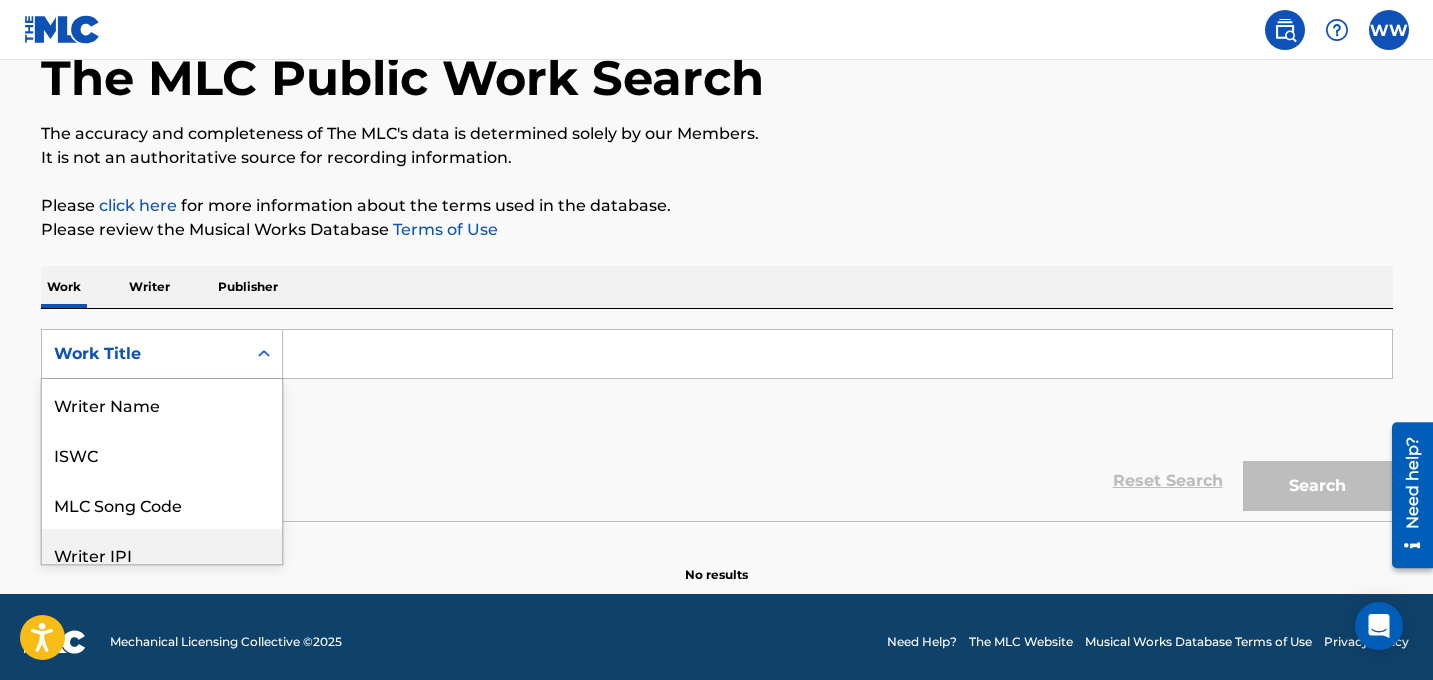 scroll, scrollTop: 100, scrollLeft: 0, axis: vertical 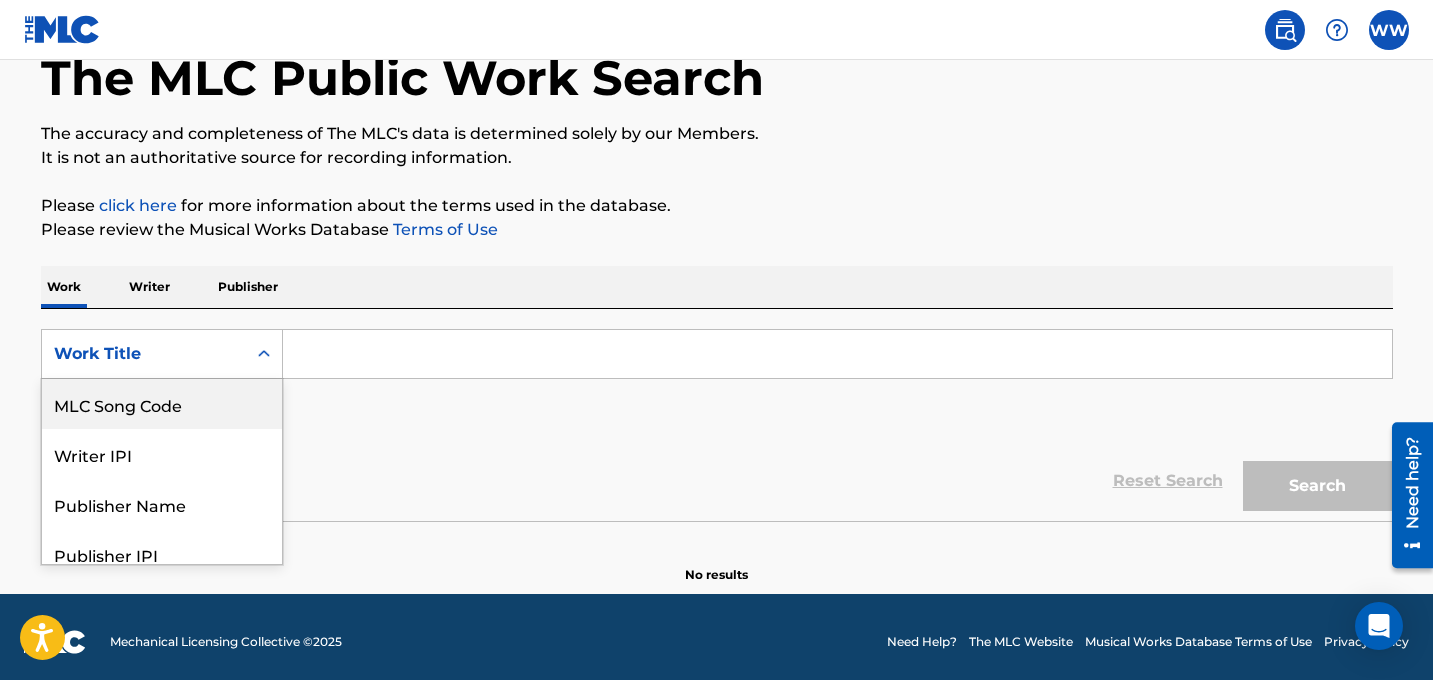 click on "MLC Song Code" at bounding box center (162, 404) 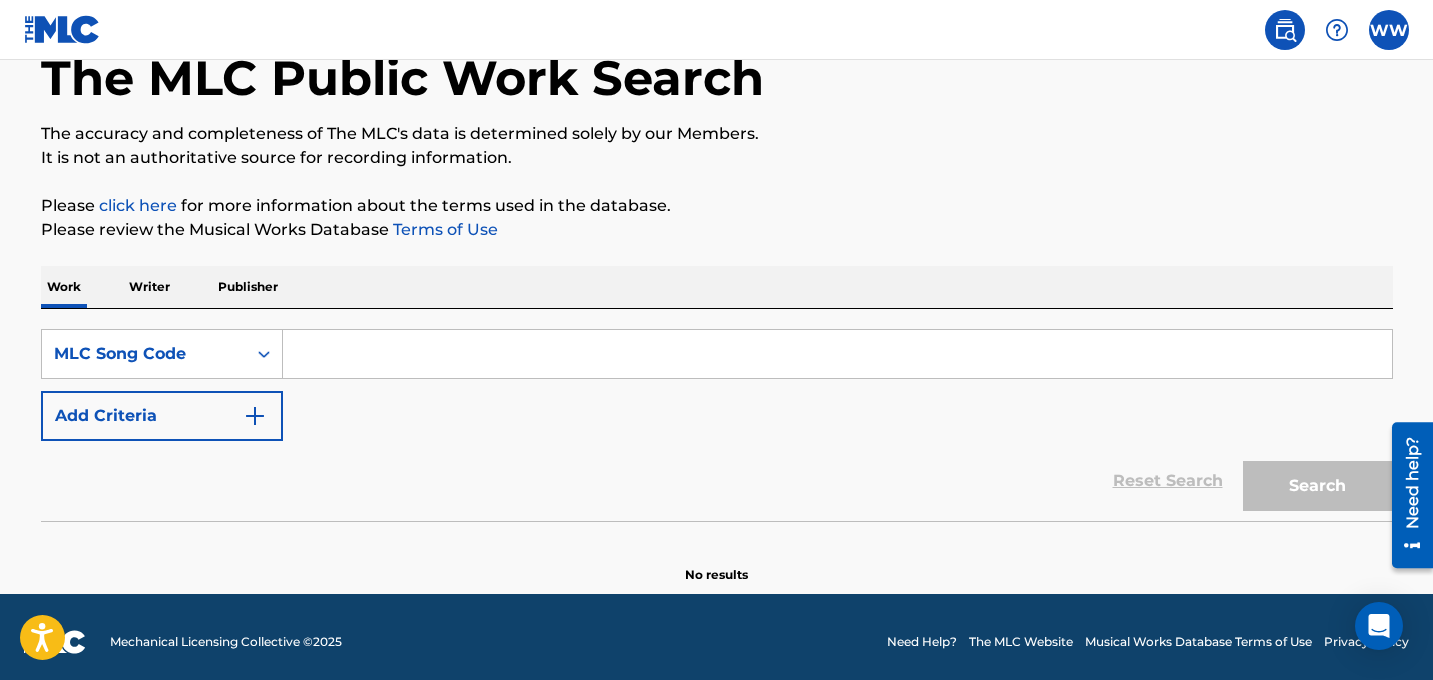 click at bounding box center [837, 354] 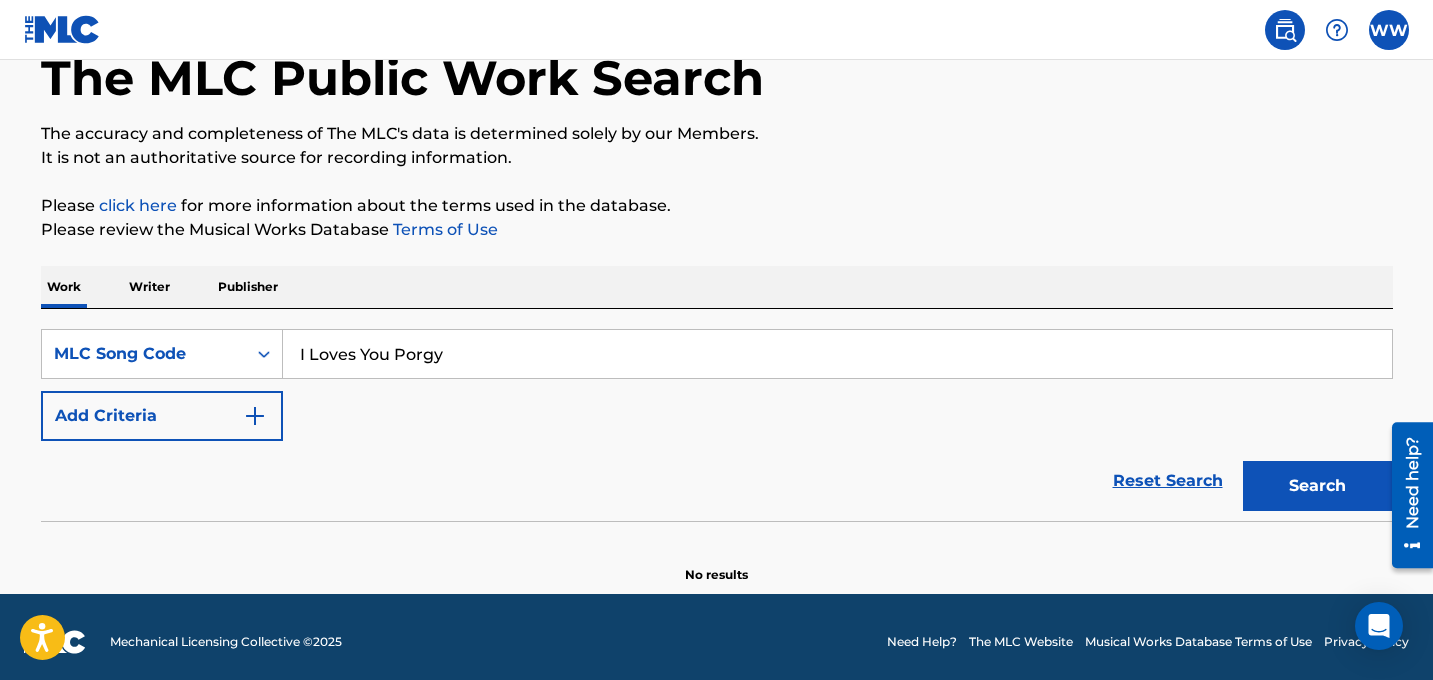 click on "I Loves You Porgy" at bounding box center (837, 354) 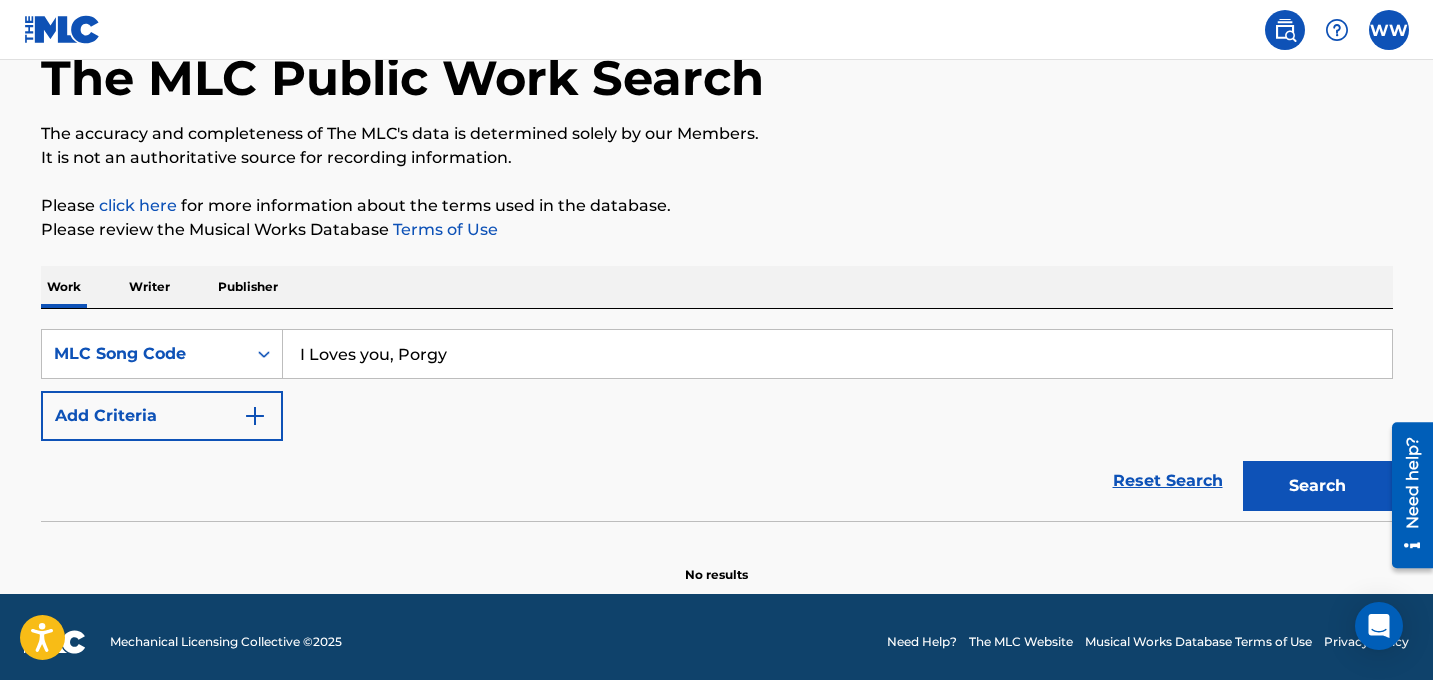 type on "I Loves you, Porgy" 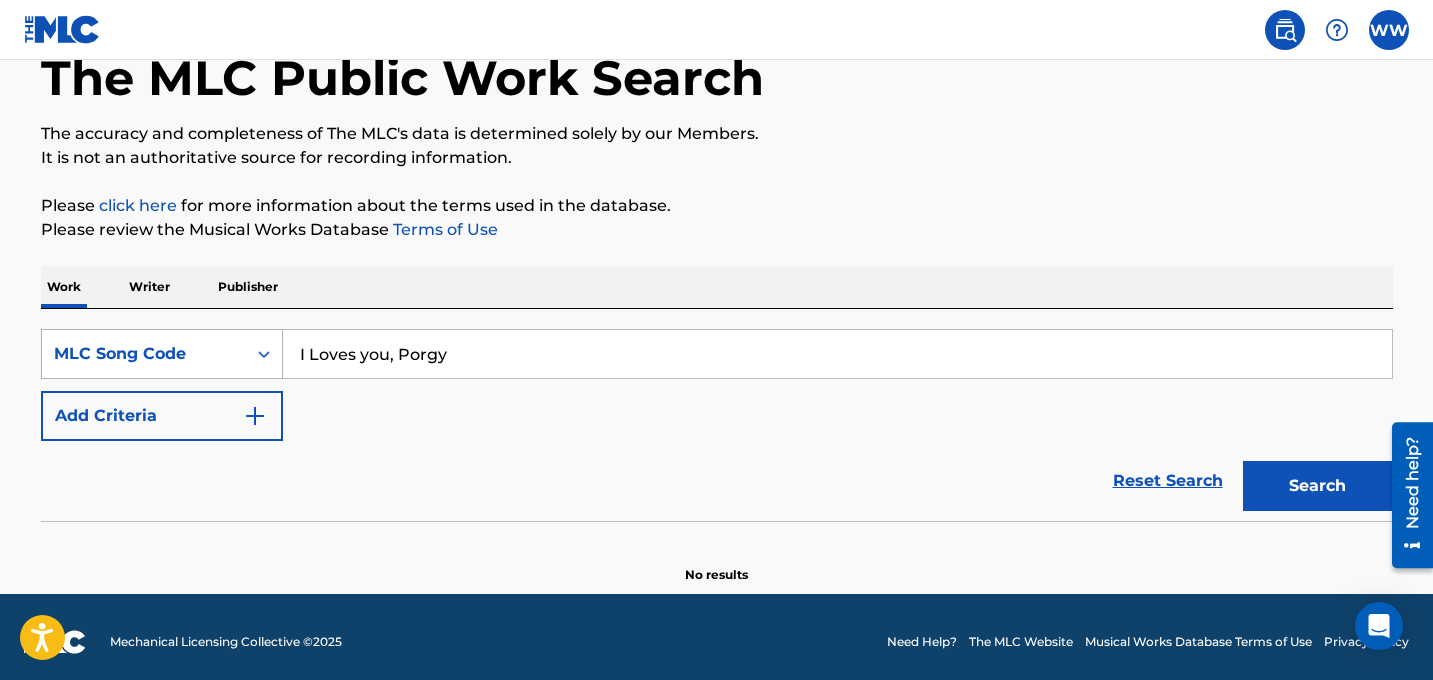 click on "MLC Song Code" at bounding box center (144, 354) 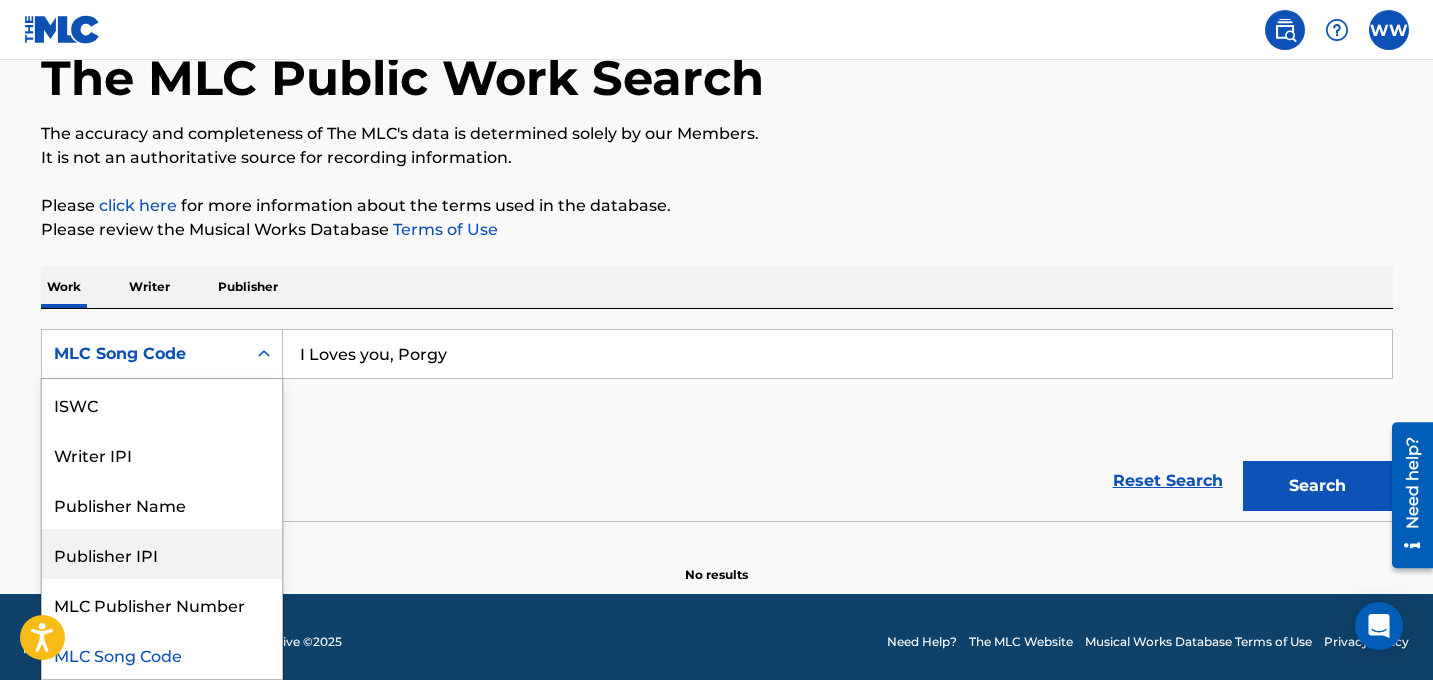 scroll, scrollTop: 0, scrollLeft: 0, axis: both 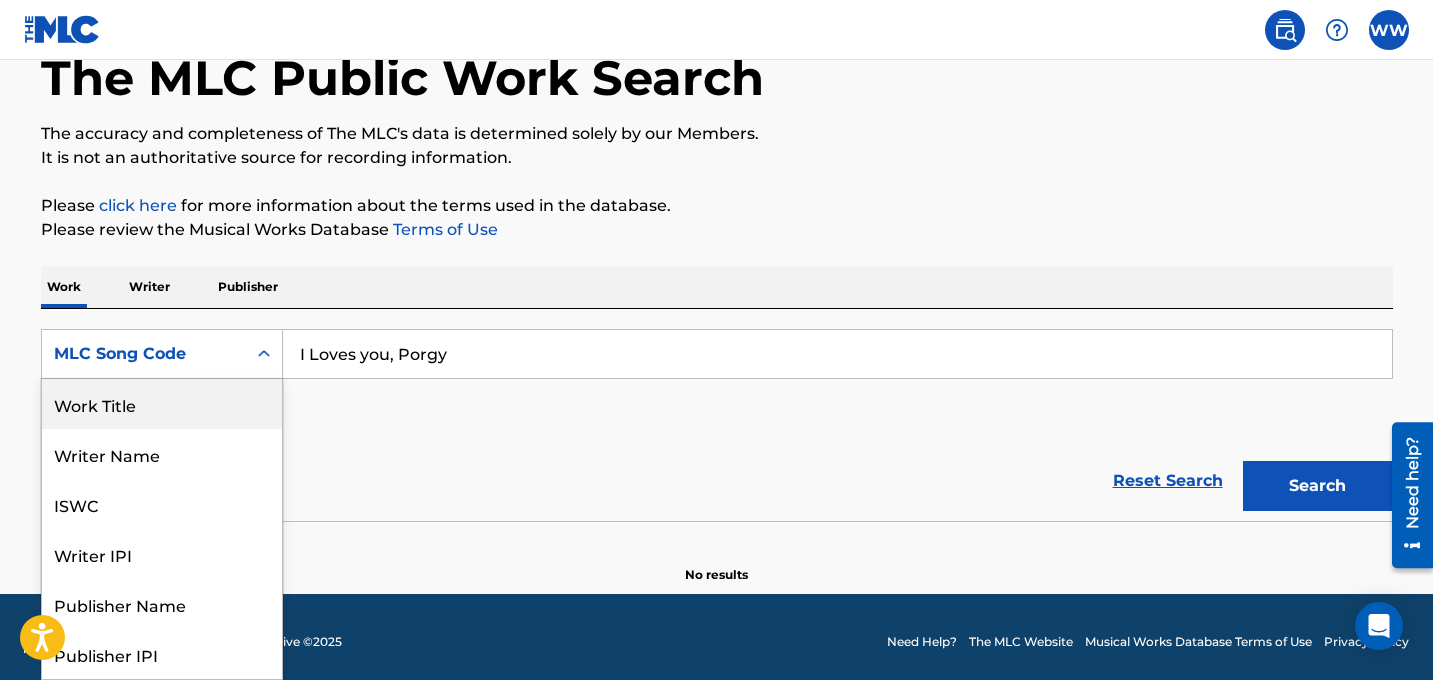 click on "Work Title" at bounding box center (162, 404) 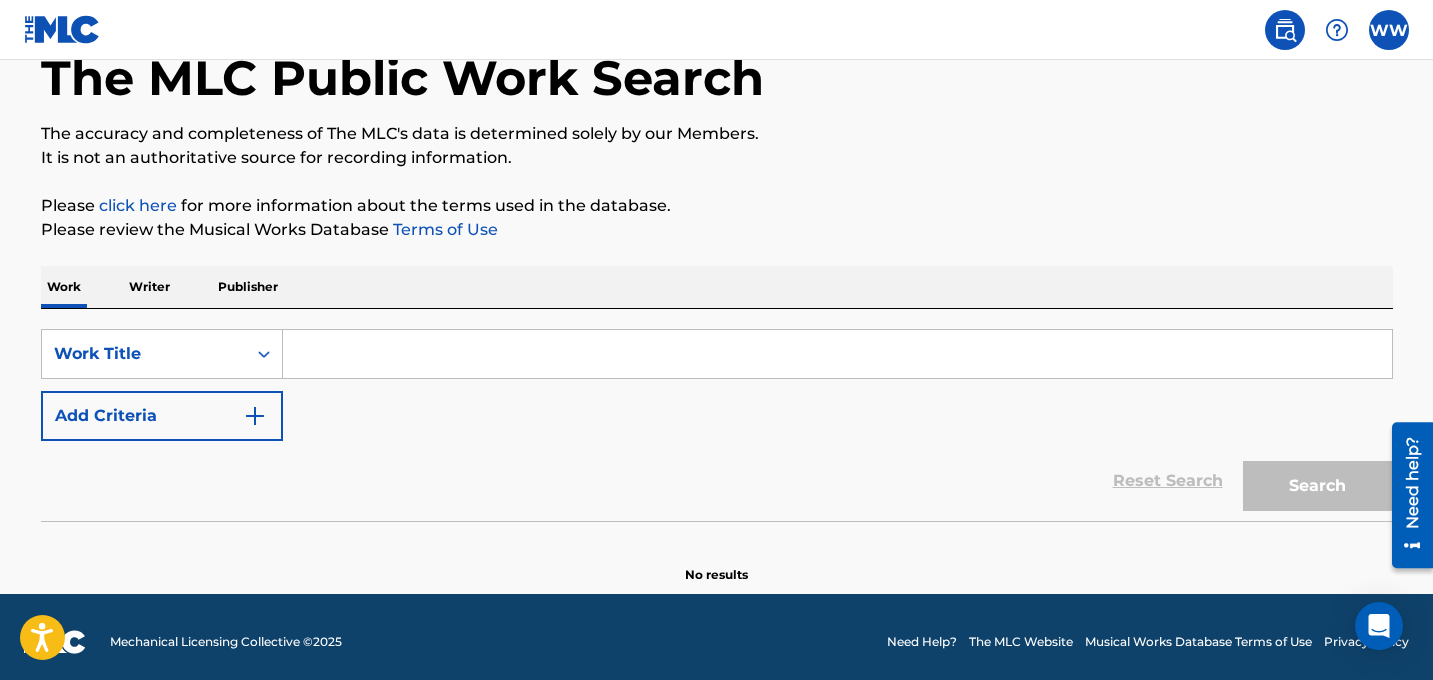 click at bounding box center [837, 354] 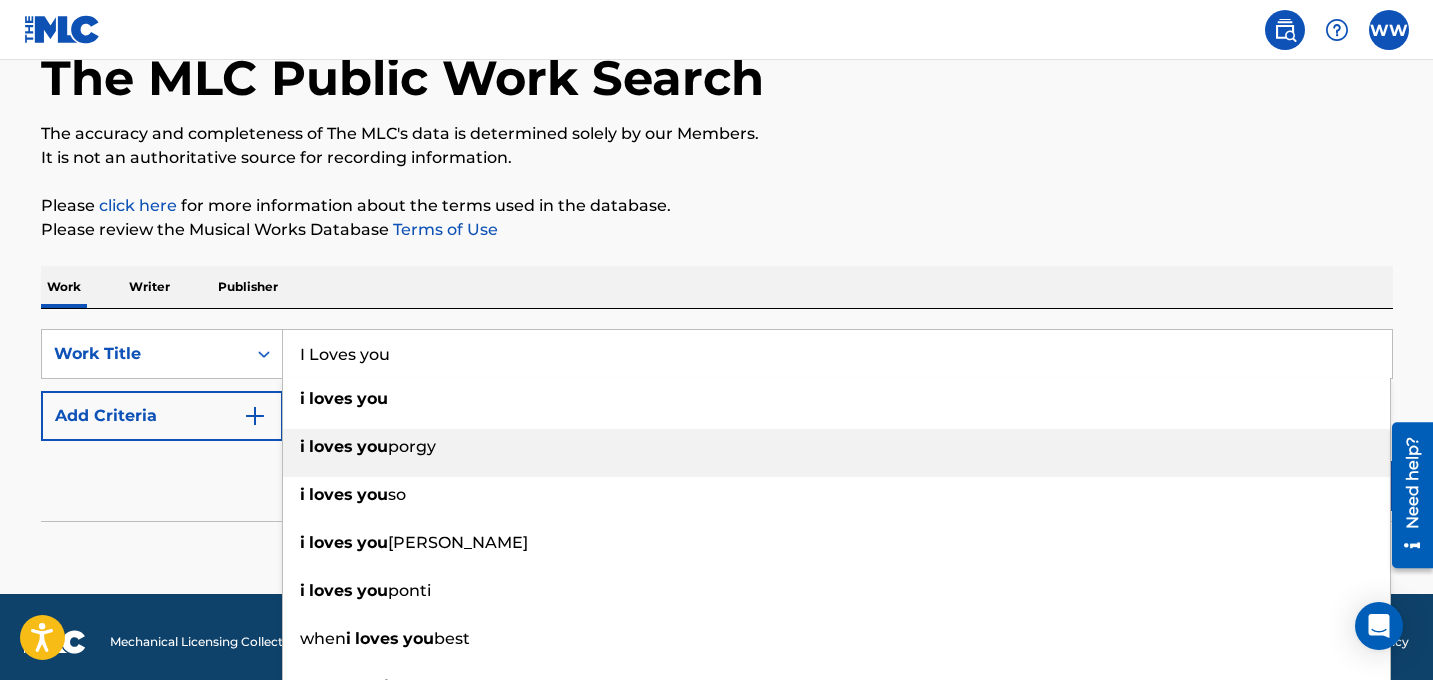 click on "porgy" at bounding box center [412, 446] 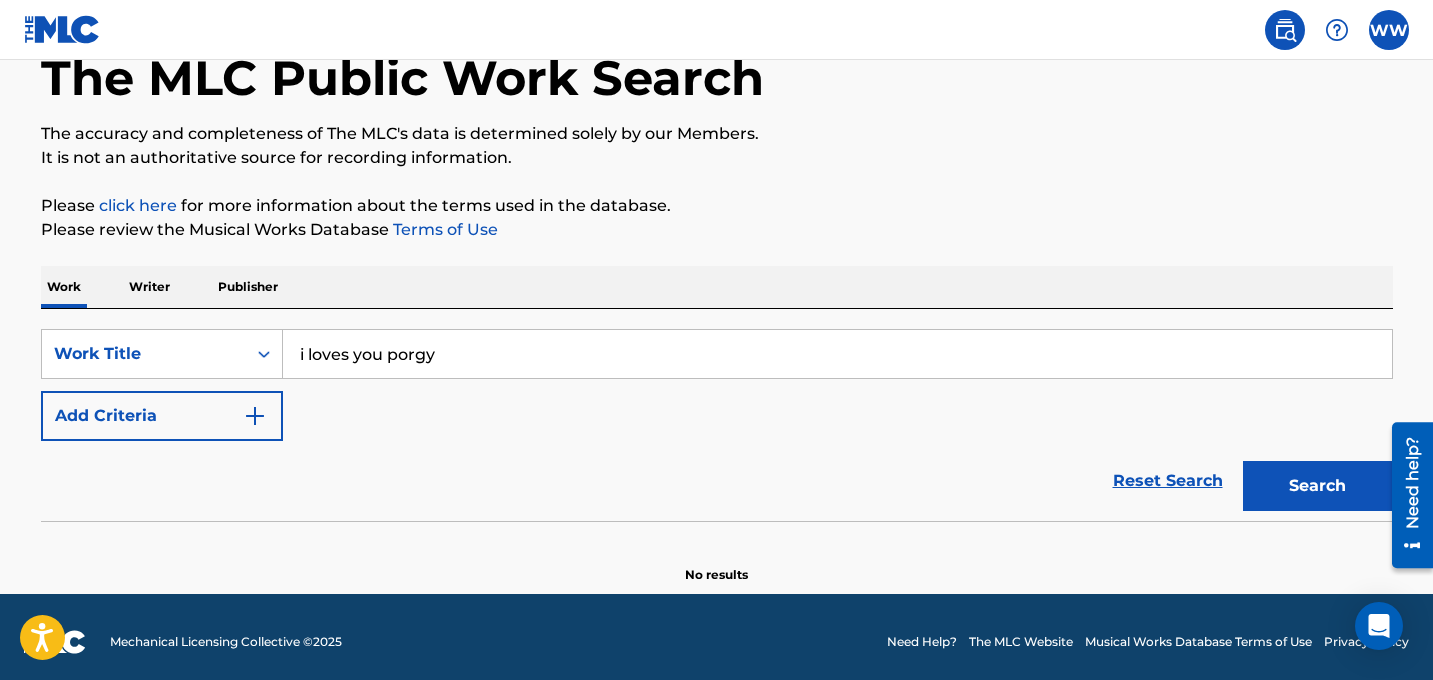 click on "Search" at bounding box center [1318, 486] 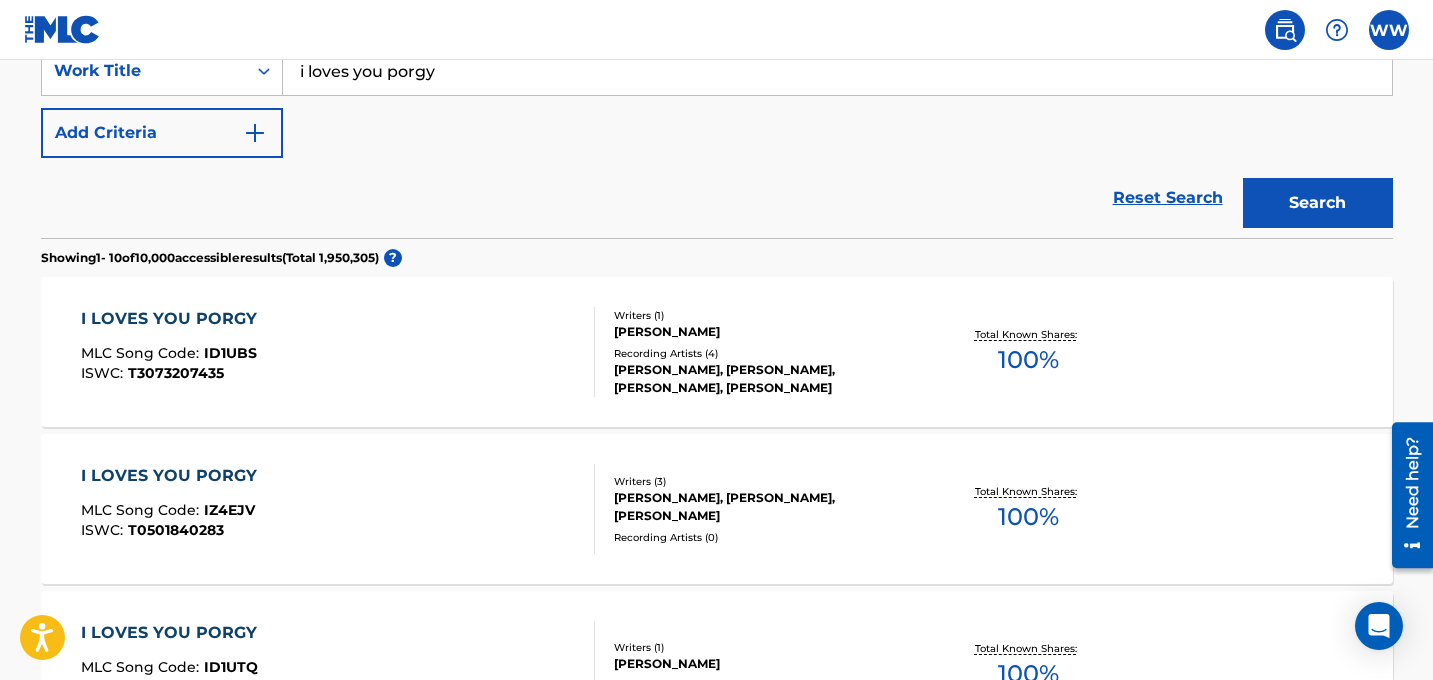 scroll, scrollTop: 463, scrollLeft: 0, axis: vertical 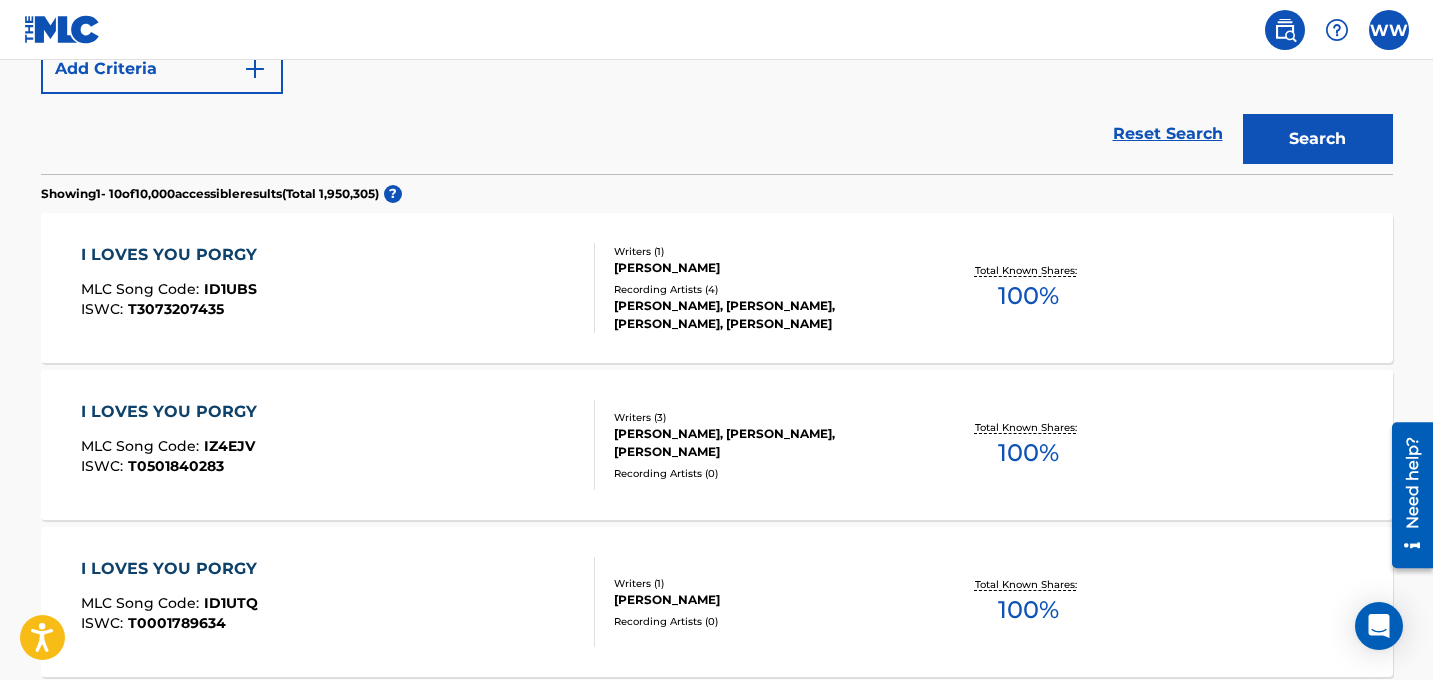 click on "Need help?" at bounding box center [1412, 482] 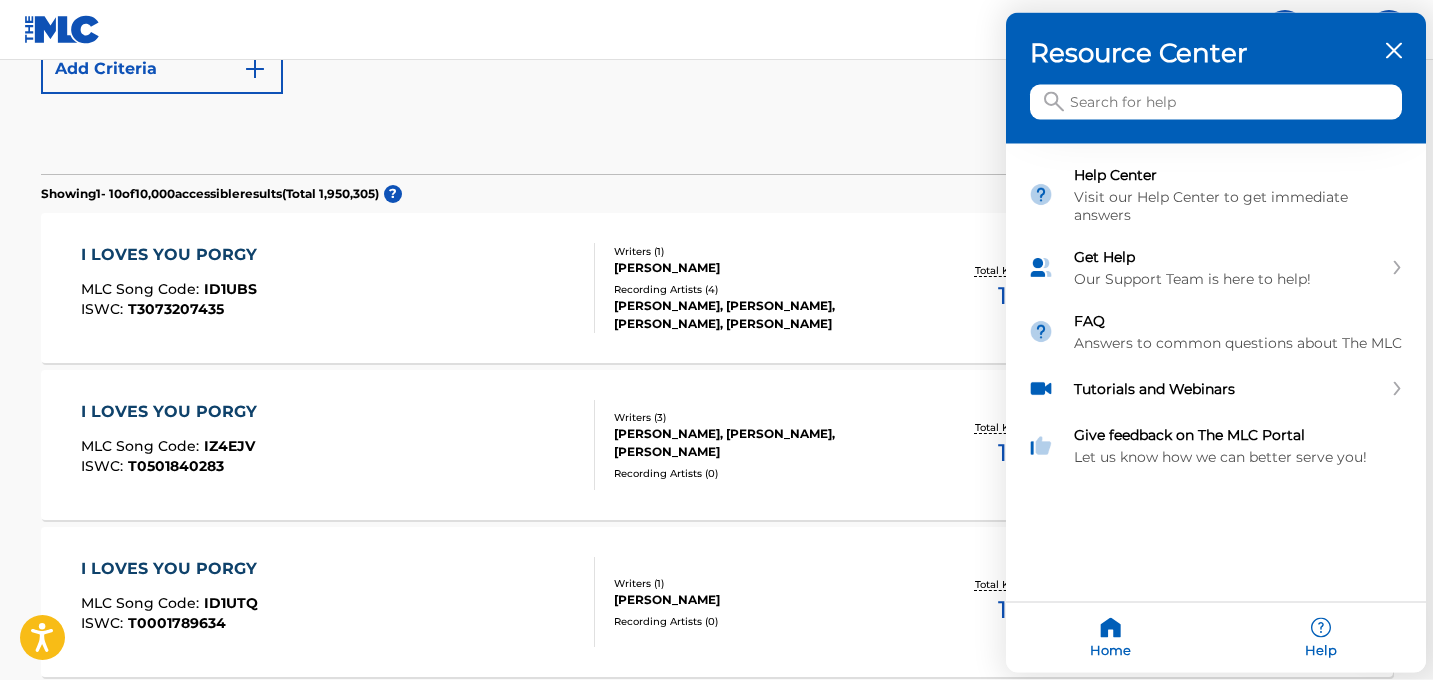 click at bounding box center (1216, 102) 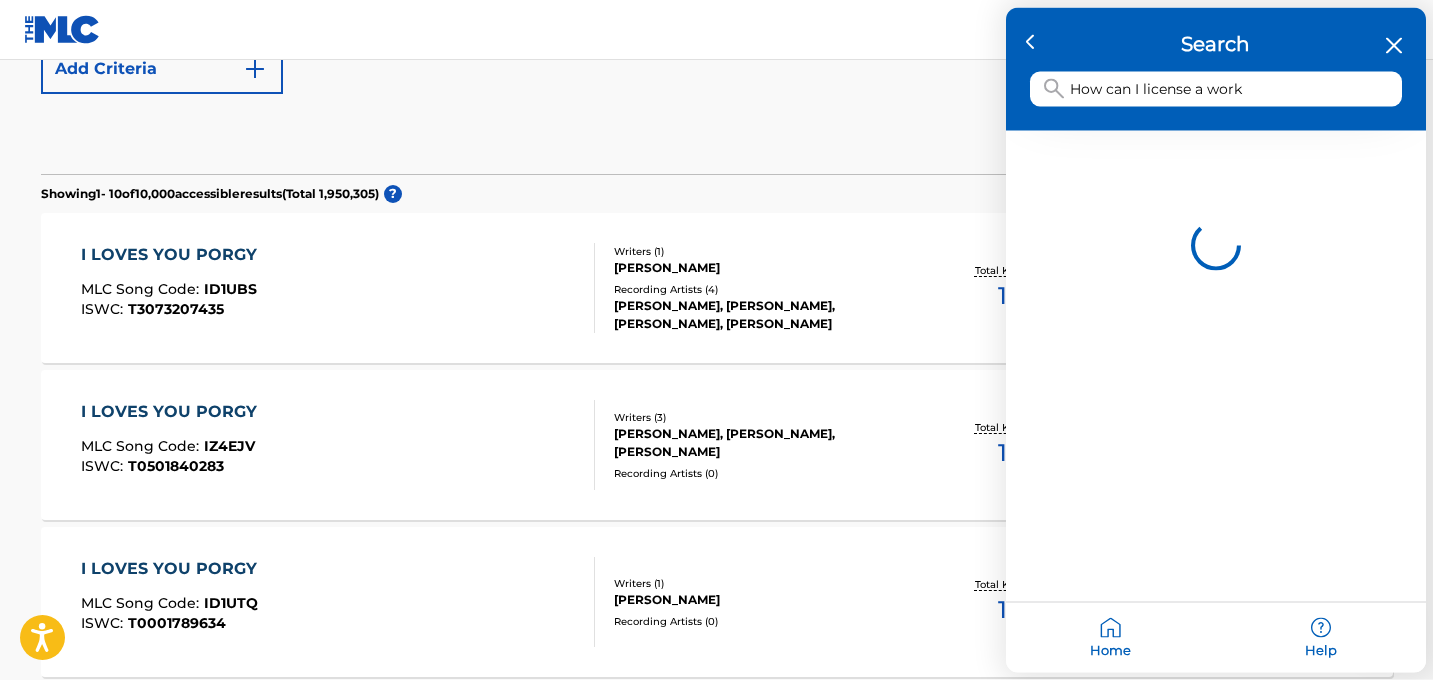 type on "How can I license a work" 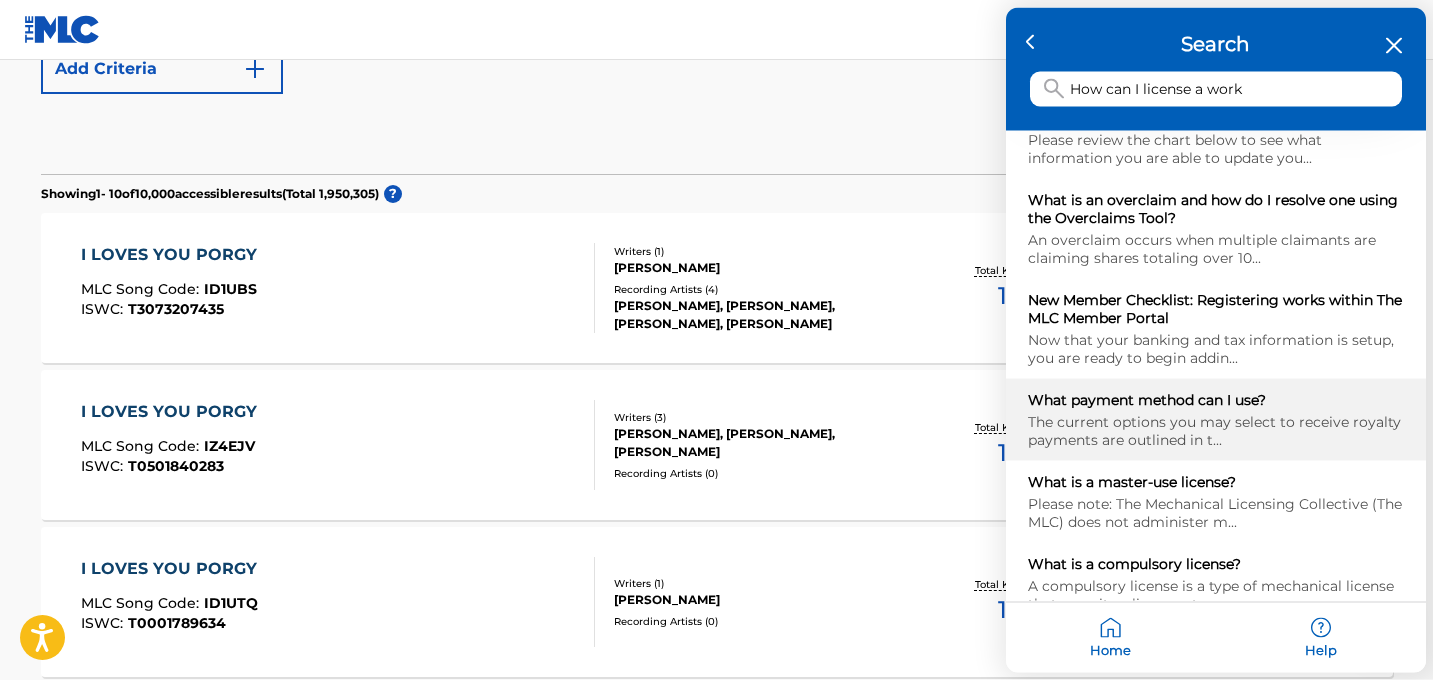 scroll, scrollTop: 392, scrollLeft: 0, axis: vertical 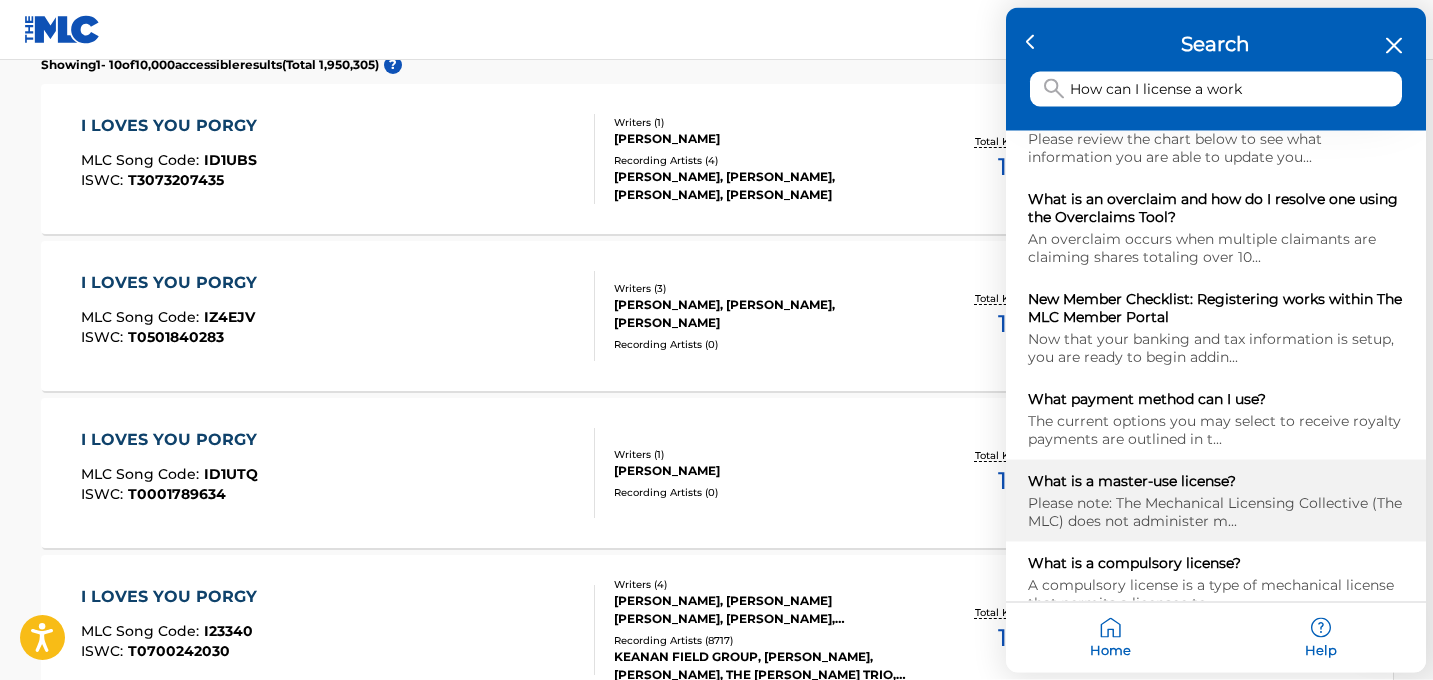 click on "What is a master-use license?" at bounding box center (1216, 481) 